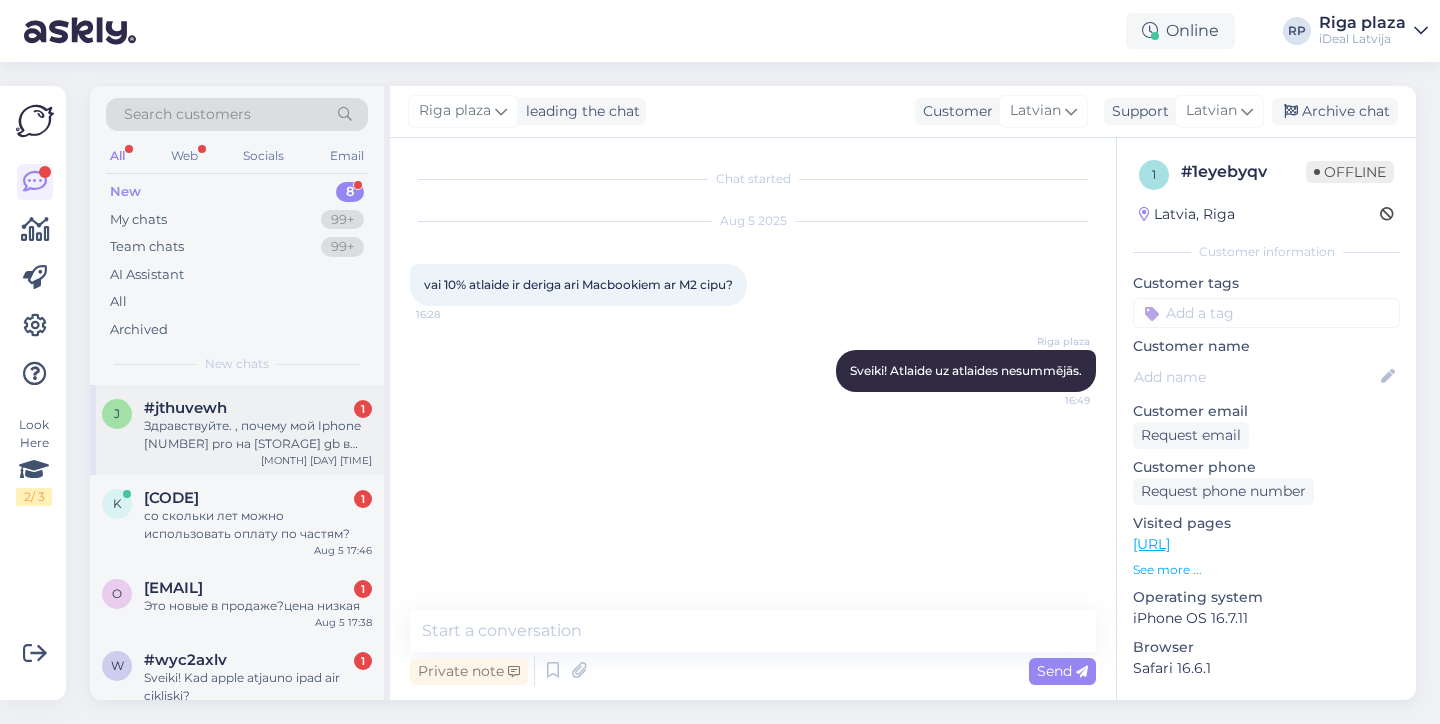 scroll, scrollTop: 0, scrollLeft: 0, axis: both 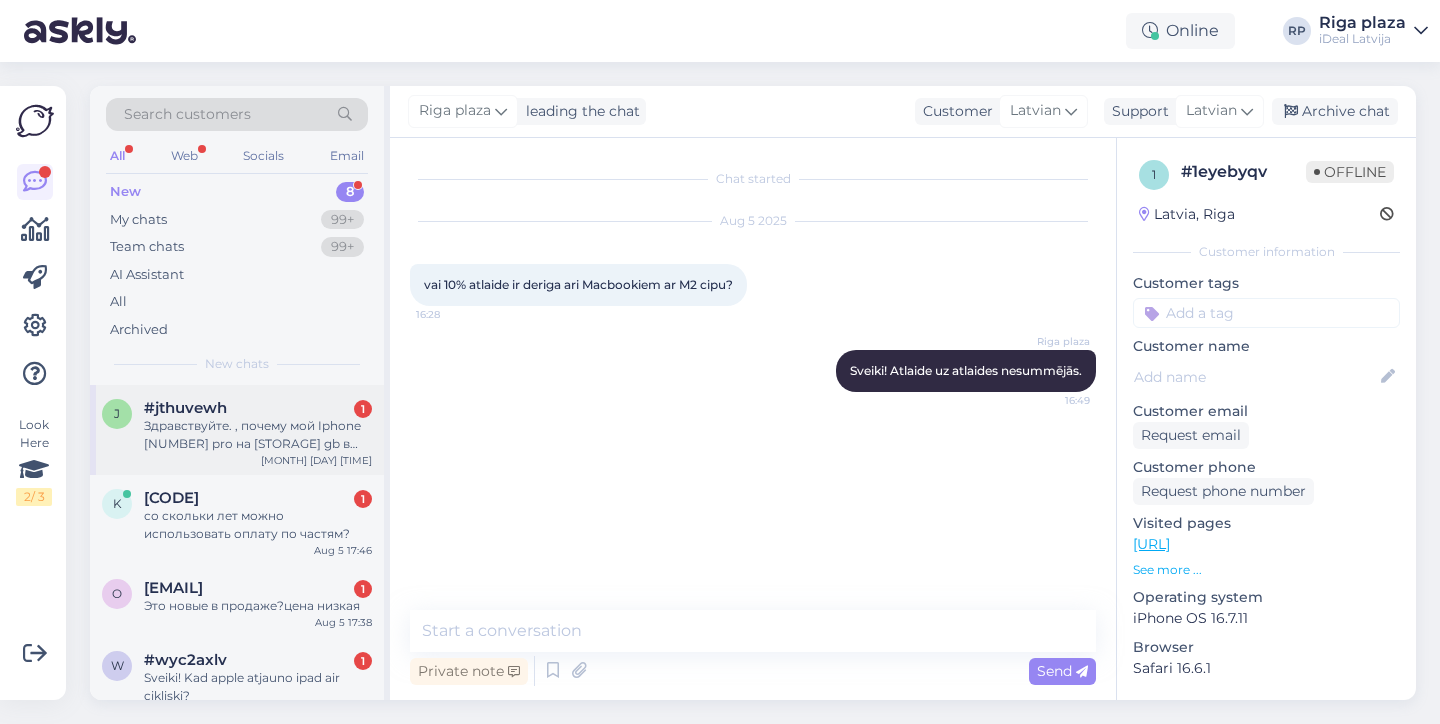 click on "[INITIALS] [INITIALS] [QUESTION] [MONTH] [DAY] [TIME]" at bounding box center [237, 430] 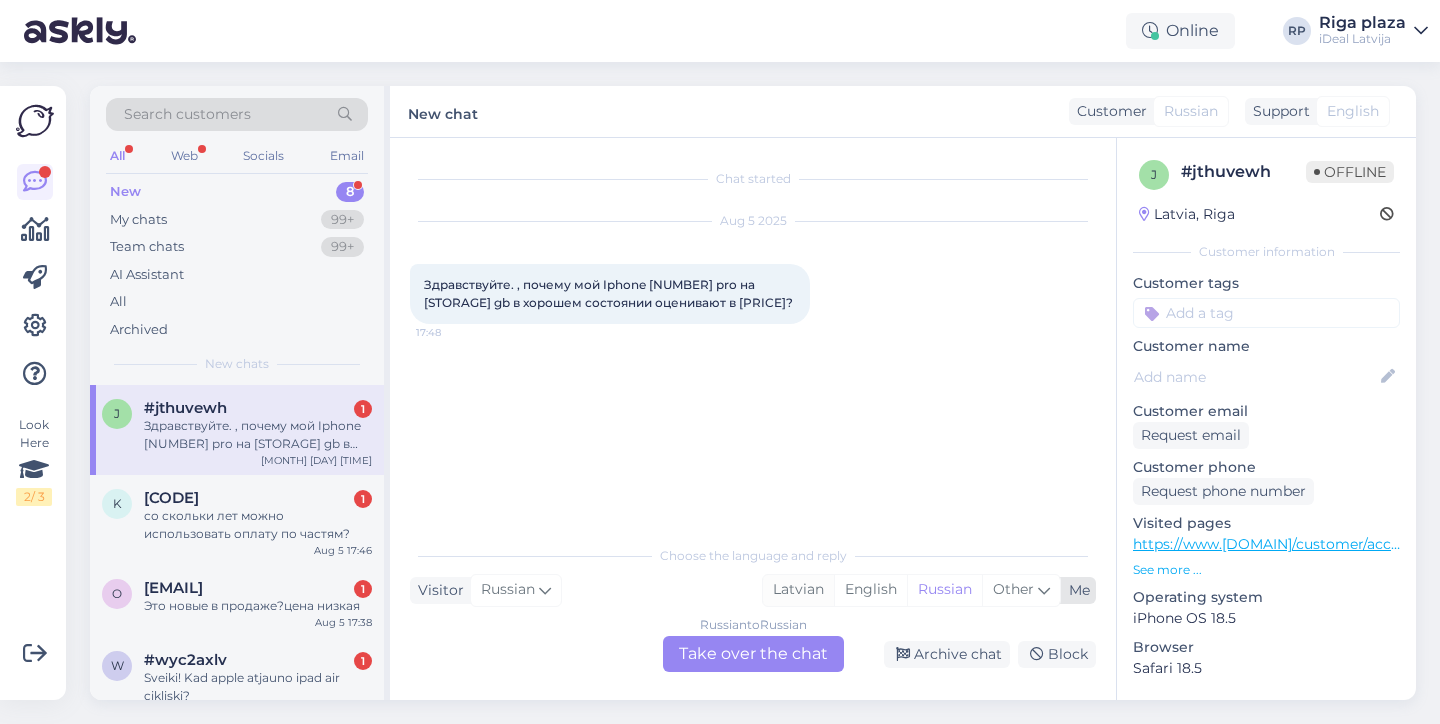 click on "Latvian" at bounding box center (798, 590) 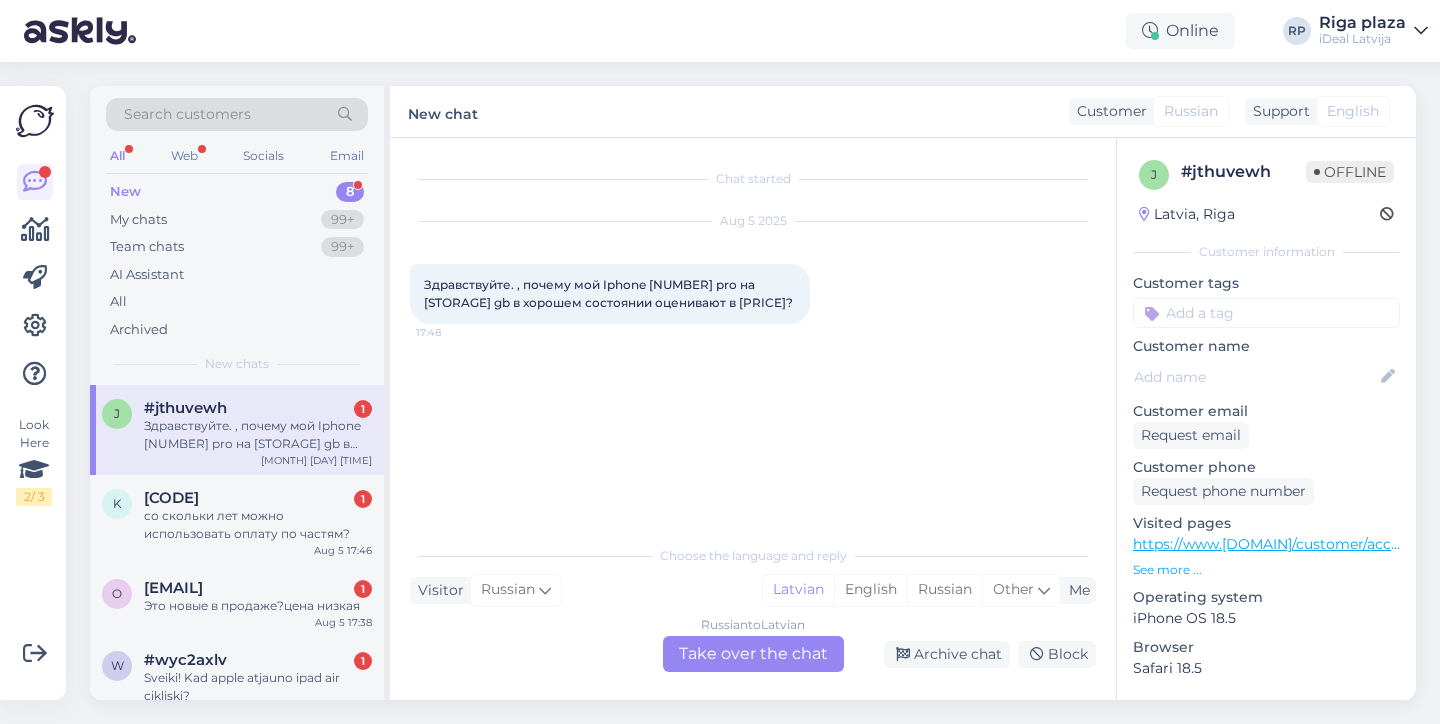 click on "Russian  to  Latvian Take over the chat" at bounding box center [753, 654] 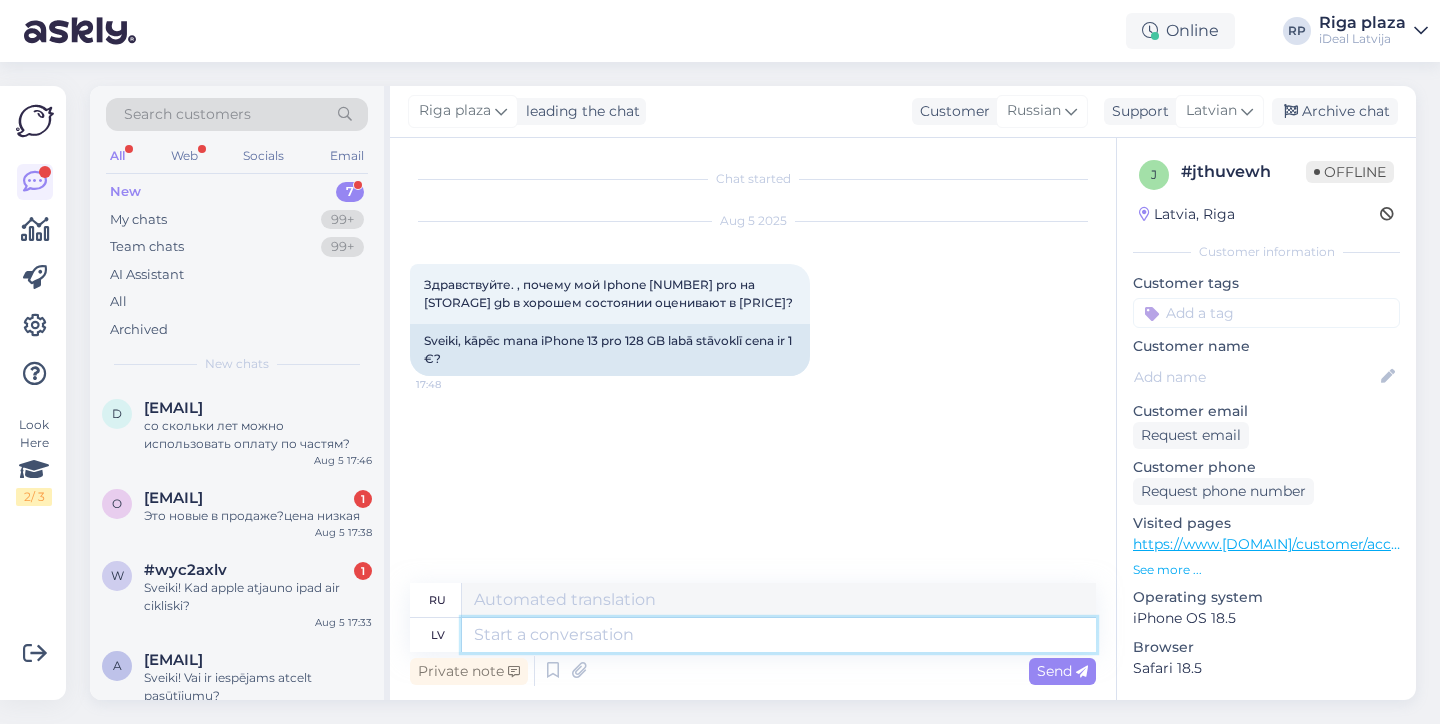 click at bounding box center (779, 635) 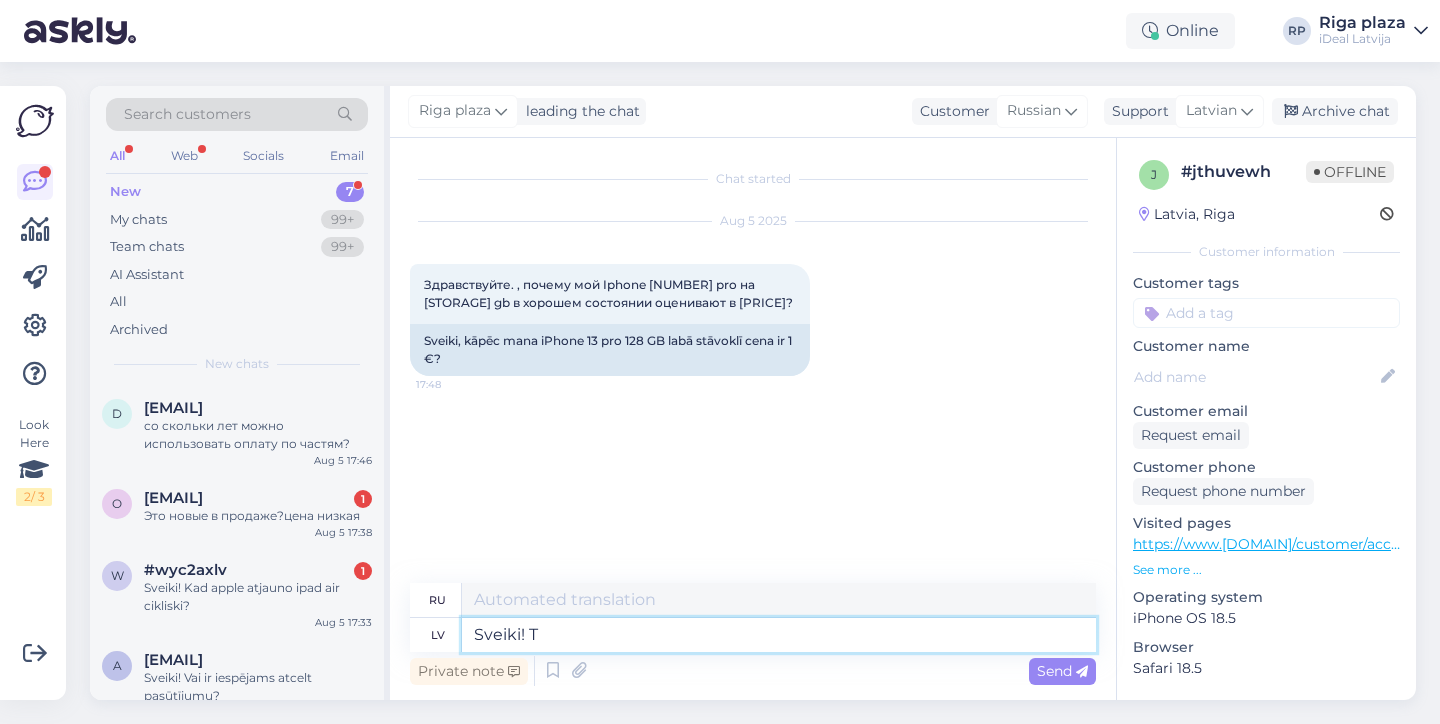 type on "Sveiki! Ta" 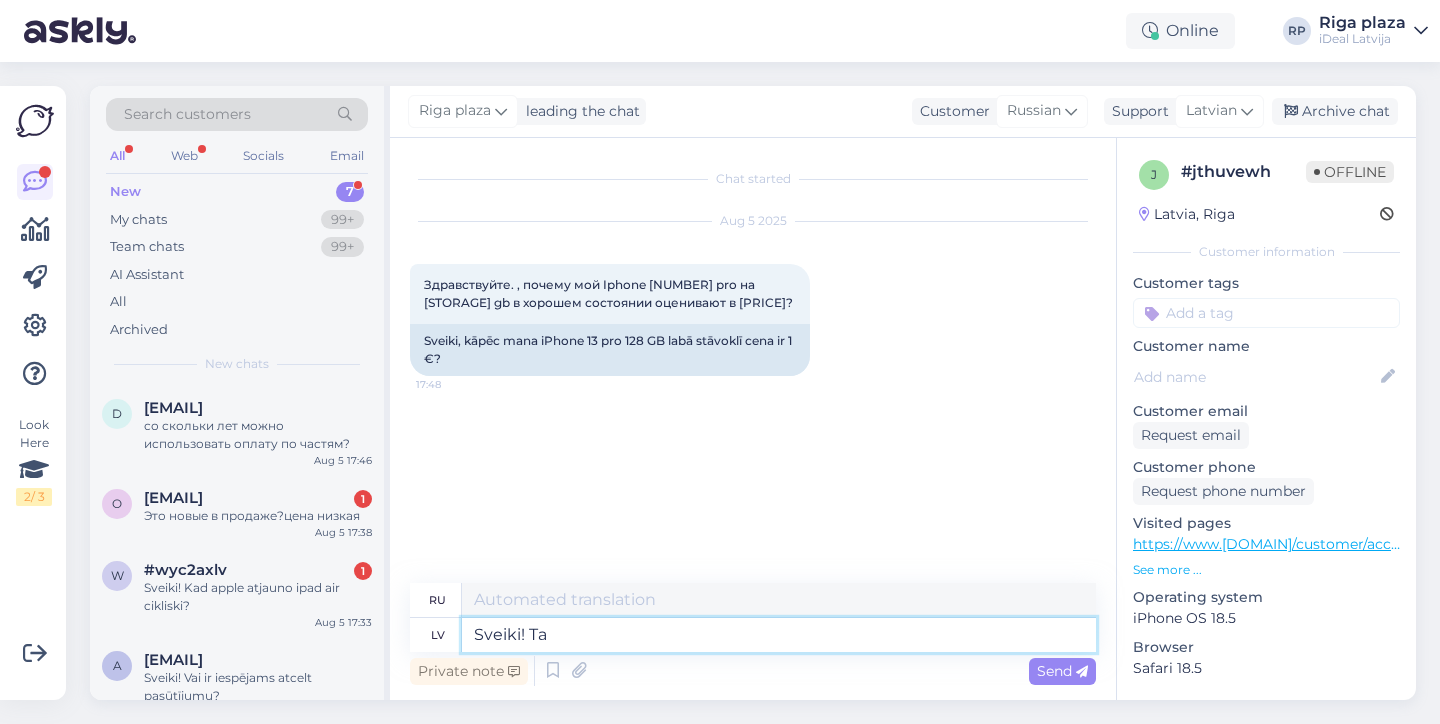 type on "Привет!" 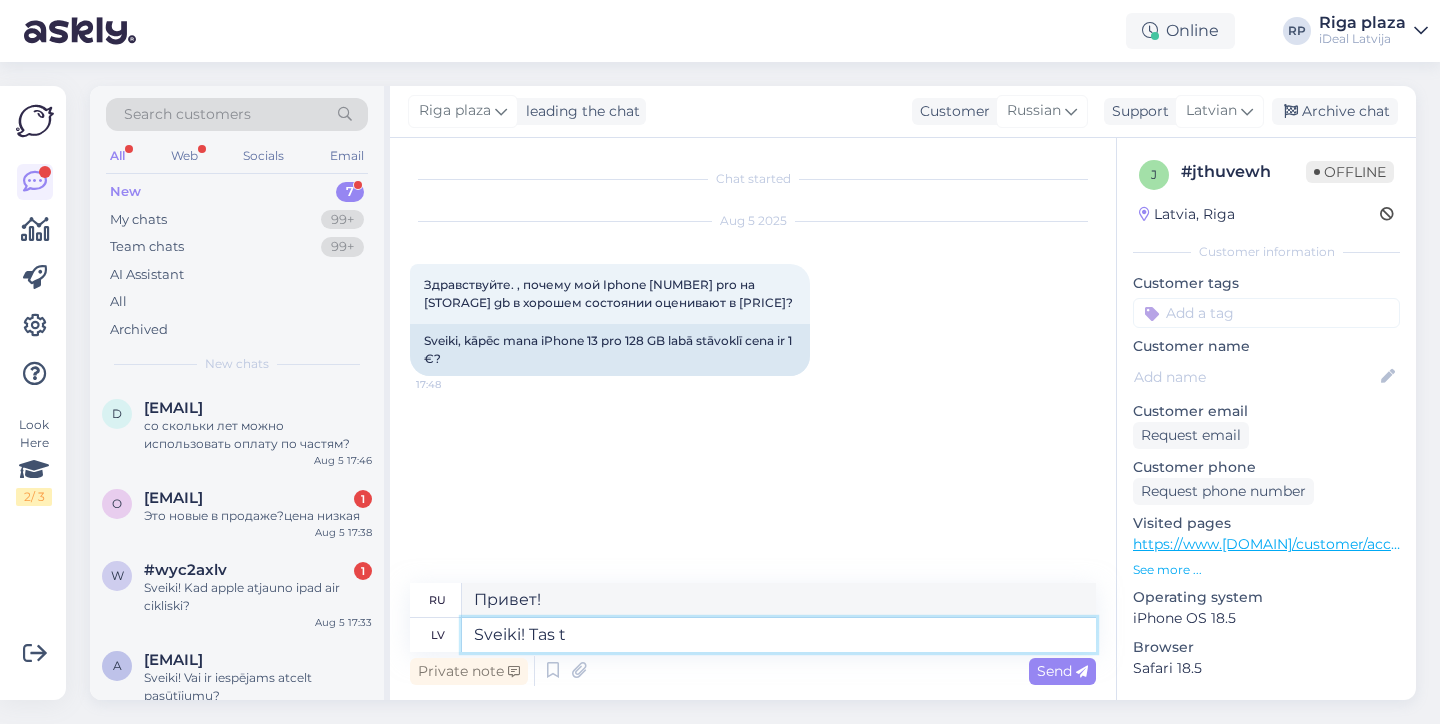 type on "Sveiki! Tas ta" 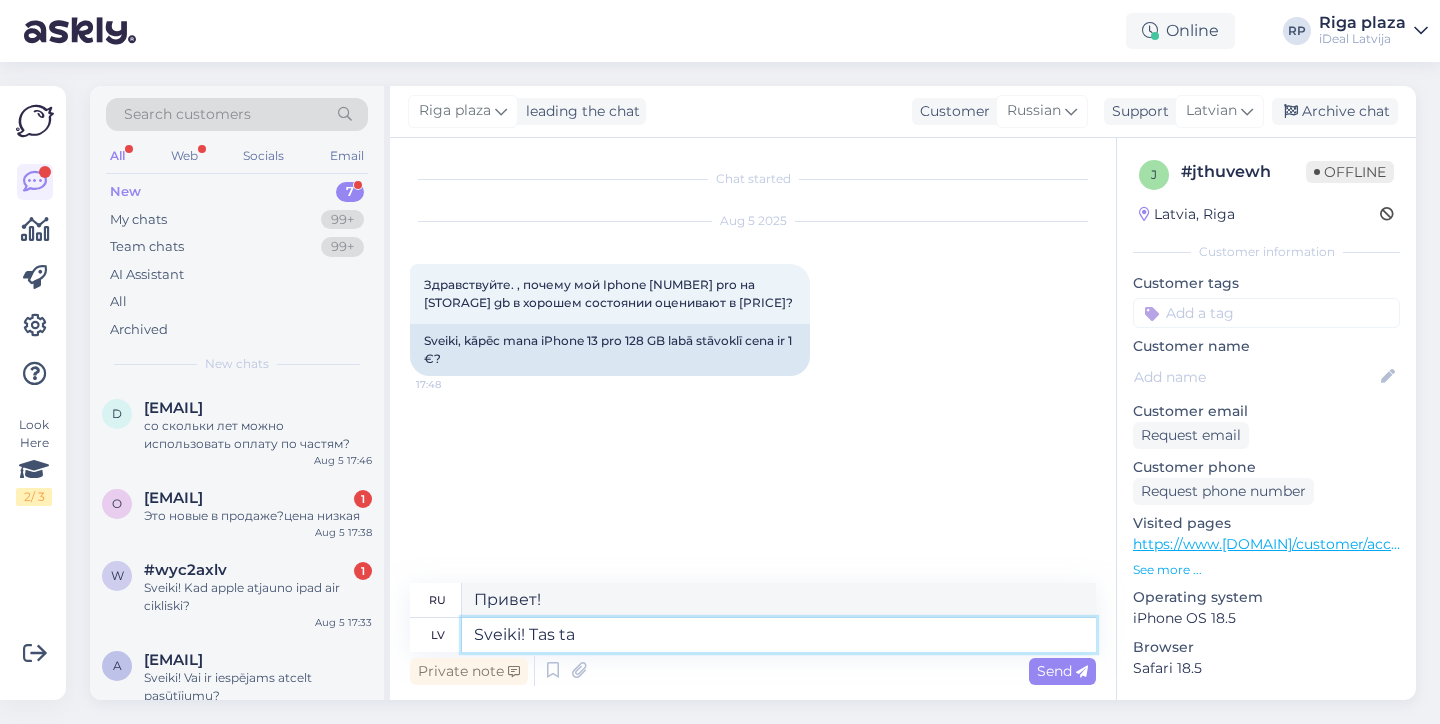 type on "Привет! Это" 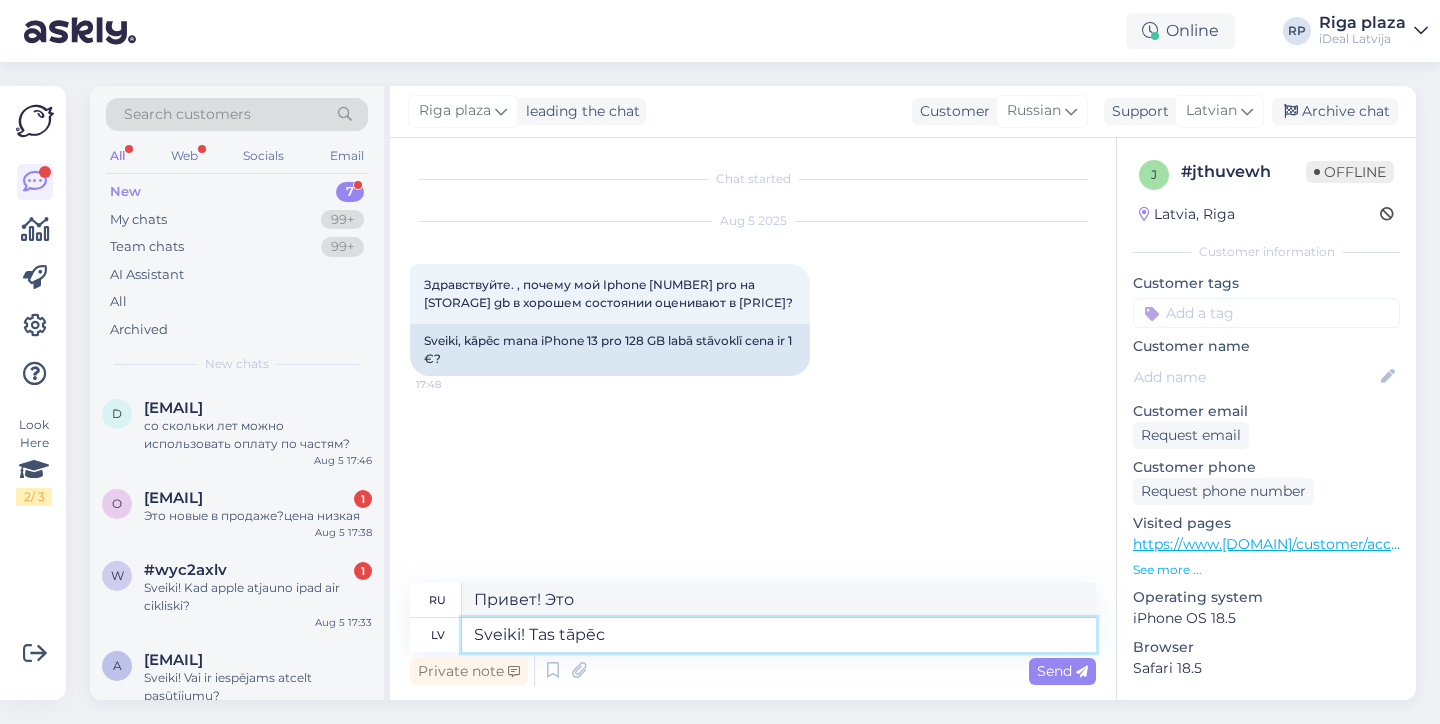 type on "Sveiki! Tas tāpēc" 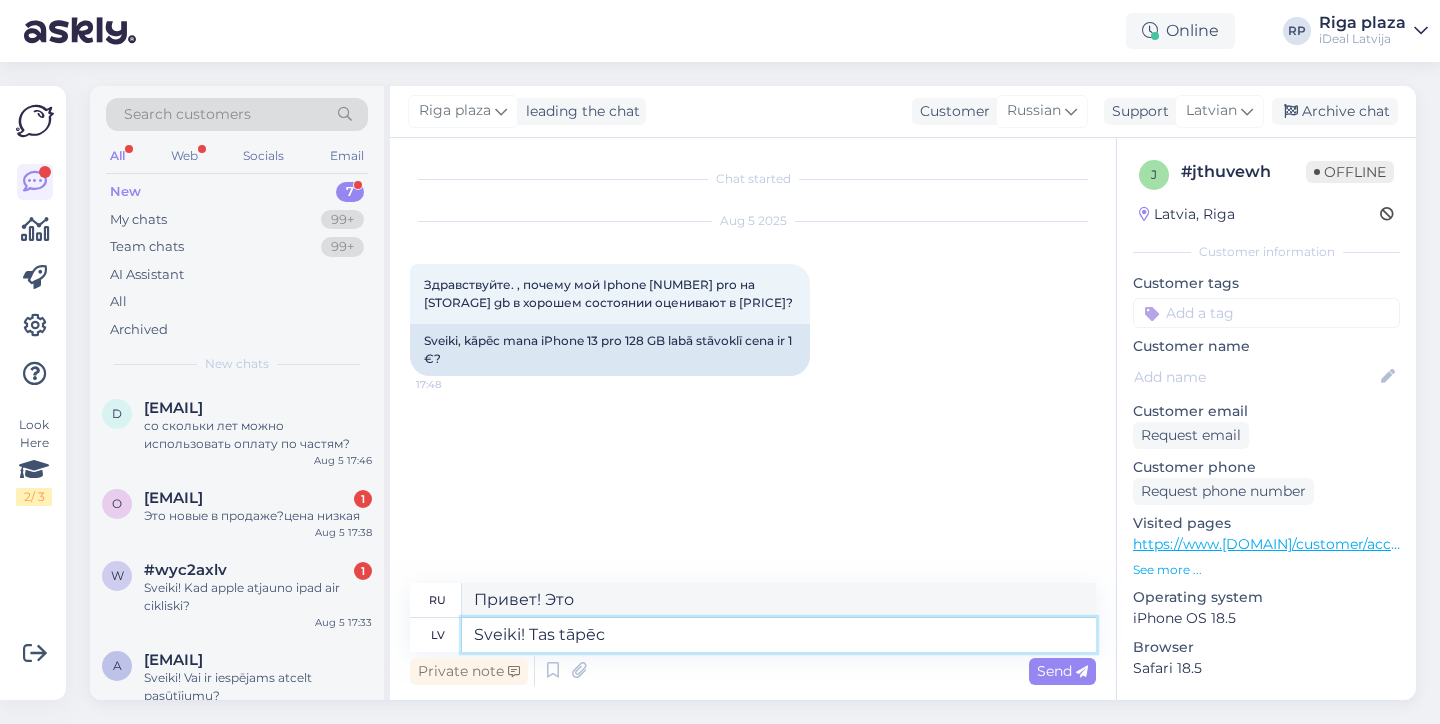 type on "Привет! Вот почему" 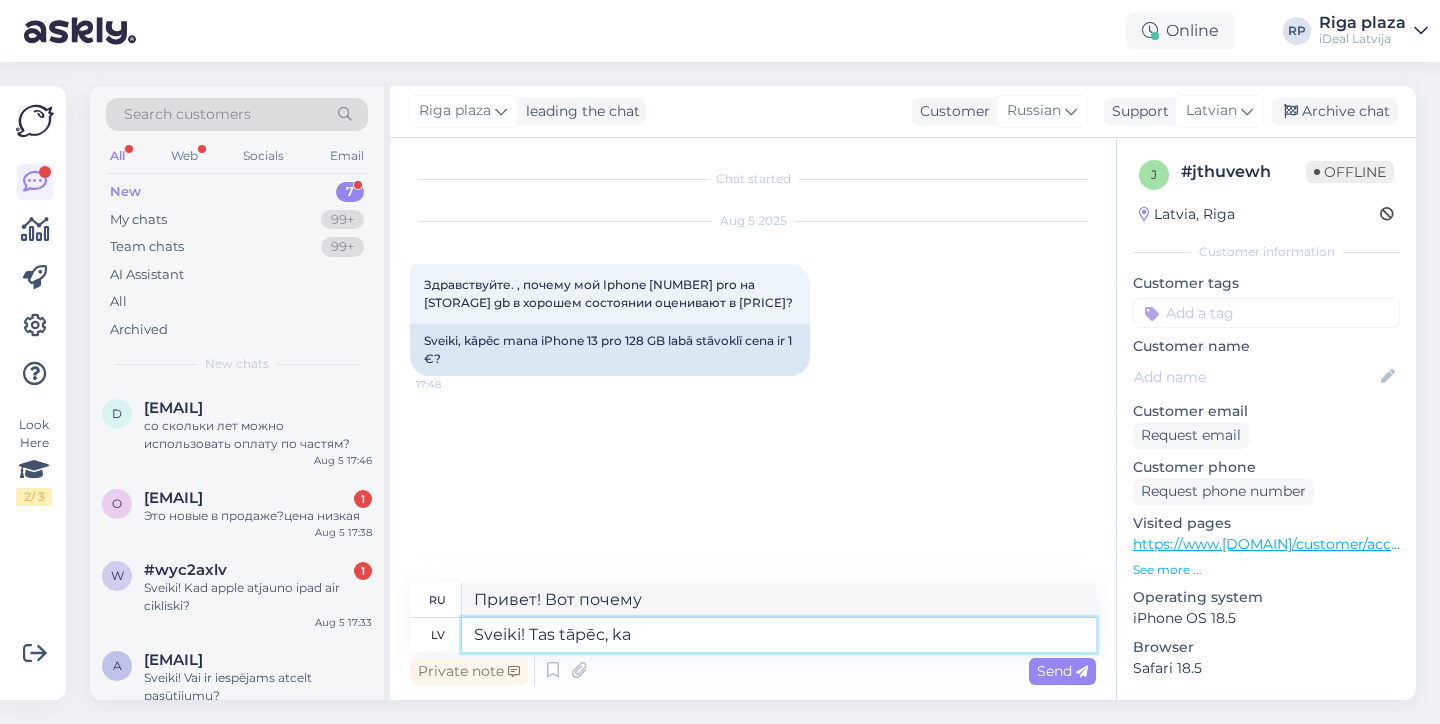 type on "Sveiki! Tas tāpēc, ka" 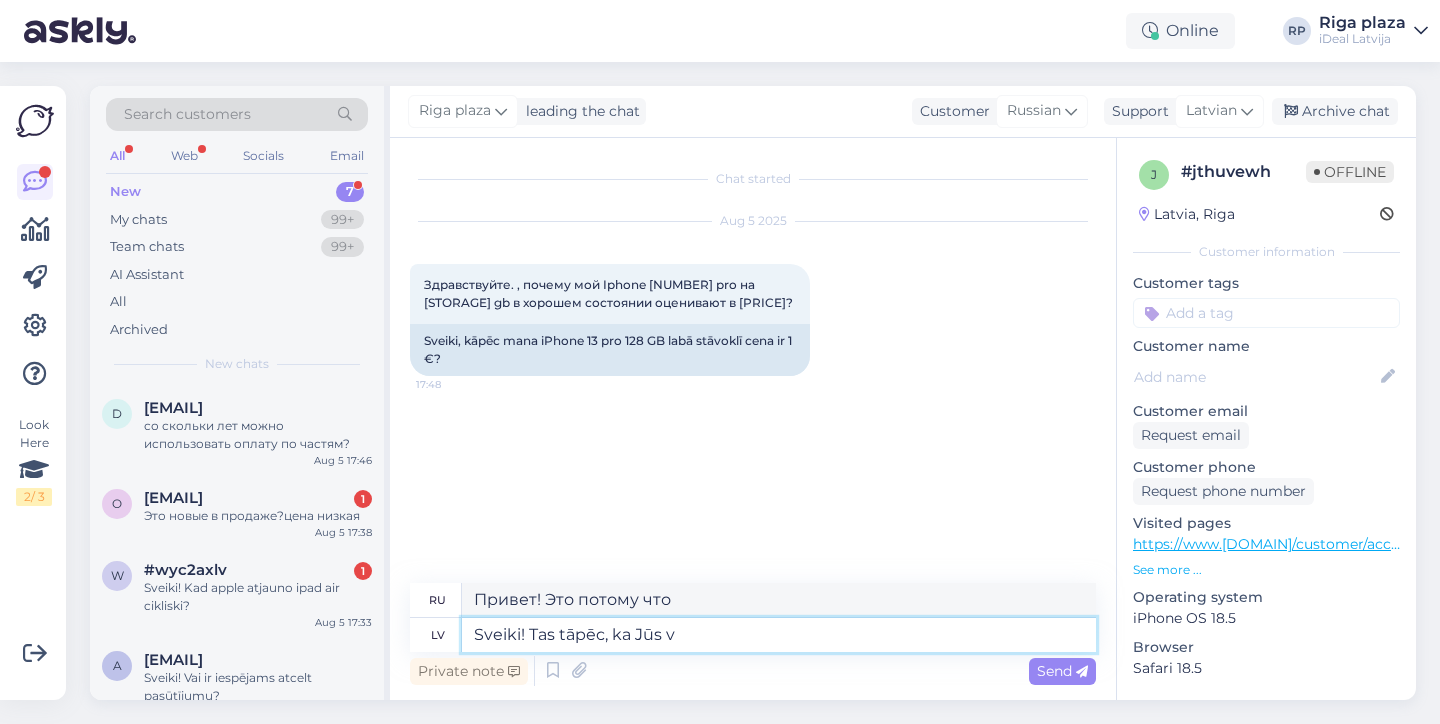 type on "Sveiki! Tas tāpēc, ka Jūs vi" 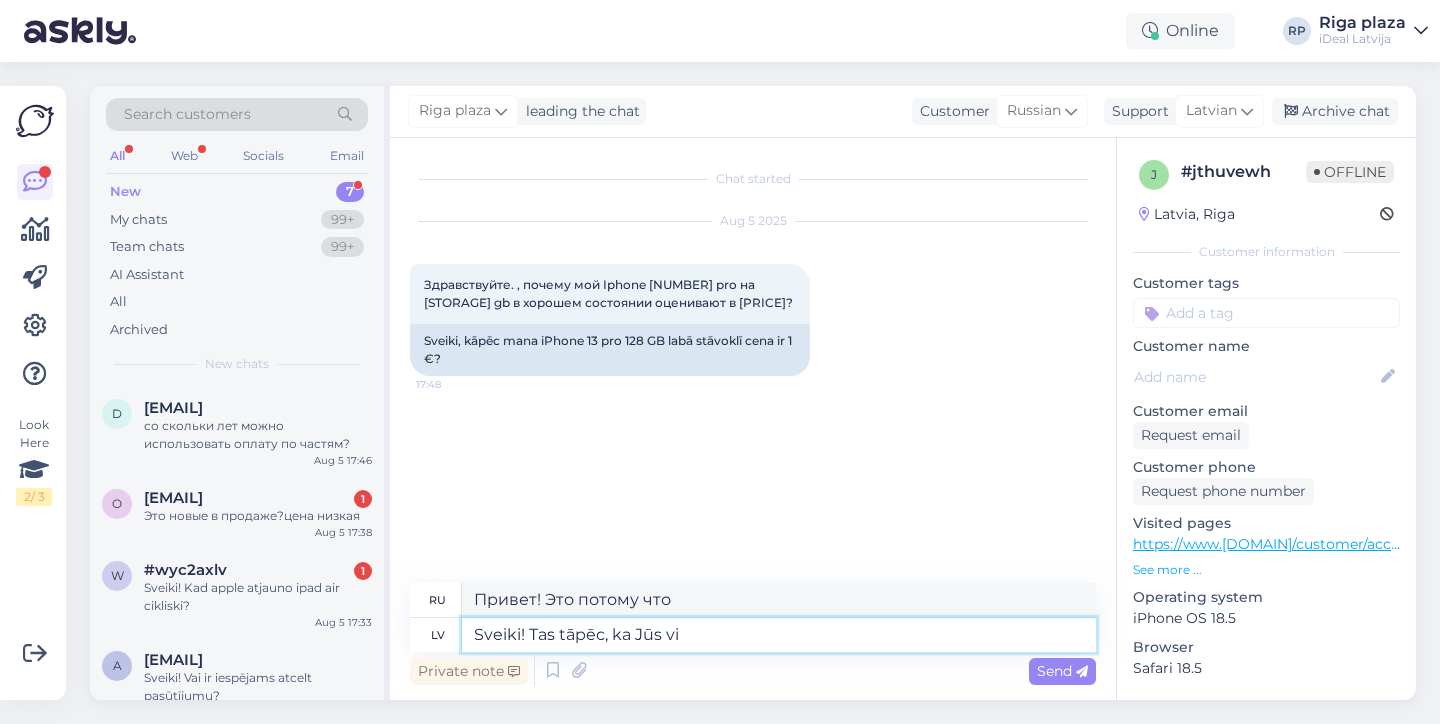 type on "Привет! Это потому что ты" 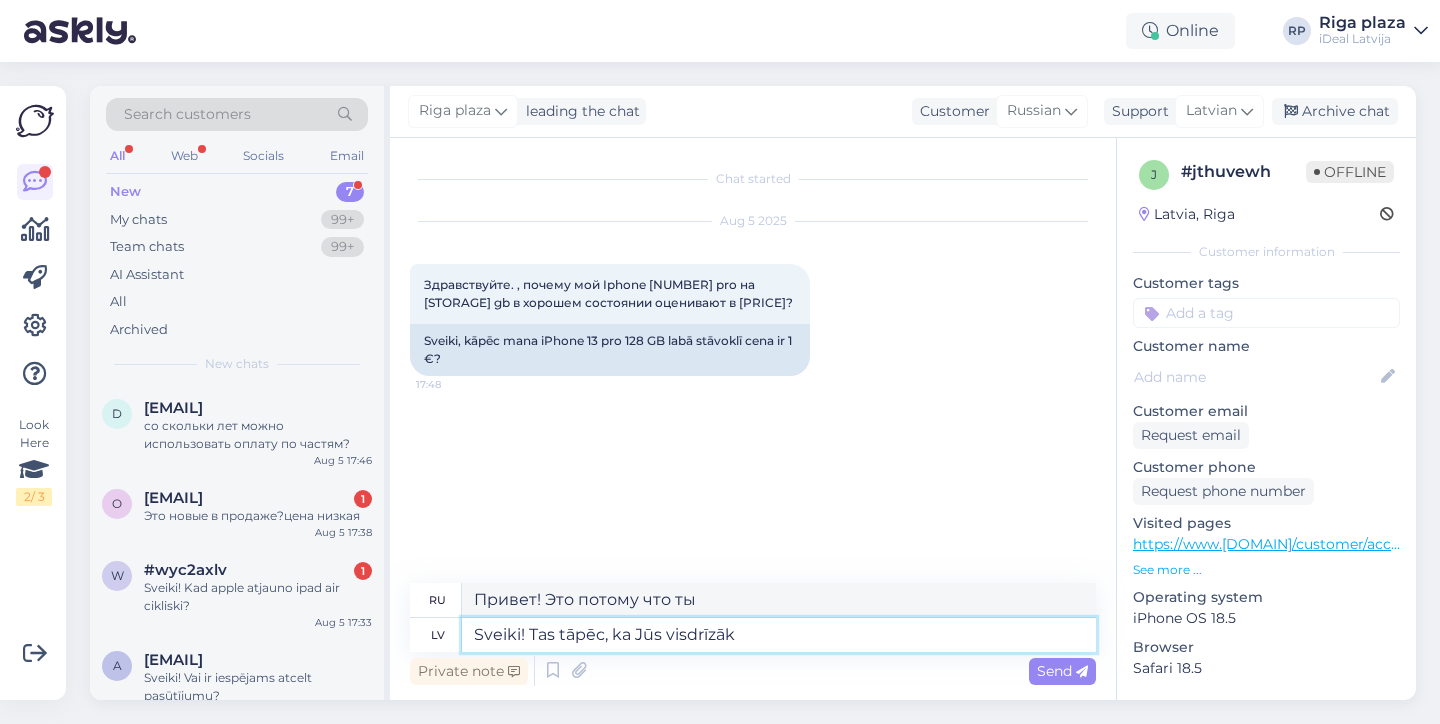 type on "Sveiki! Tas tāpēc, ka Jūs visdrīzāk p" 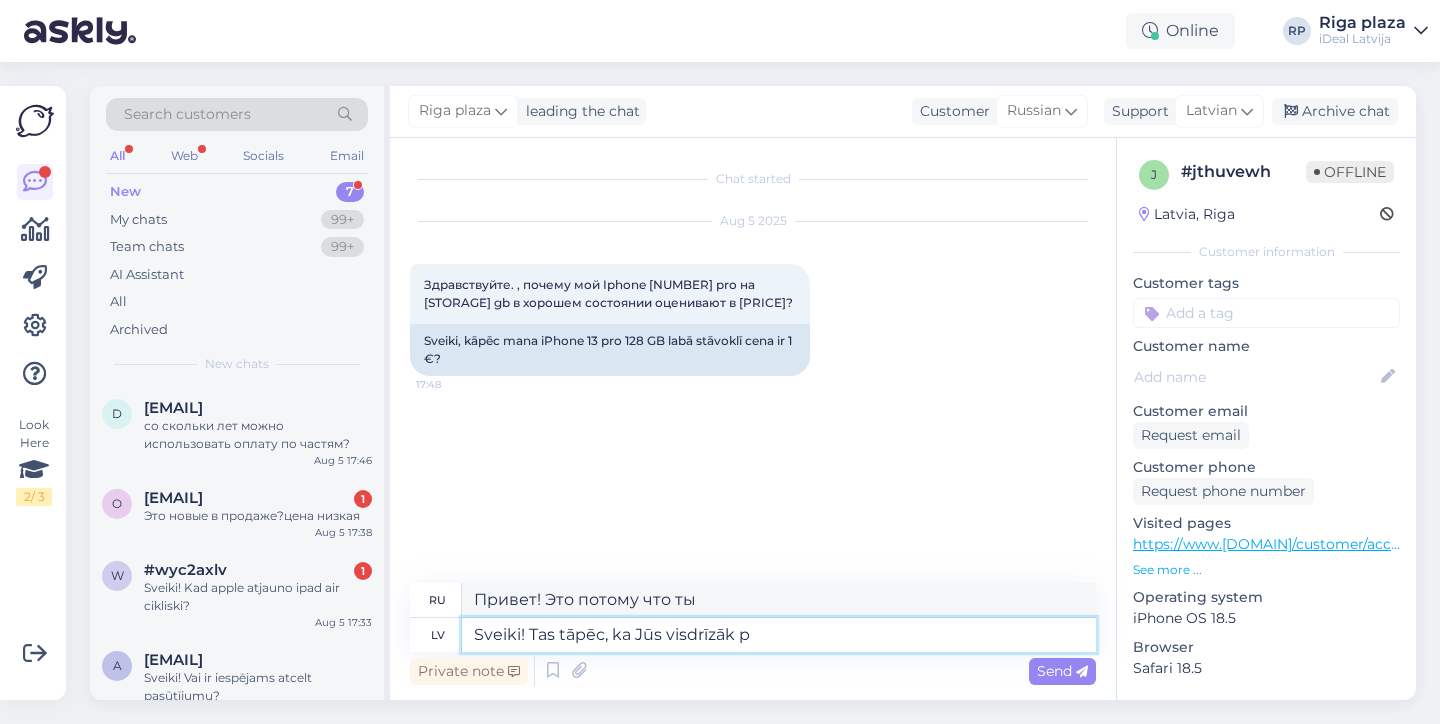 type on "Привет! Это потому, что ты, вероятно," 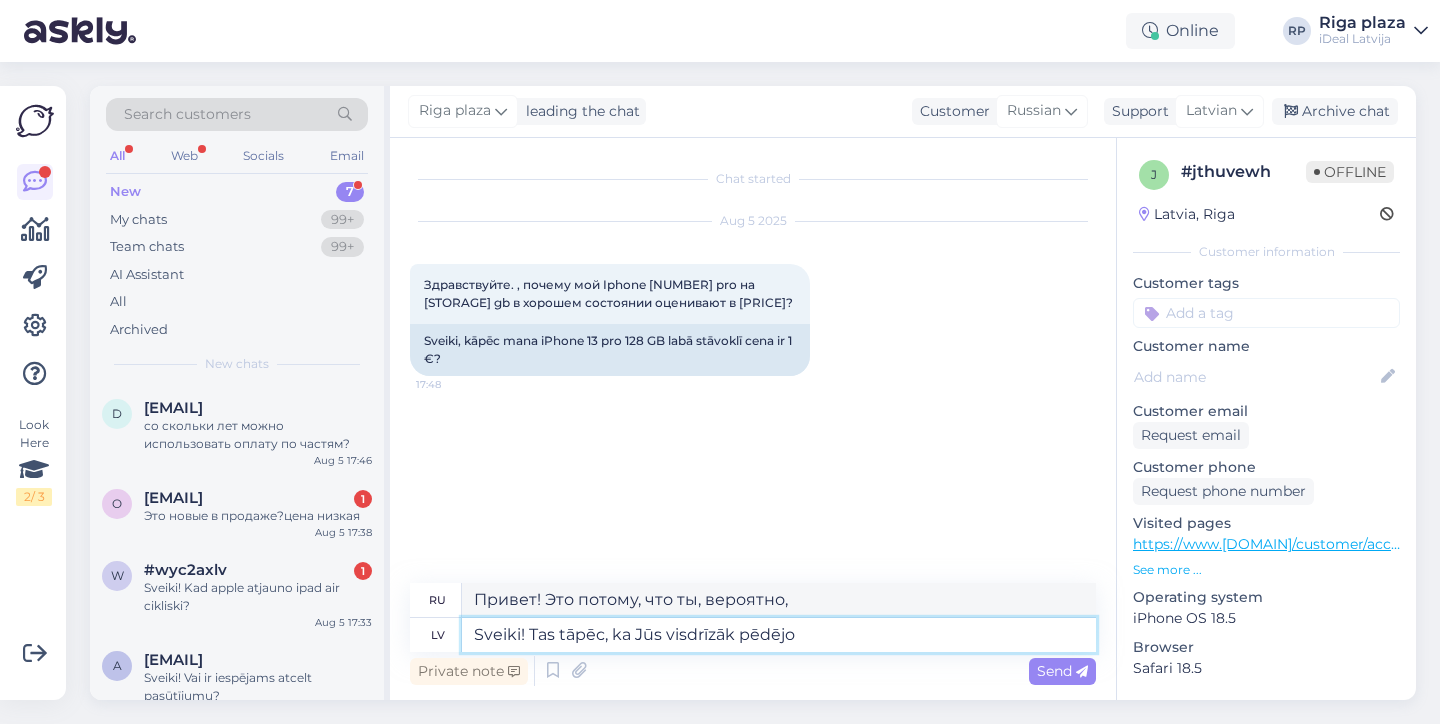 type on "Sveiki! Tas tāpēc, ka Jūs visdrīzāk pēdējo" 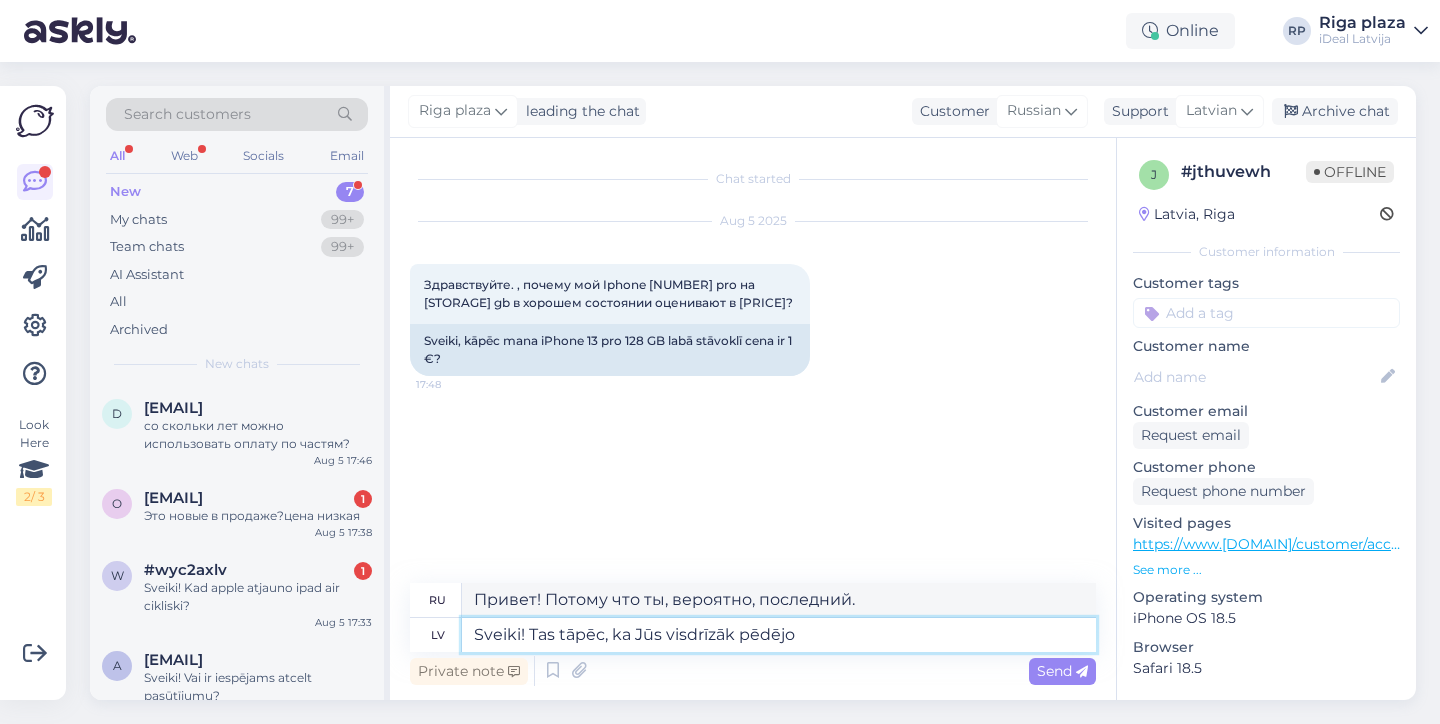 type on "Привет! Это потому что ты, вероятно, последний." 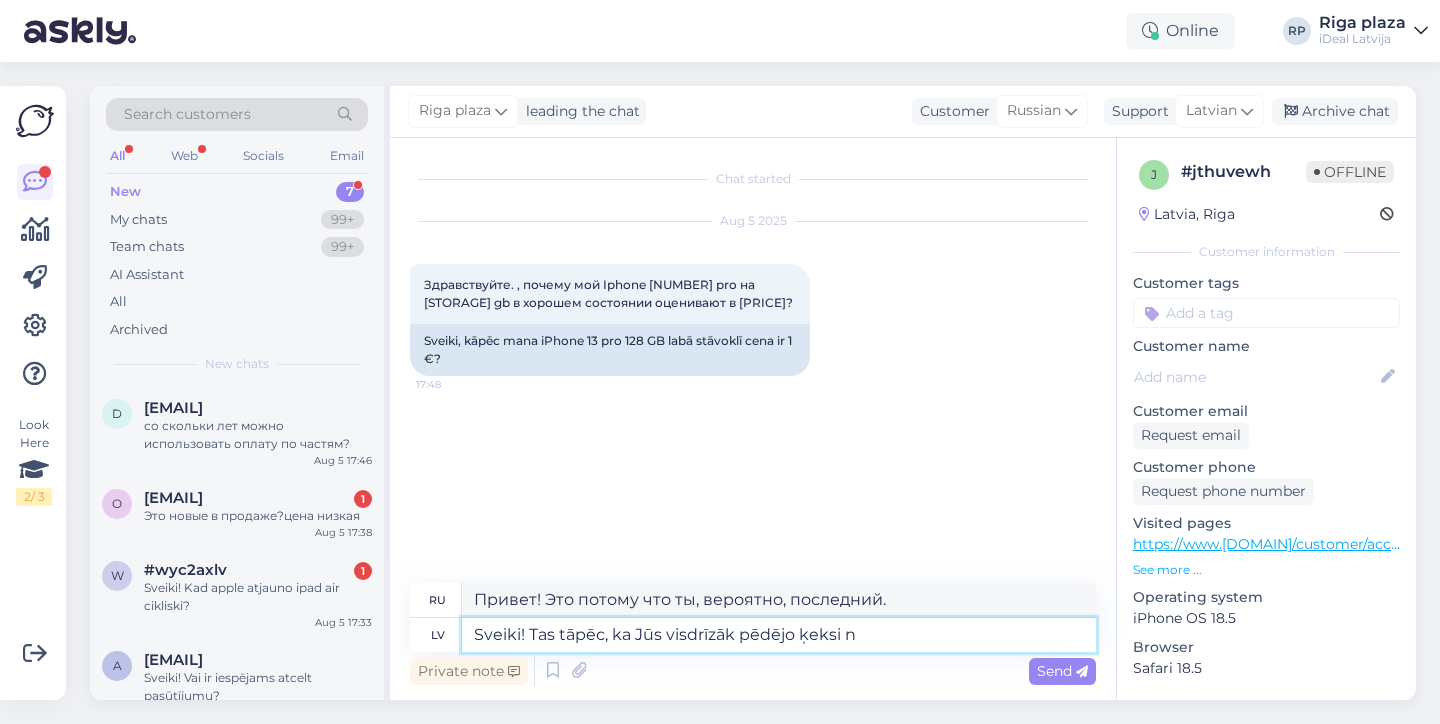 type on "Sveiki! Tas tāpēc, ka Jūs visdrīzāk pēdējo ķeksi ne" 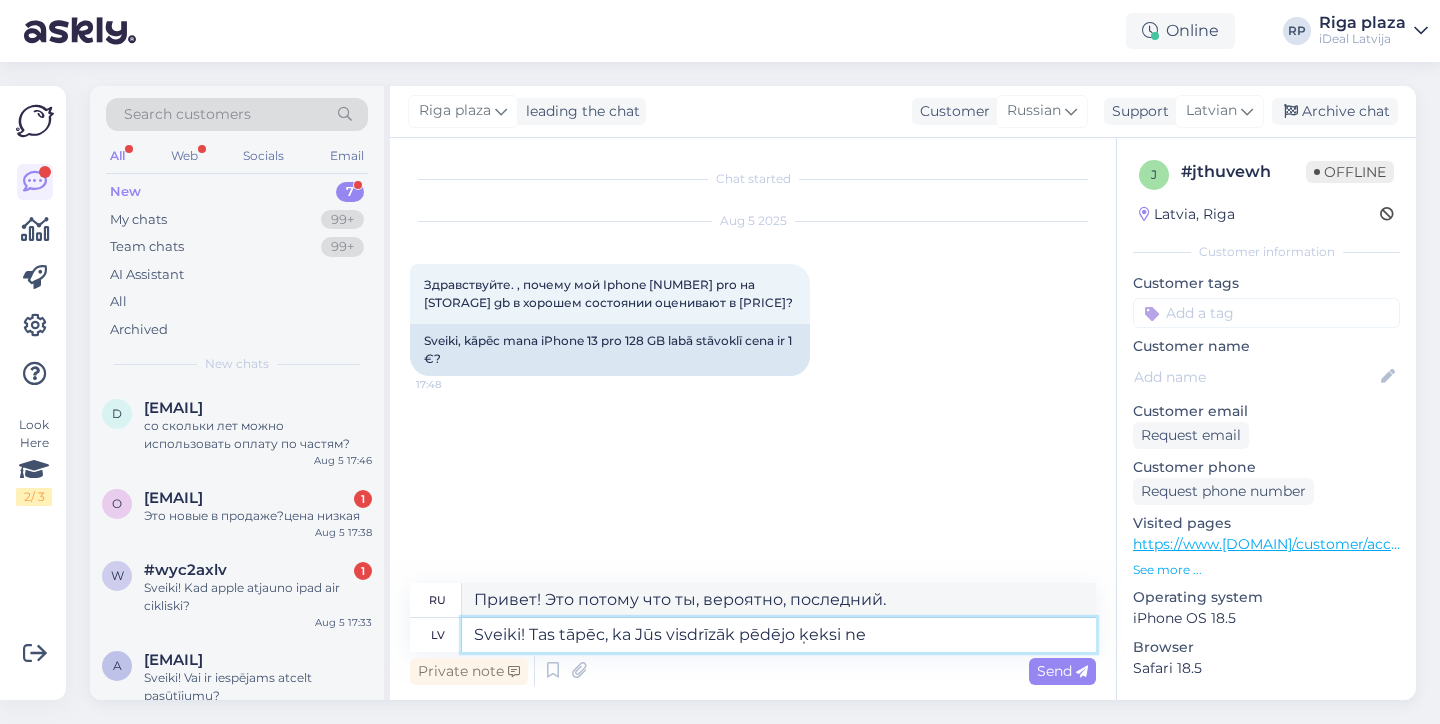 type on "Привет! Потому что ты, вероятно, последний, кто это сделал." 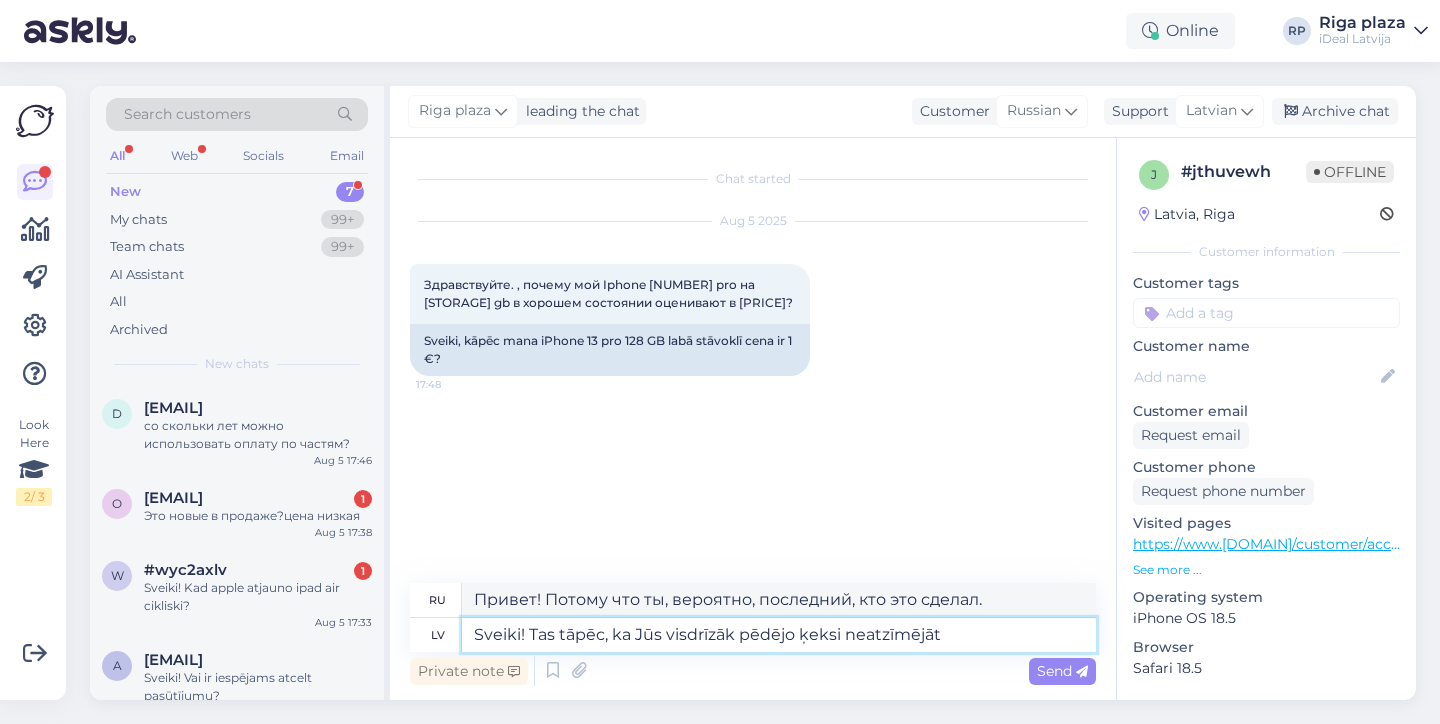 type on "Sveiki! Tas tāpēc, ka Jūs visdrīzāk pēdējo ķeksi neatzīmējāt" 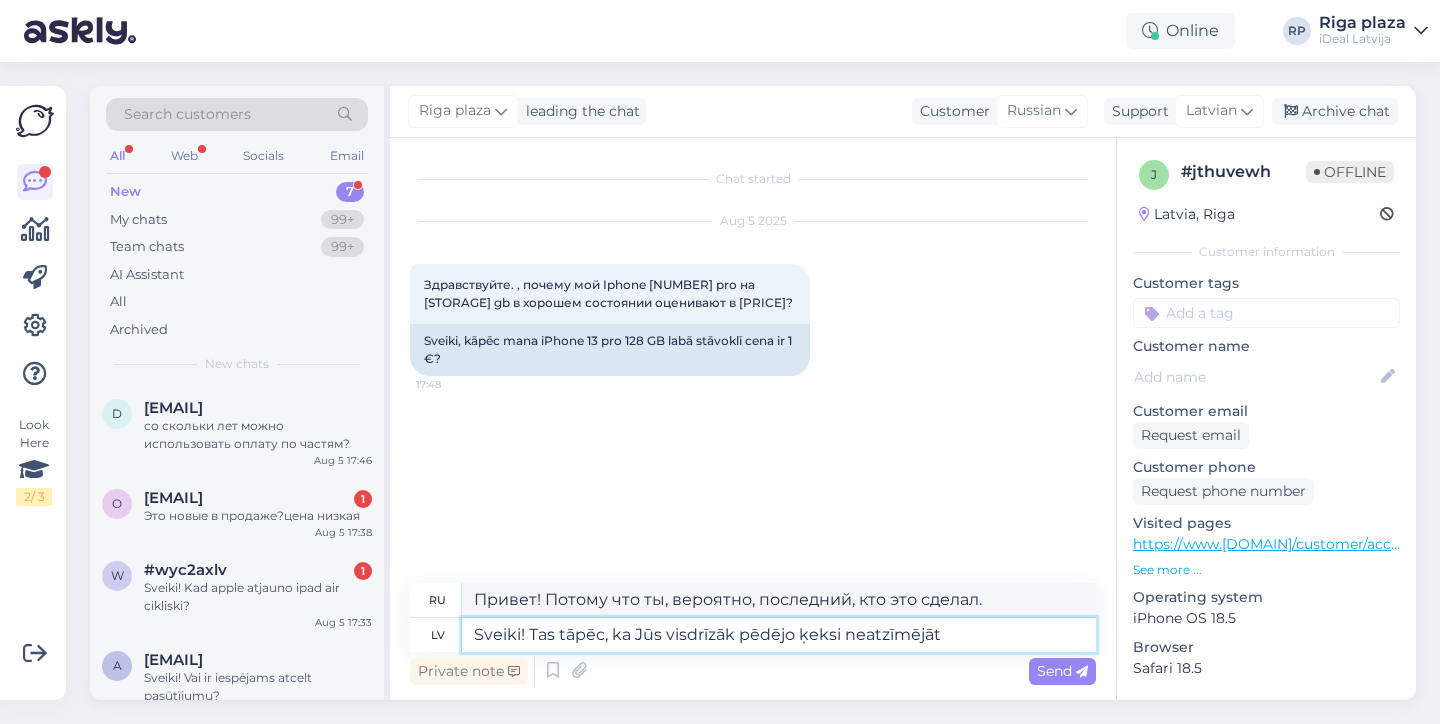 type on "Привет! Скорее всего, вы не отметили последний пункт." 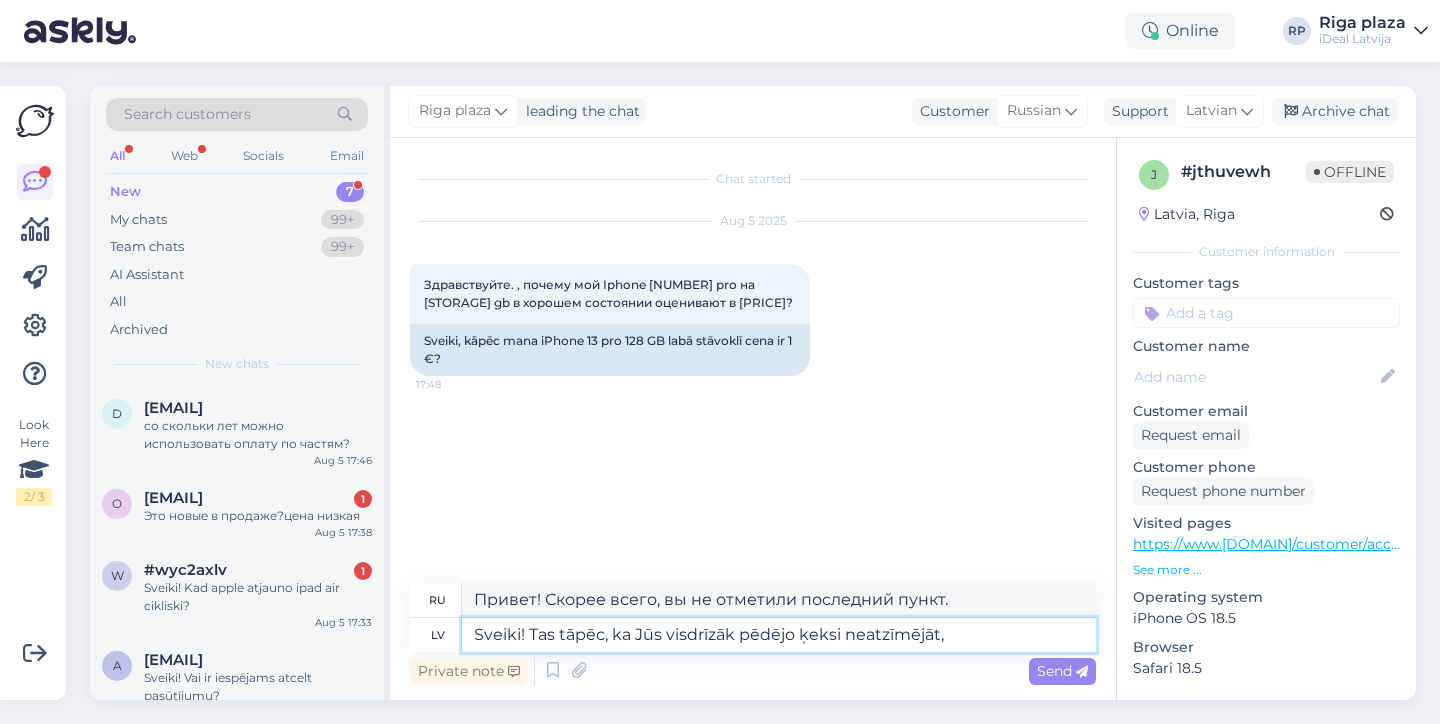type on "Sveiki! Tas tāpēc, ka Jūs visdrīzāk pēdējo ķeksi neatzīmējāt," 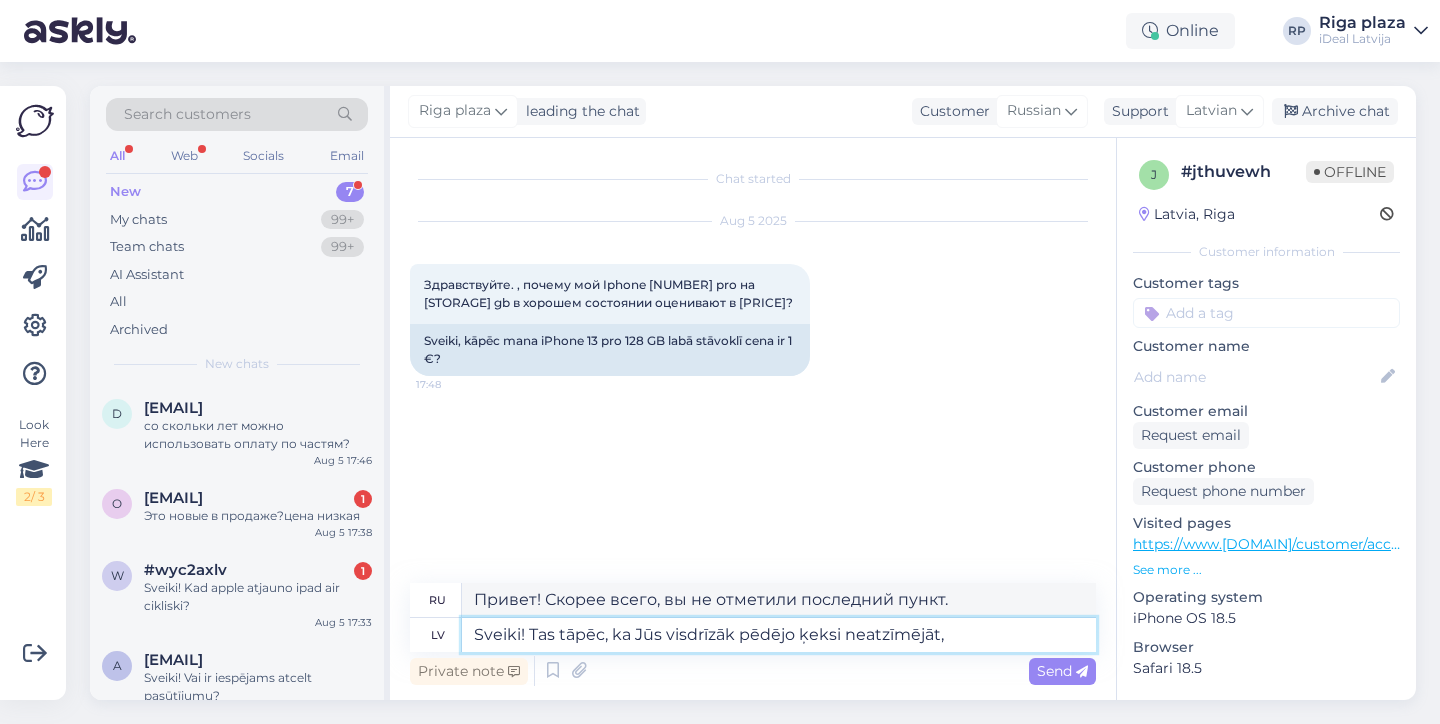 type on "Привет! Это потому, что вы, вероятно, не отметили последний пункт." 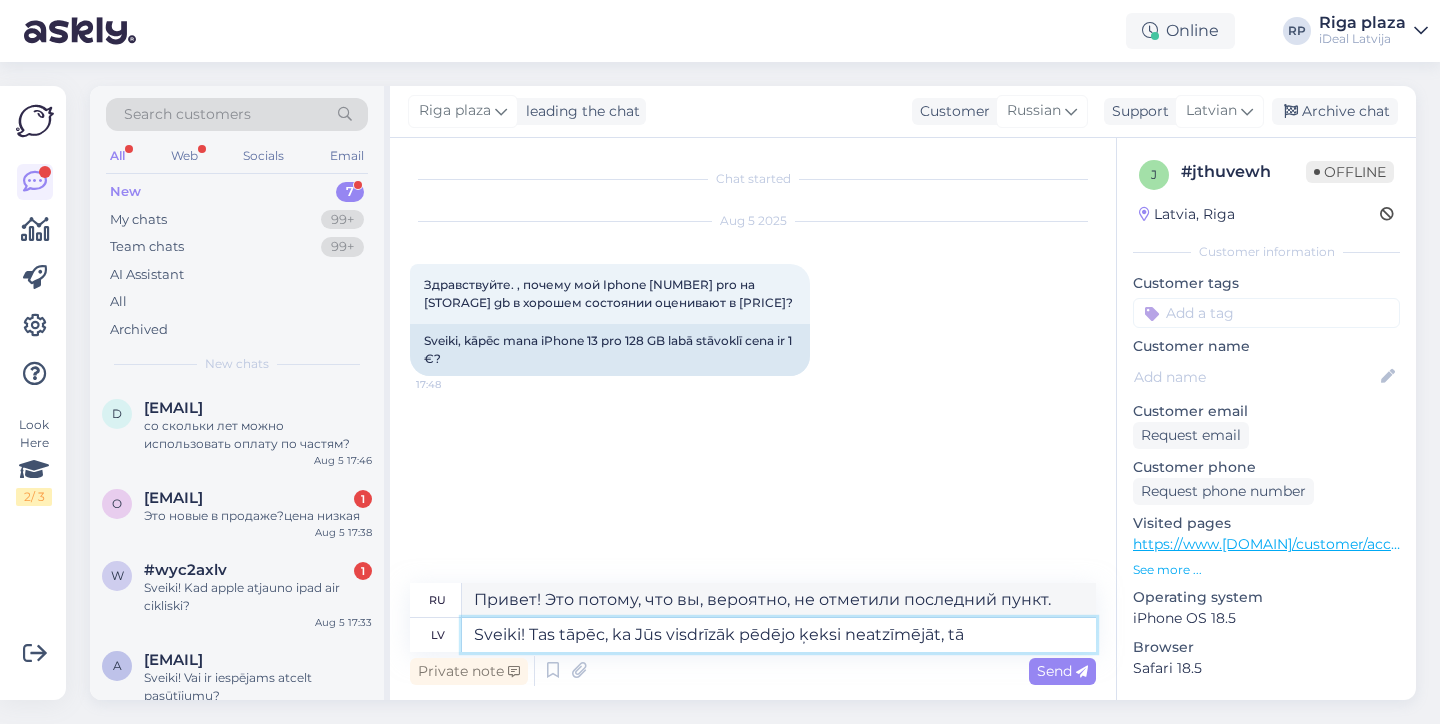 type on "Sveiki! Tas tāpēc, ka Jūs visdrīzāk pēdējo ķeksi neatzīmējāt, tā" 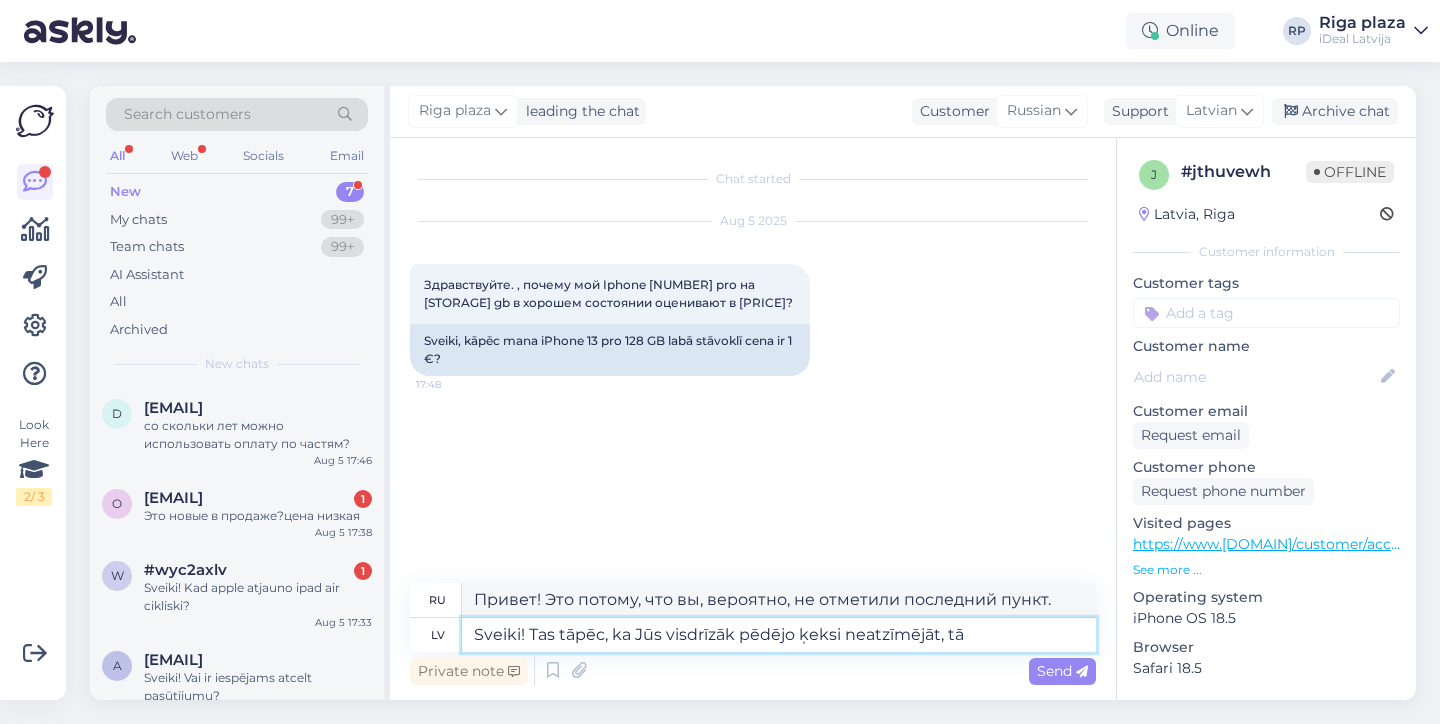 type on "Привет! Это потому, что вы, вероятно, не отметили последний пункт, поэтому" 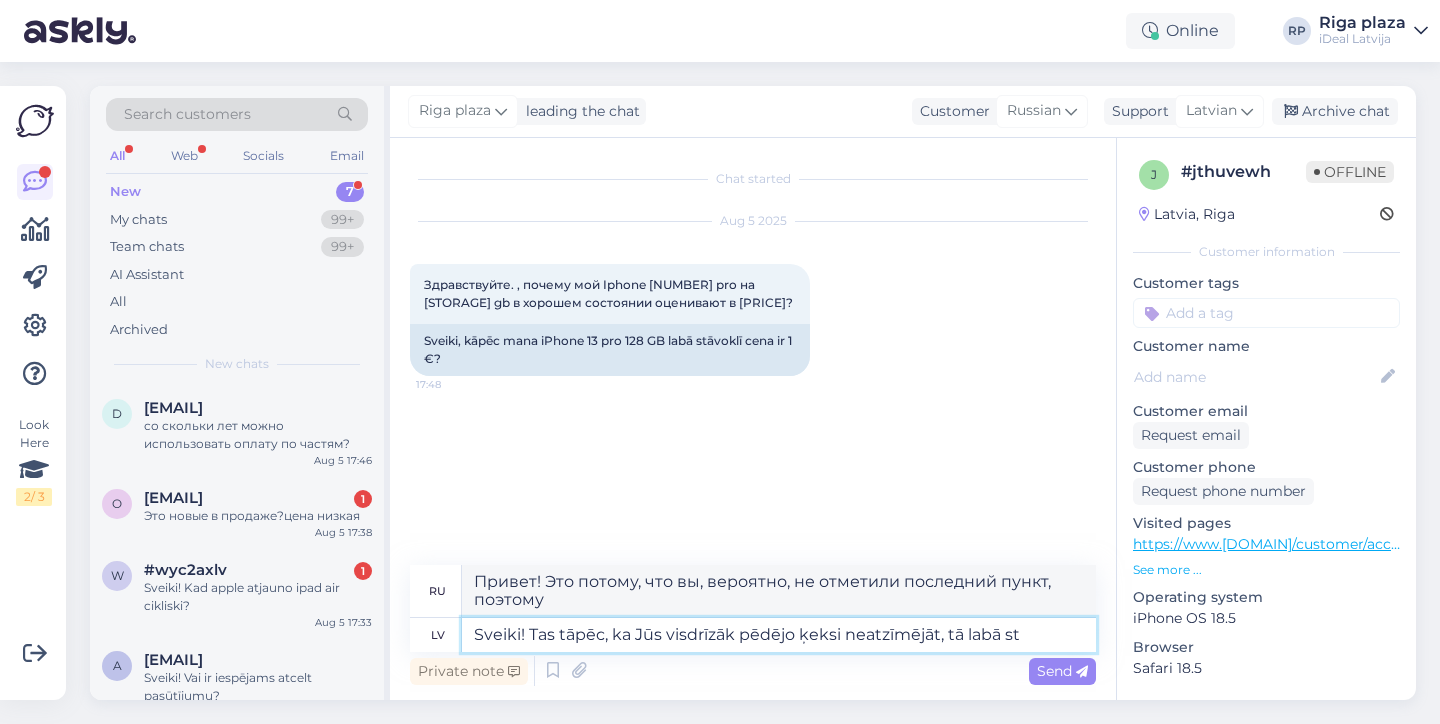 type on "Sveiki! Tas tāpēc, ka Jūs visdrīzāk pēdējo ķeksi neatzīmējāt, tā labā st'" 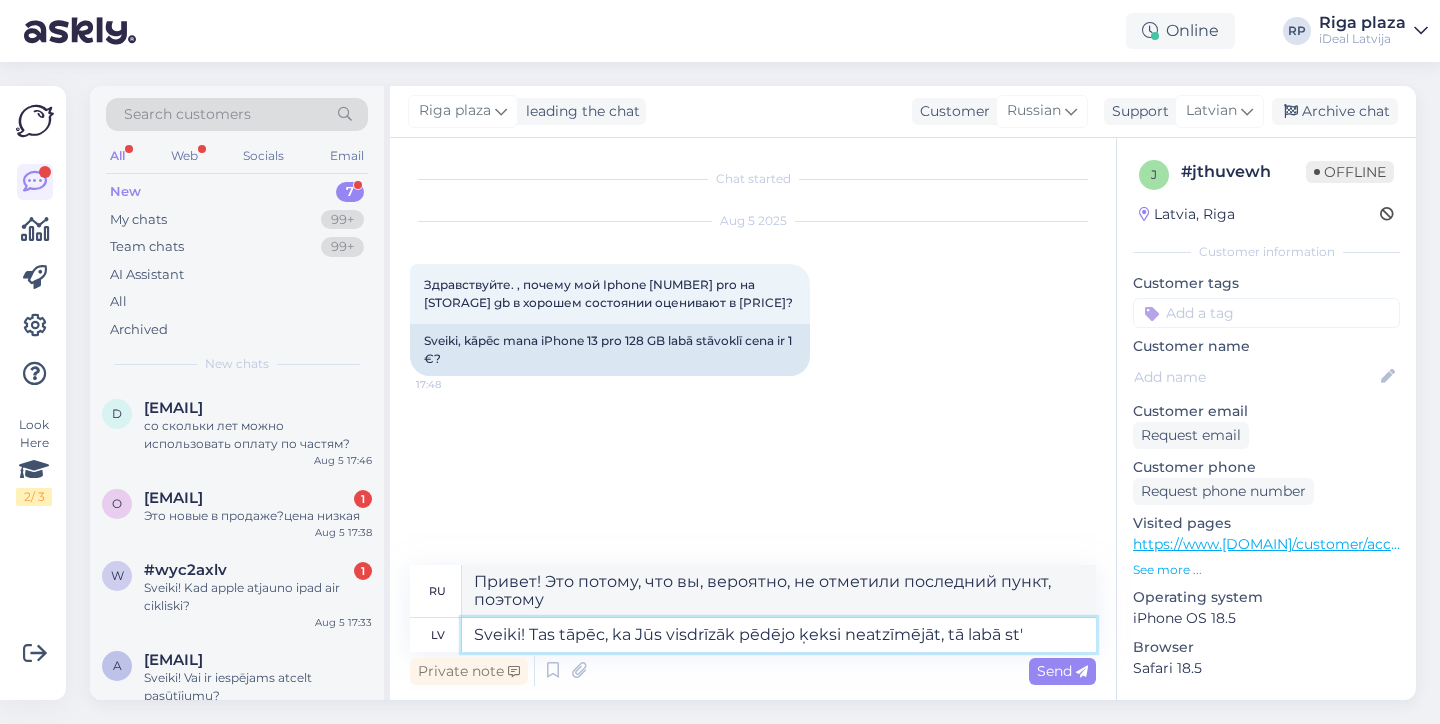 type on "Привет! Скорее всего, вы не отметили последний пункт, так что..." 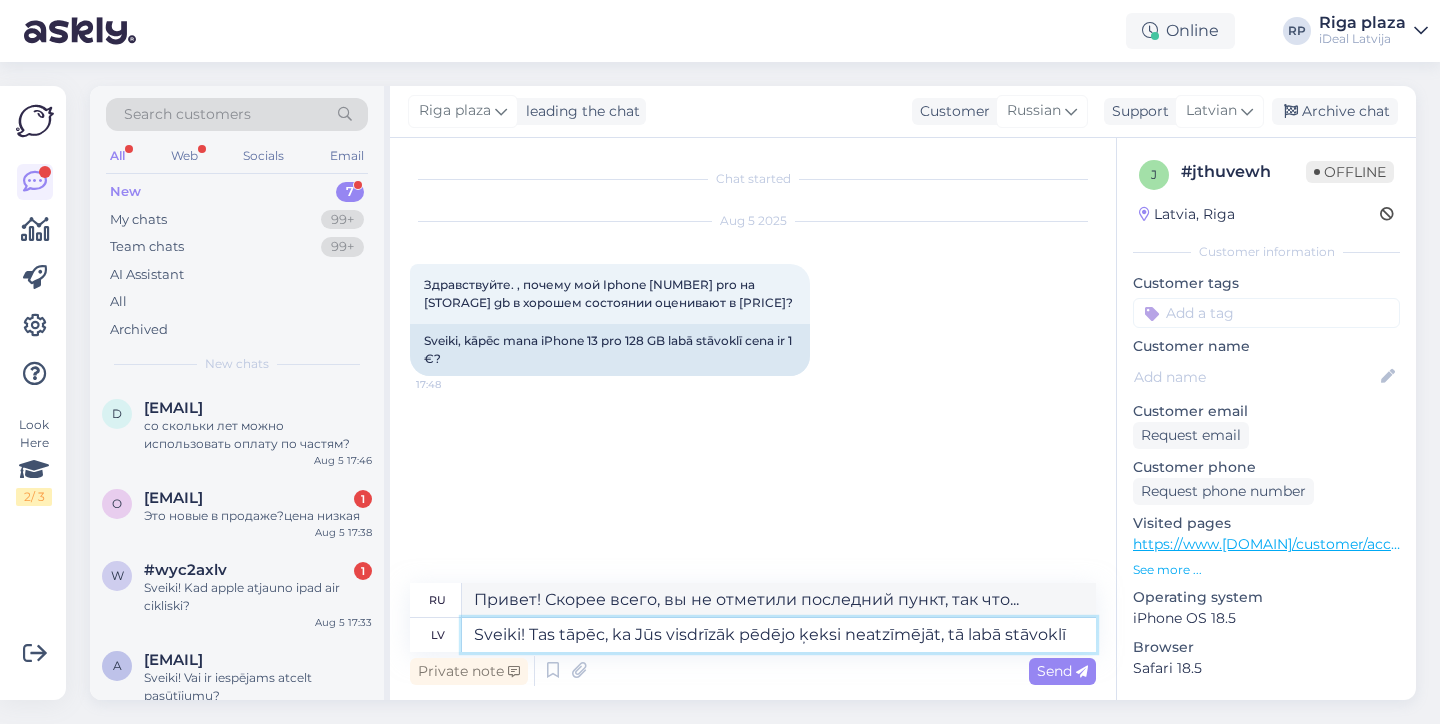 type on "Sveiki! Tas tāpēc, ka Jūs visdrīzāk pēdējo ķeksi neatzīmējāt, tā labā stāvoklī" 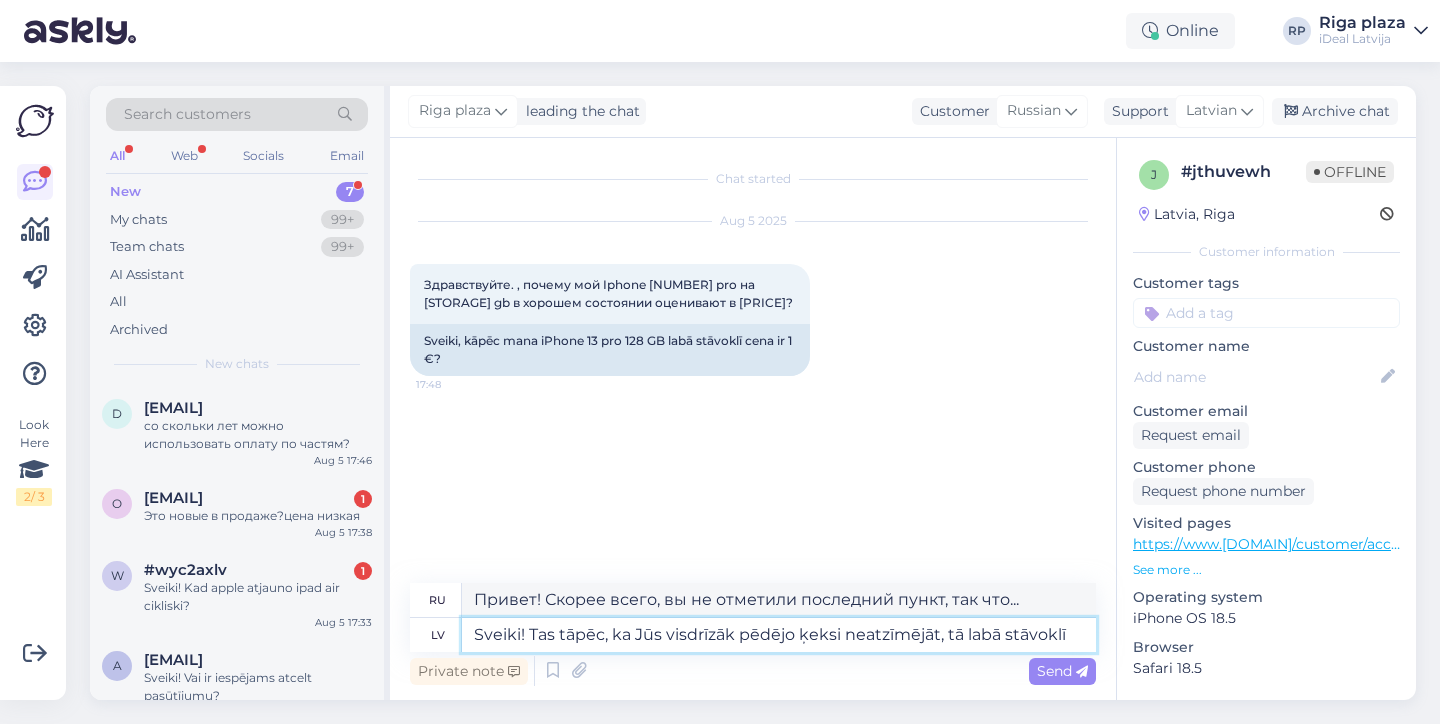 type on "Здравствуйте! Вы, вероятно, не отметили последний пункт, так что он в хорошем состоянии." 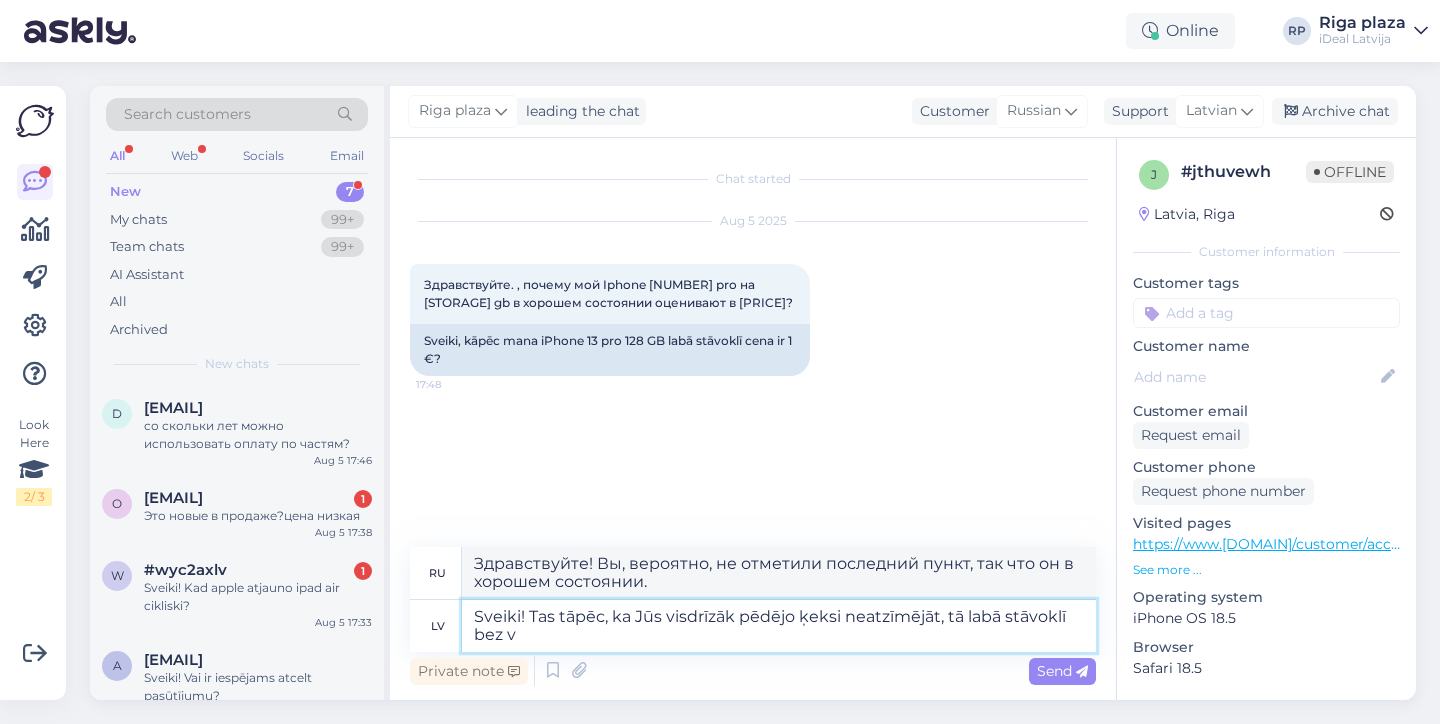 type on "Sveiki! Tas tāpēc, ka Jūs visdrīzāk pēdējo ķeksi neatzīmējāt, tā labā stāvoklī bez vi" 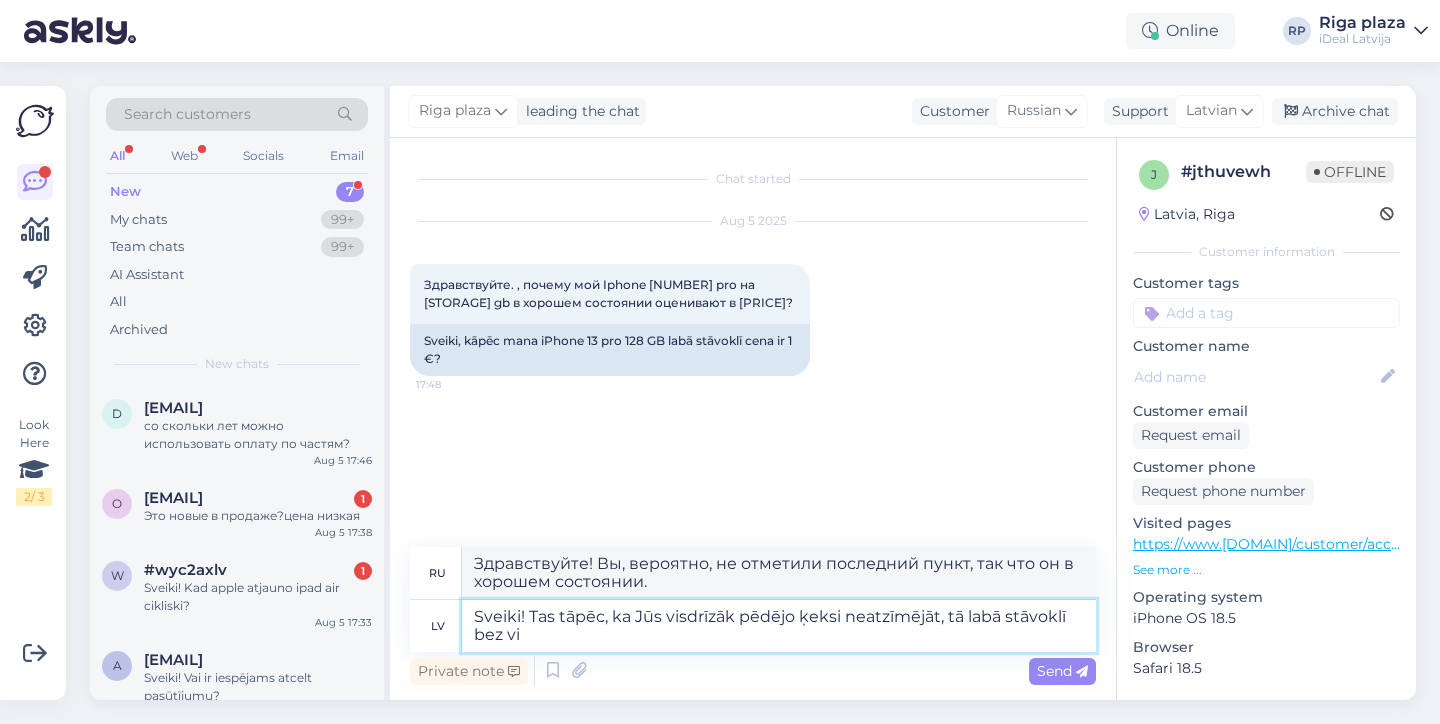 type on "Здравствуйте! Это потому, что вы, вероятно, не отметили последний пункт, так что он в хорошем состоянии без" 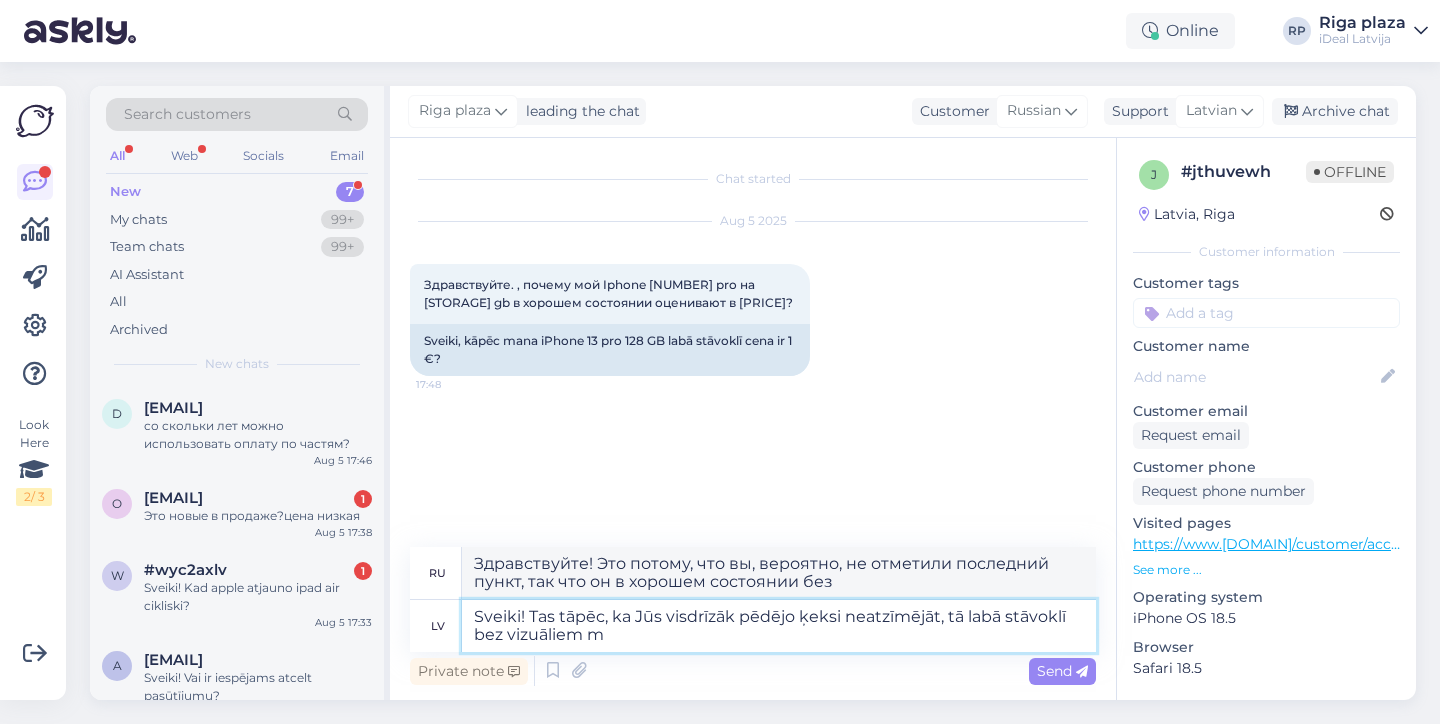 type on "Sveiki! Tas tāpēc, ka Jūs visdrīzāk pēdējo ķeksi neatzīmējāt, tā labā stāvoklī bez vizuāliem" 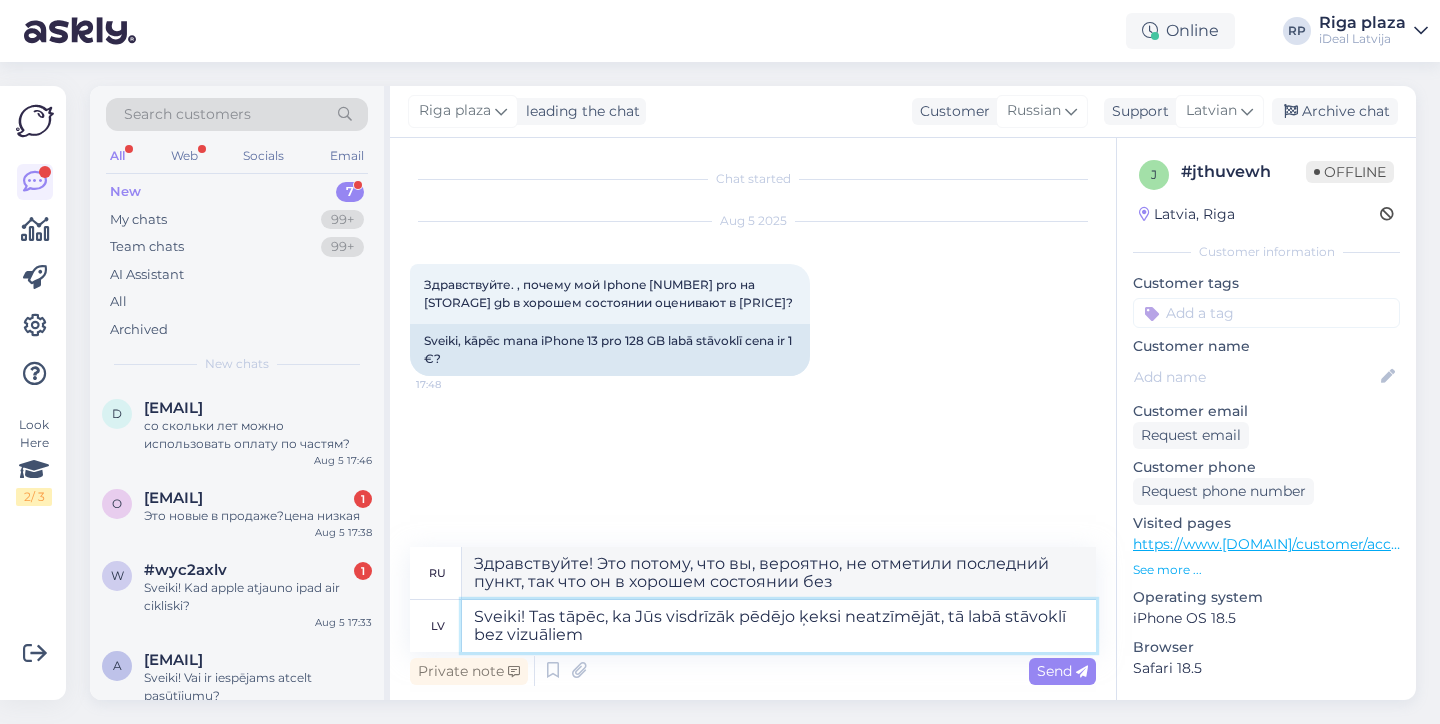 type on "Здравствуйте! Вы, вероятно, не отметили последний пункт, поэтому он в хорошем состоянии, без каких-либо визуальных дефектов." 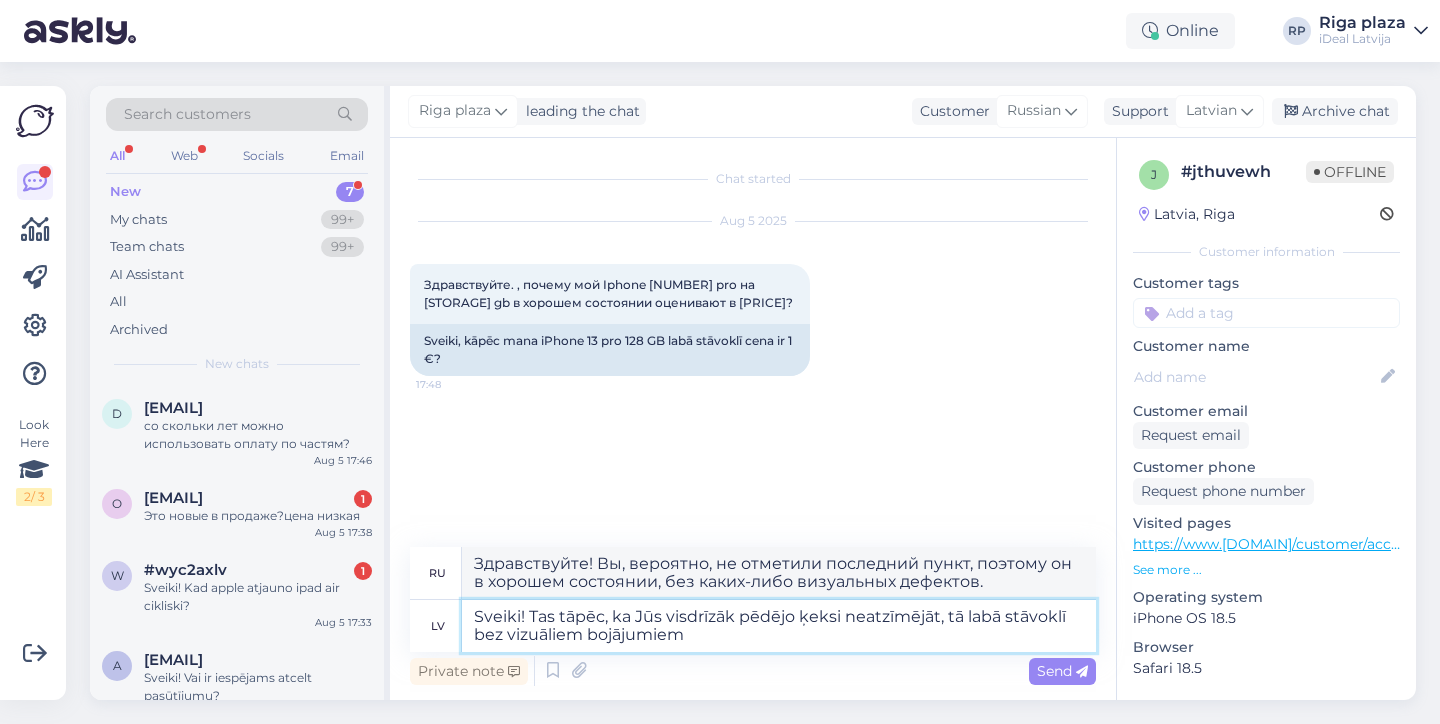 type on "Sveiki! Tas tāpēc, ka Jūs visdrīzāk pēdējo ķeksi neatzīmējāt, tā labā stāvoklī bez vizuāliem bojājumiem J" 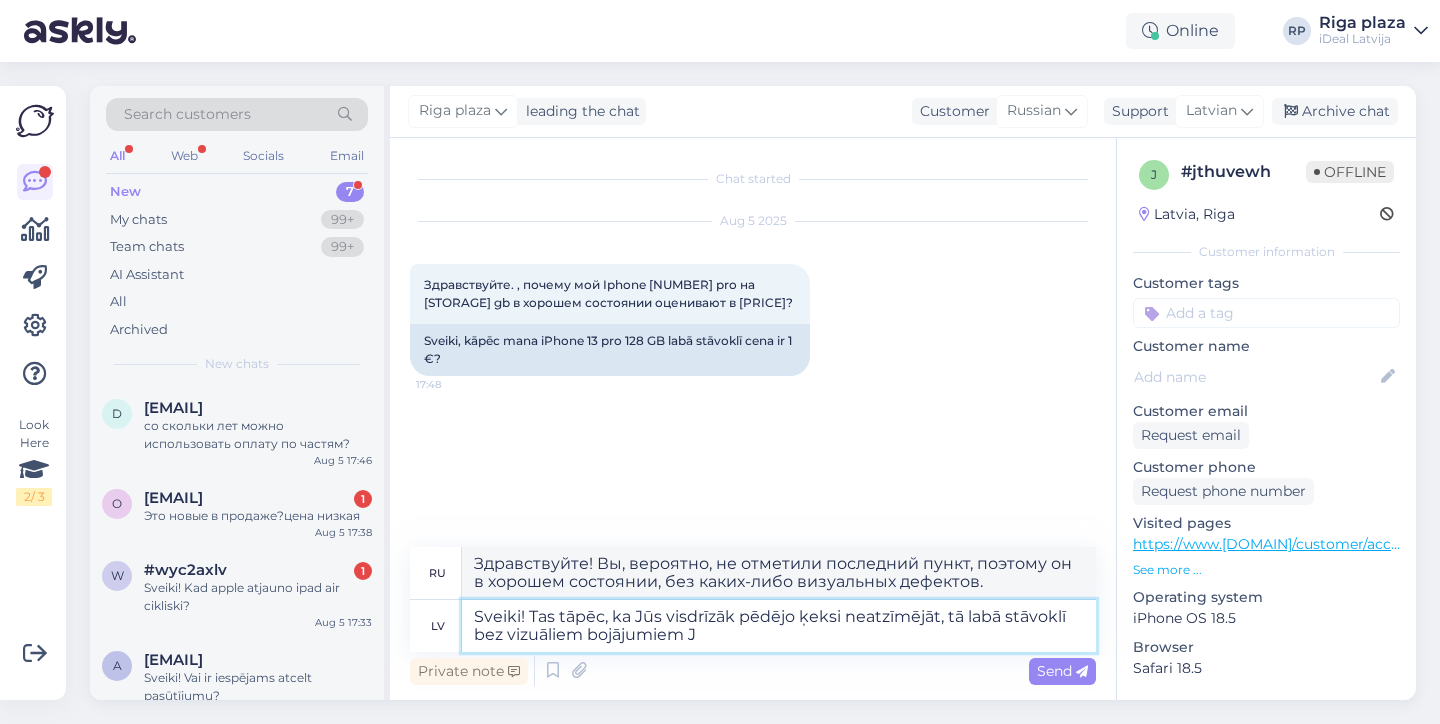 type on "Здравствуйте! Вы, вероятно, не отметили последний пункт. Состояние хорошее, без видимых повреждений." 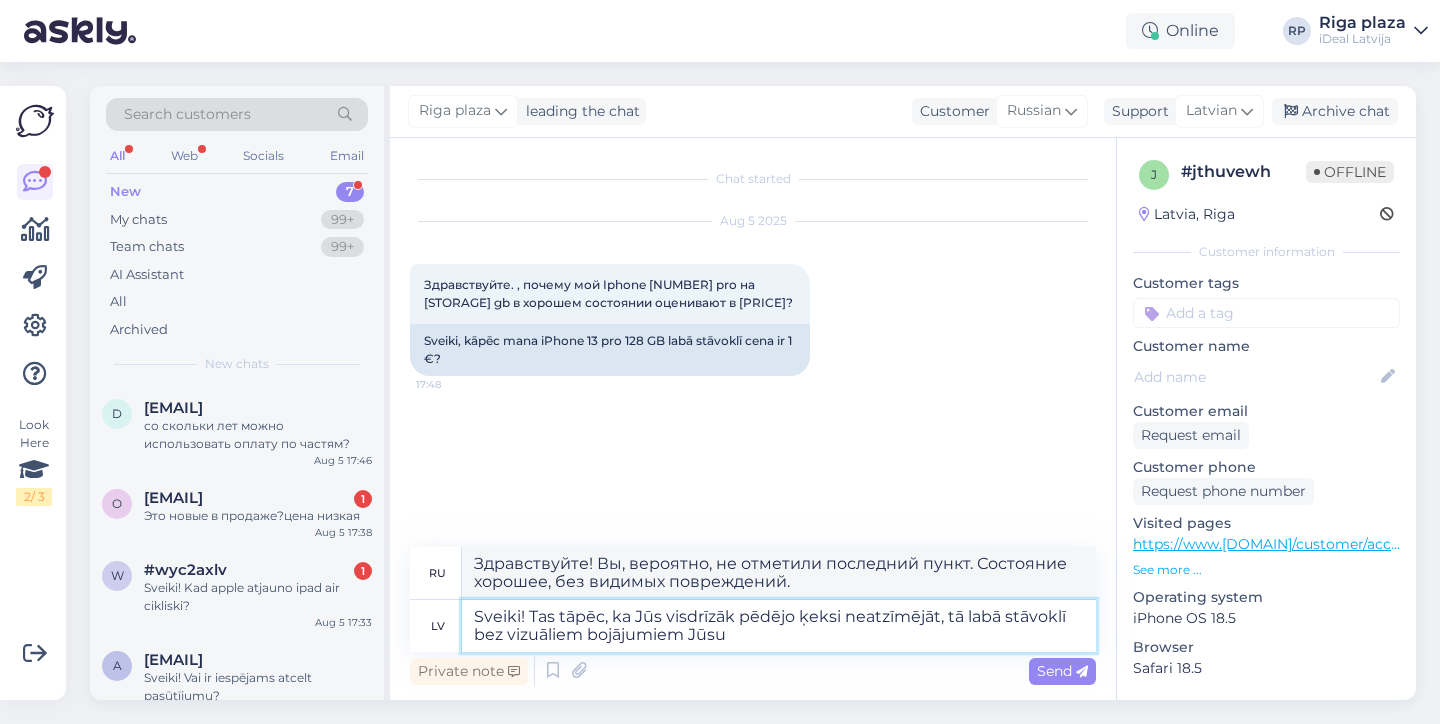 type on "Sveiki! Tas tāpēc, ka Jūs visdrīzāk pēdējo ķeksi neatzīmējāt, tā labā stāvoklī bez vizuāliem bojājumiem Jūsu" 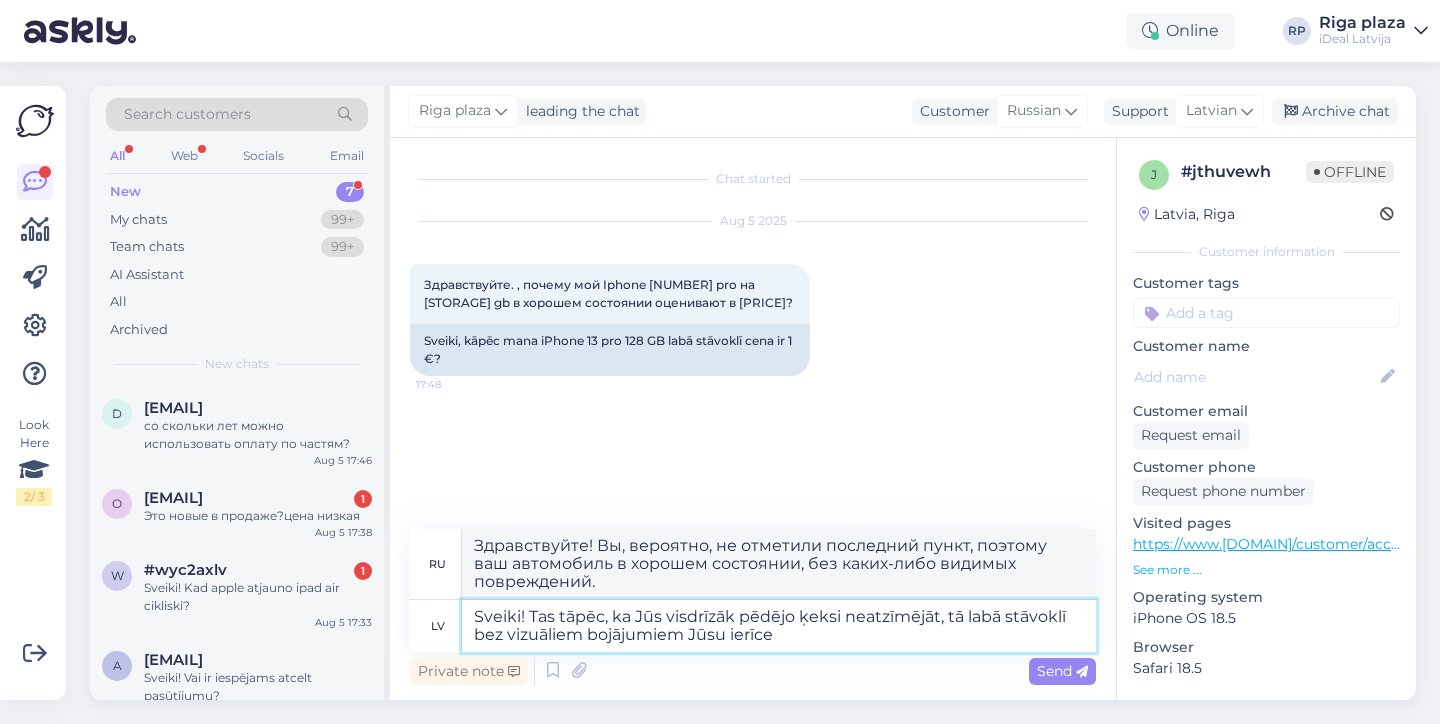 type on "Sveiki! Tas tāpēc, ka Jūs visdrīzāk pēdējo ķeksi neatzīmējāt, tā labā stāvoklī bez vizuāliem bojājumiem Jūsu ierīce" 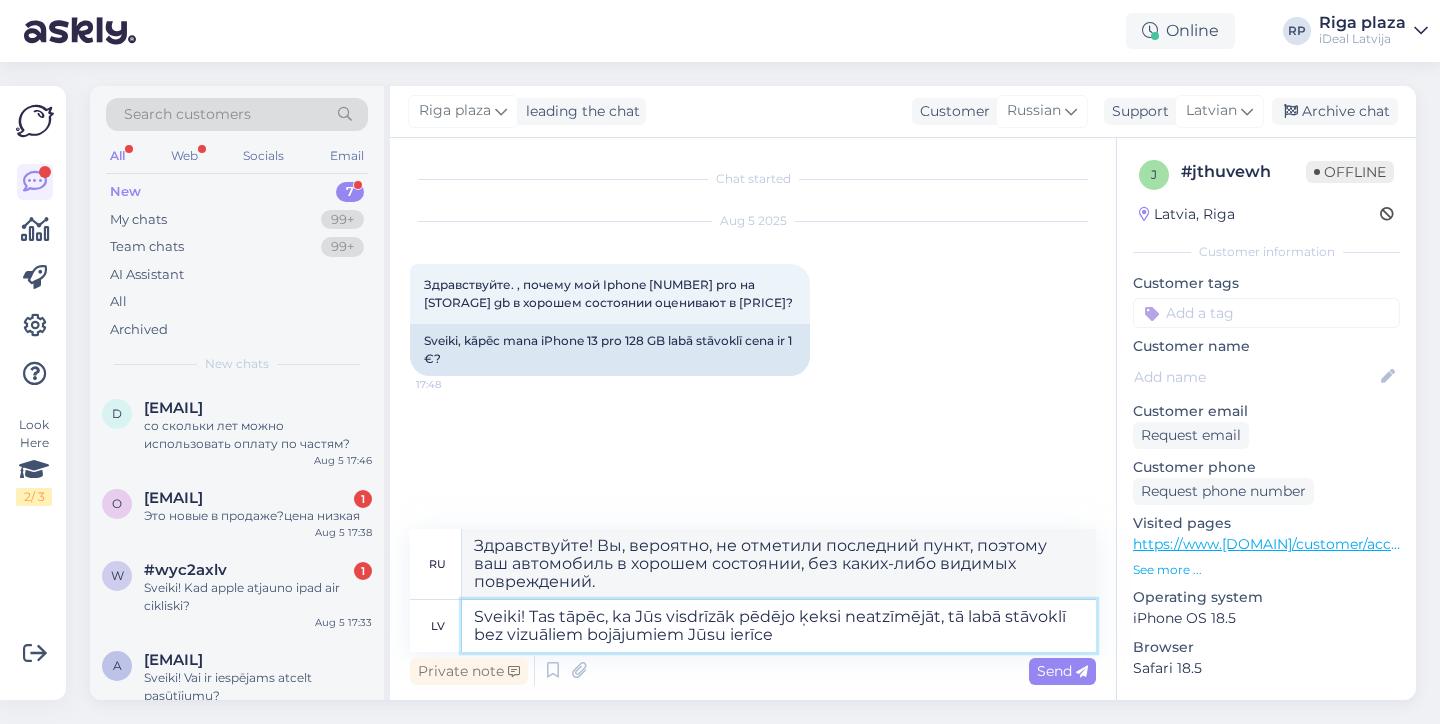 type on "Здравствуйте! Вероятно, вы не отметили последний пункт, поэтому ваше устройство в хорошем состоянии, без видимых повреждений." 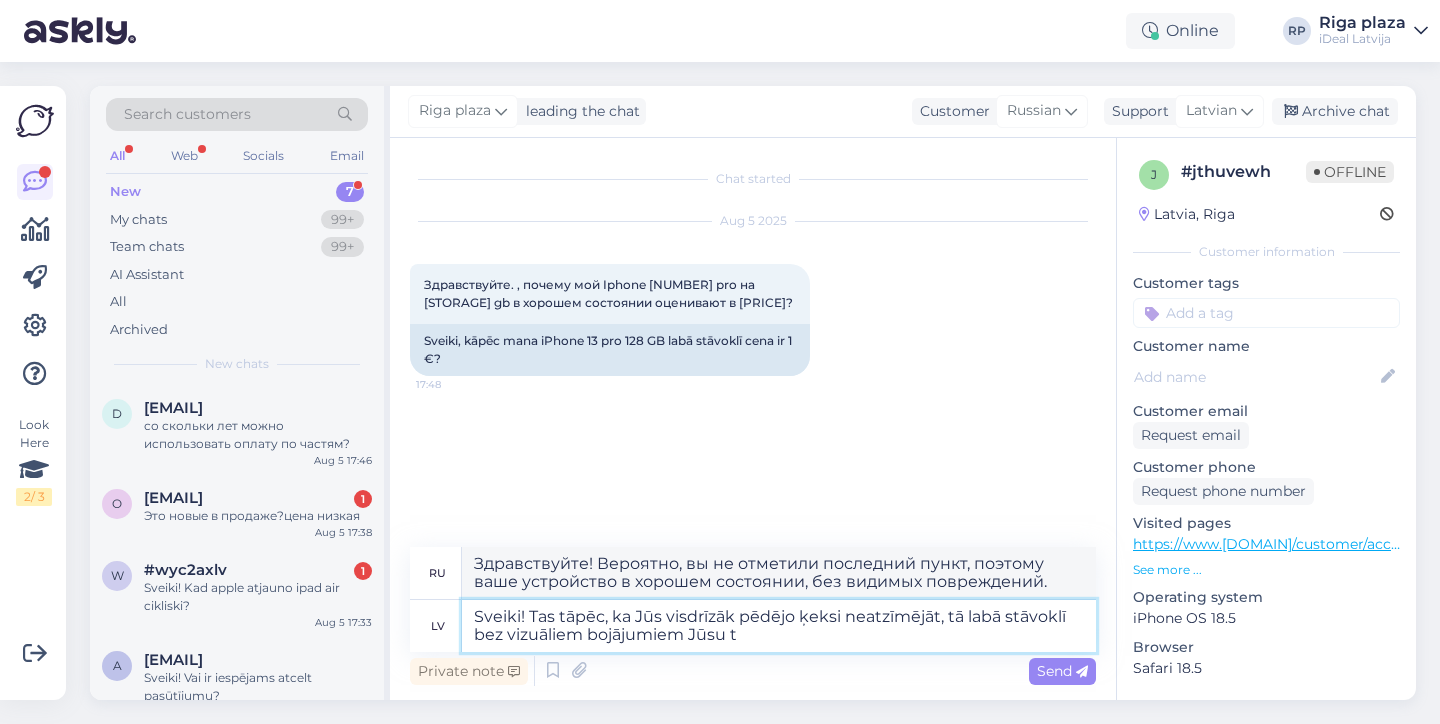 type on "Sveiki! Tas tāpēc, ka Jūs visdrīzāk pēdējo ķeksi neatzīmējāt, tā labā stāvoklī bez vizuāliem bojājumiem Jūsu te" 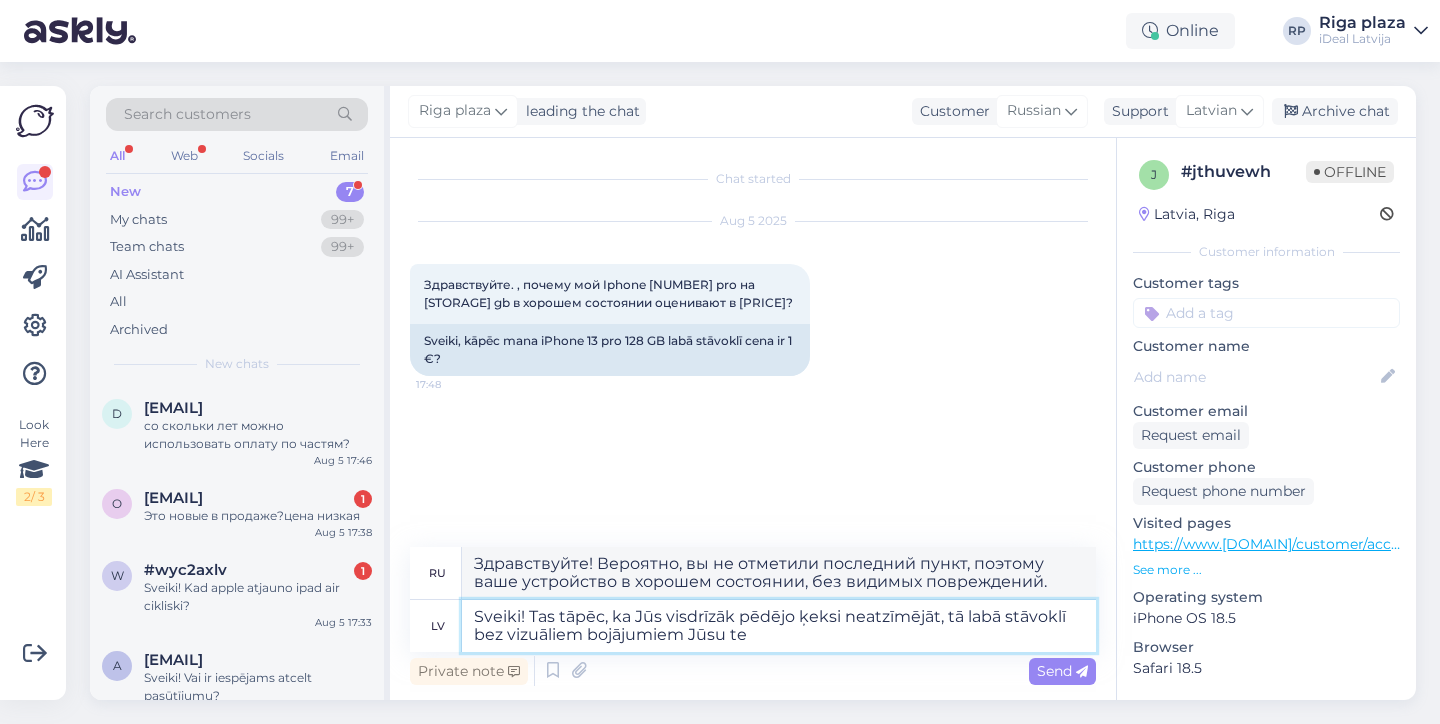 type on "Здравствуйте! Вы, вероятно, не отметили последний пункт, поэтому ваш автомобиль в хорошем состоянии, без каких-либо видимых повреждений." 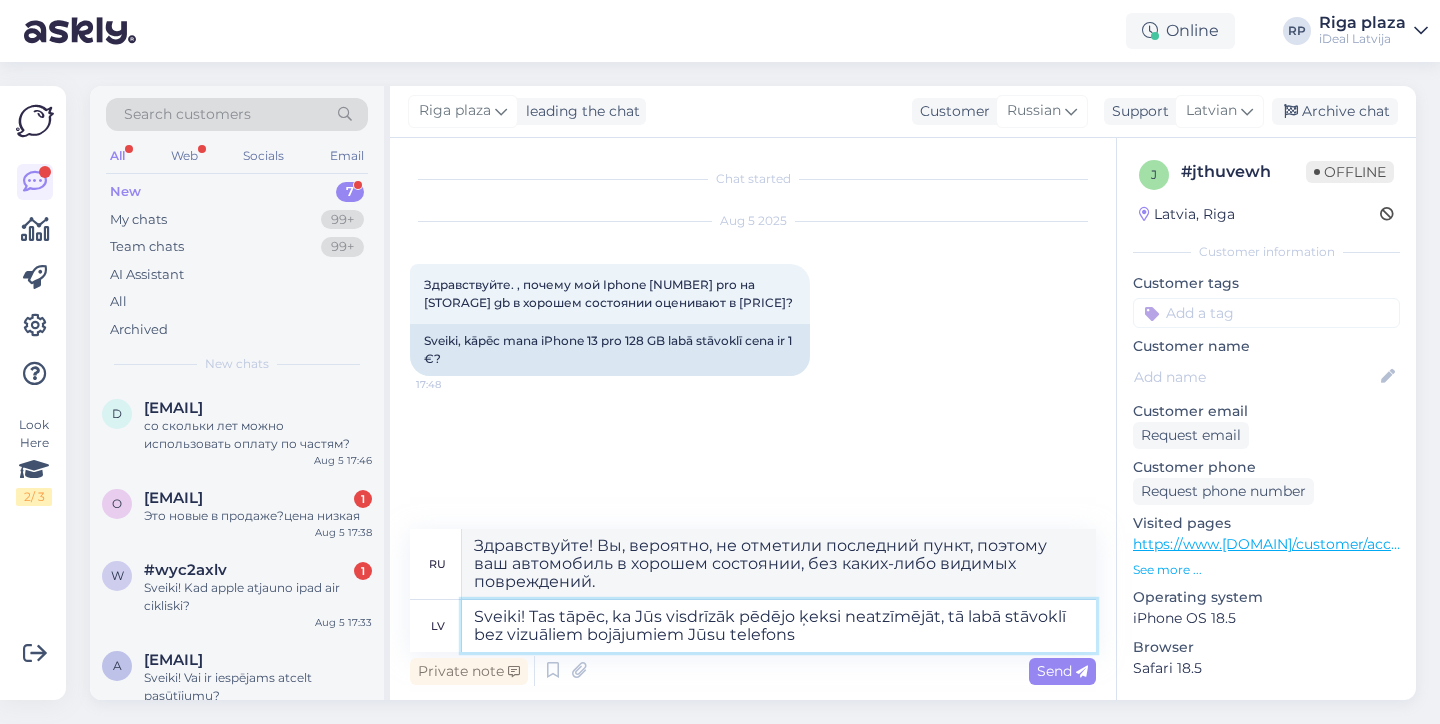 type on "Sveiki! Tas tāpēc, ka Jūs visdrīzāk pēdējo ķeksi neatzīmējāt, tā labā stāvoklī bez vizuāliem bojājumiem Jūsu telefons" 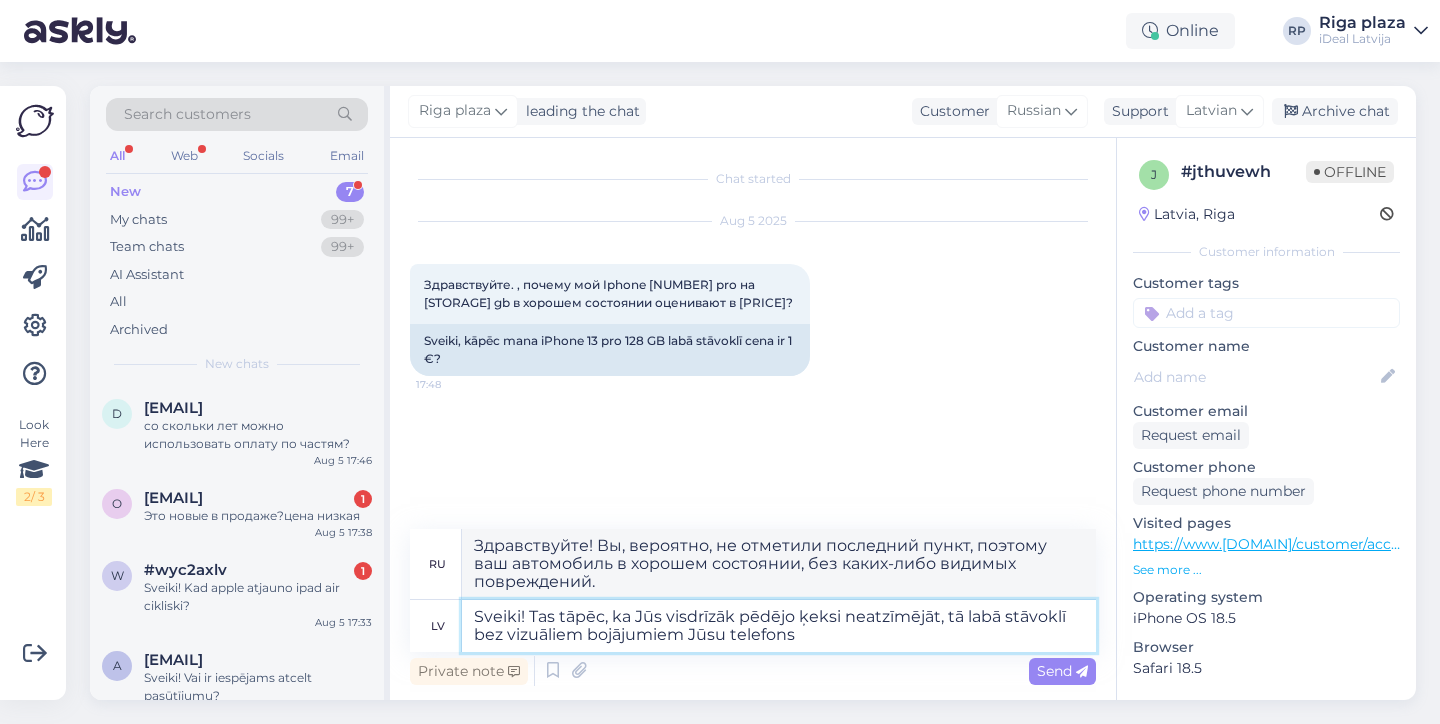 type on "Здравствуйте! Вероятно, вы не отметили последний пункт, поэтому ваш телефон в хорошем состоянии и без видимых повреждений." 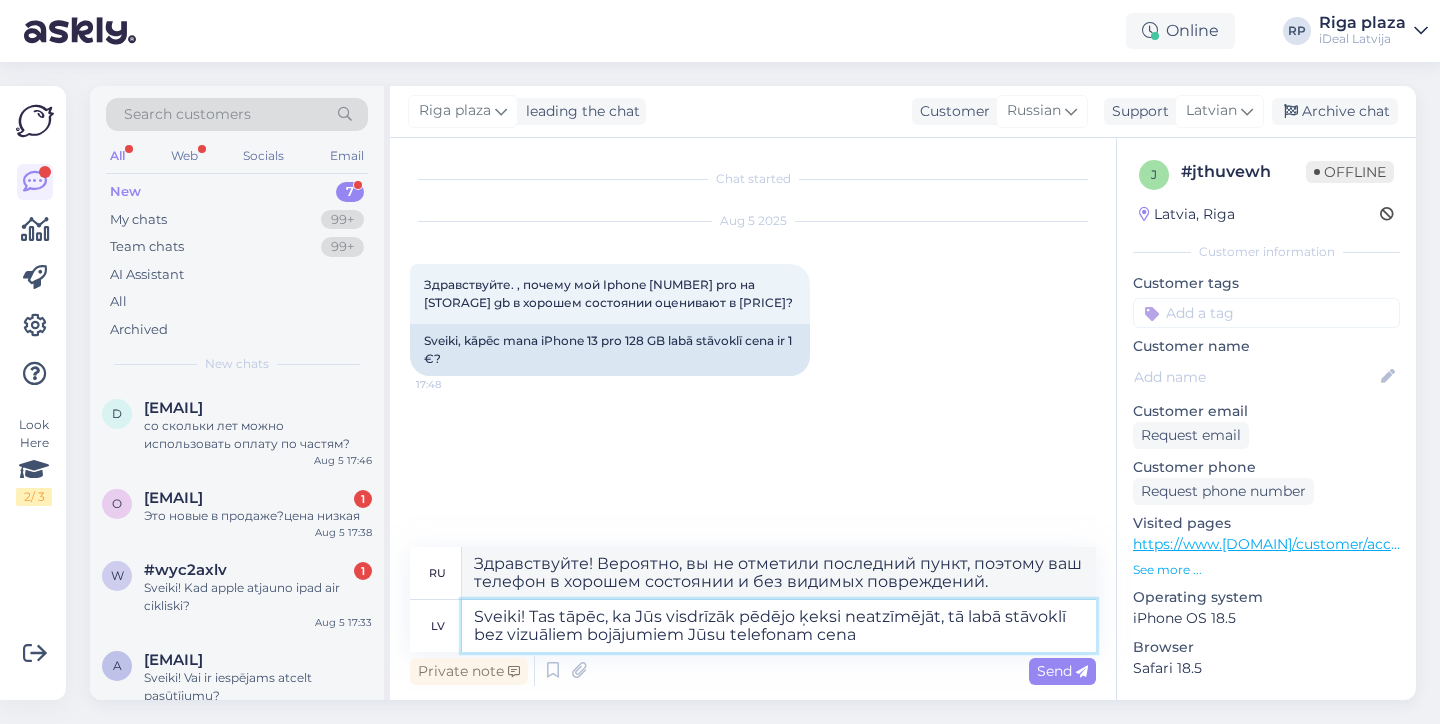 type on "Sveiki! Tas tāpēc, ka Jūs visdrīzāk pēdējo ķeksi neatzīmējāt, tā labā stāvoklī bez vizuāliem bojājumiem Jūsu telefonam cena b" 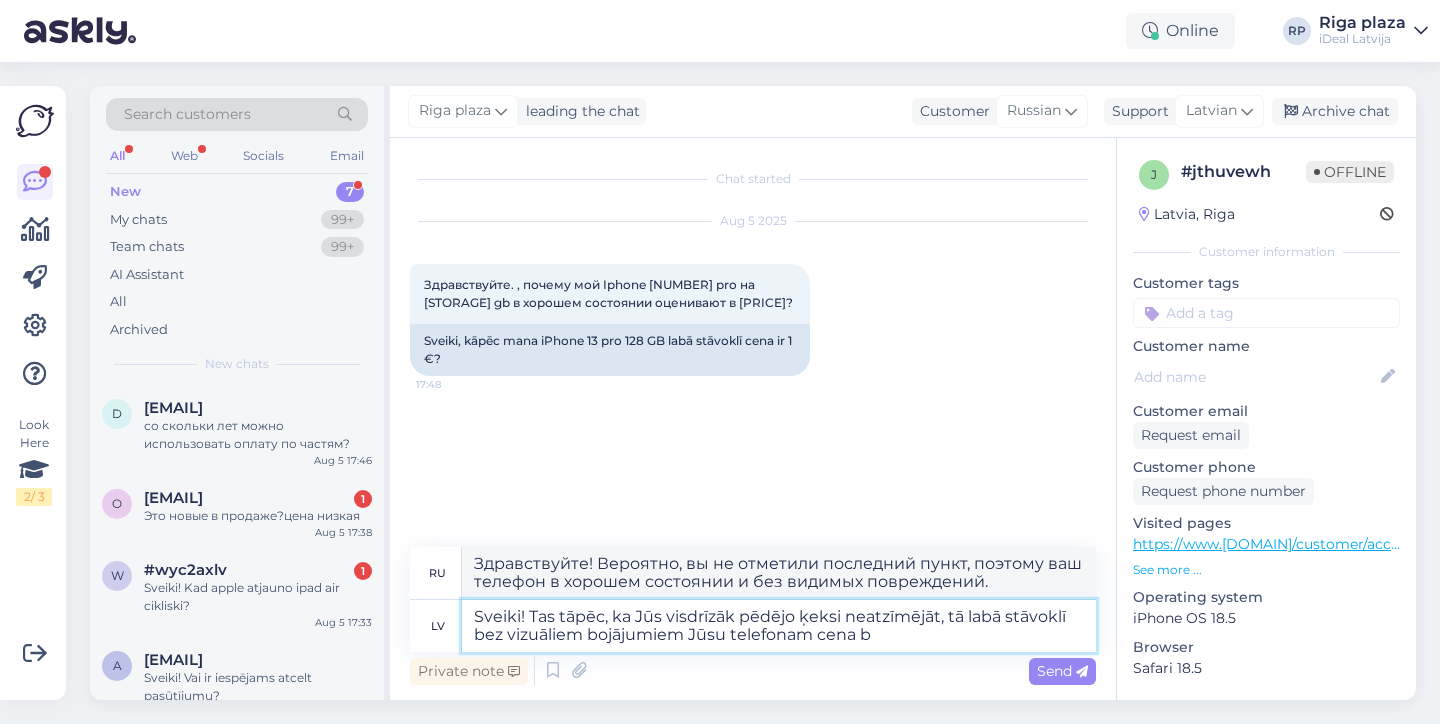 type on "Здравствуйте! Вы, вероятно, не отметили последний пункт, поэтому цена указана за ваш телефон в хорошем состоянии без каких-либо визуальных повреждений." 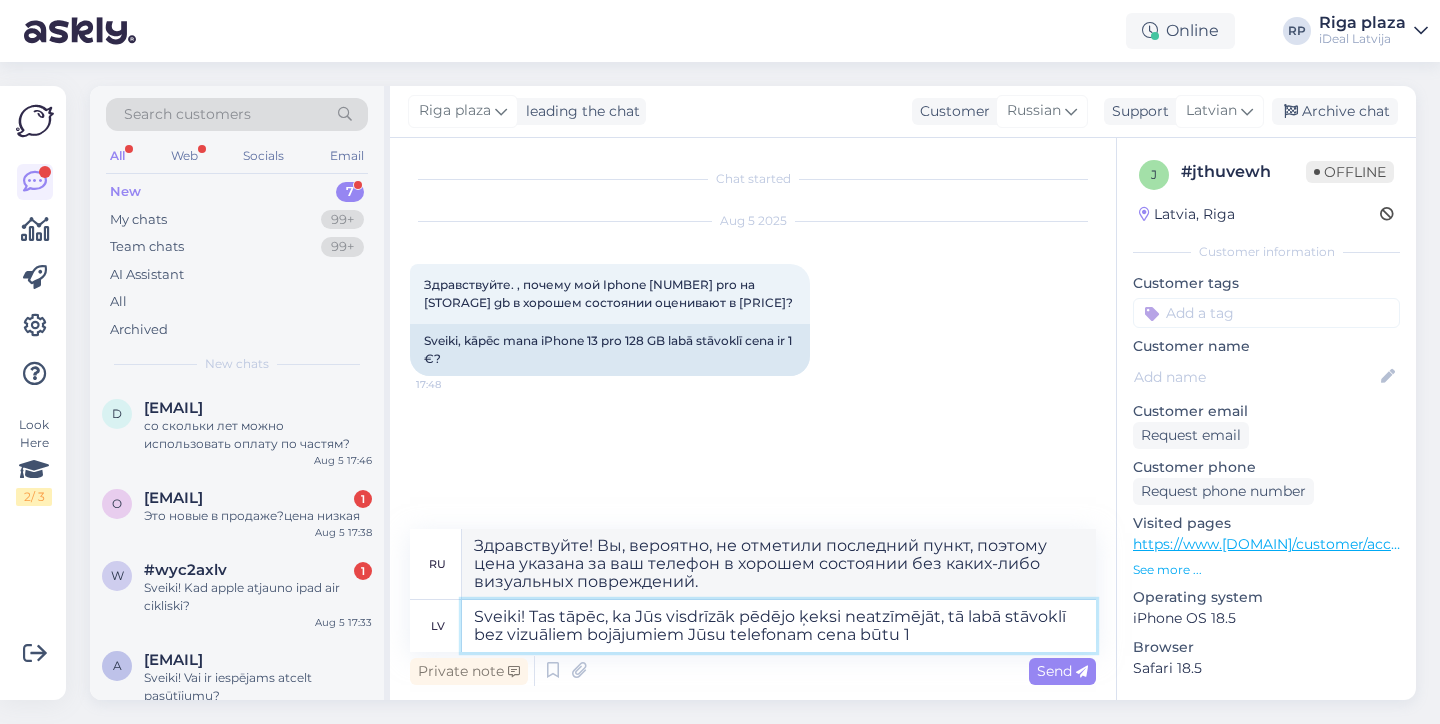 type on "Sveiki! Tas tāpēc, ka Jūs visdrīzāk pēdējo ķeksi neatzīmējāt, tā labā stāvoklī bez vizuāliem bojājumiem Jūsu telefonam cena būtu 12" 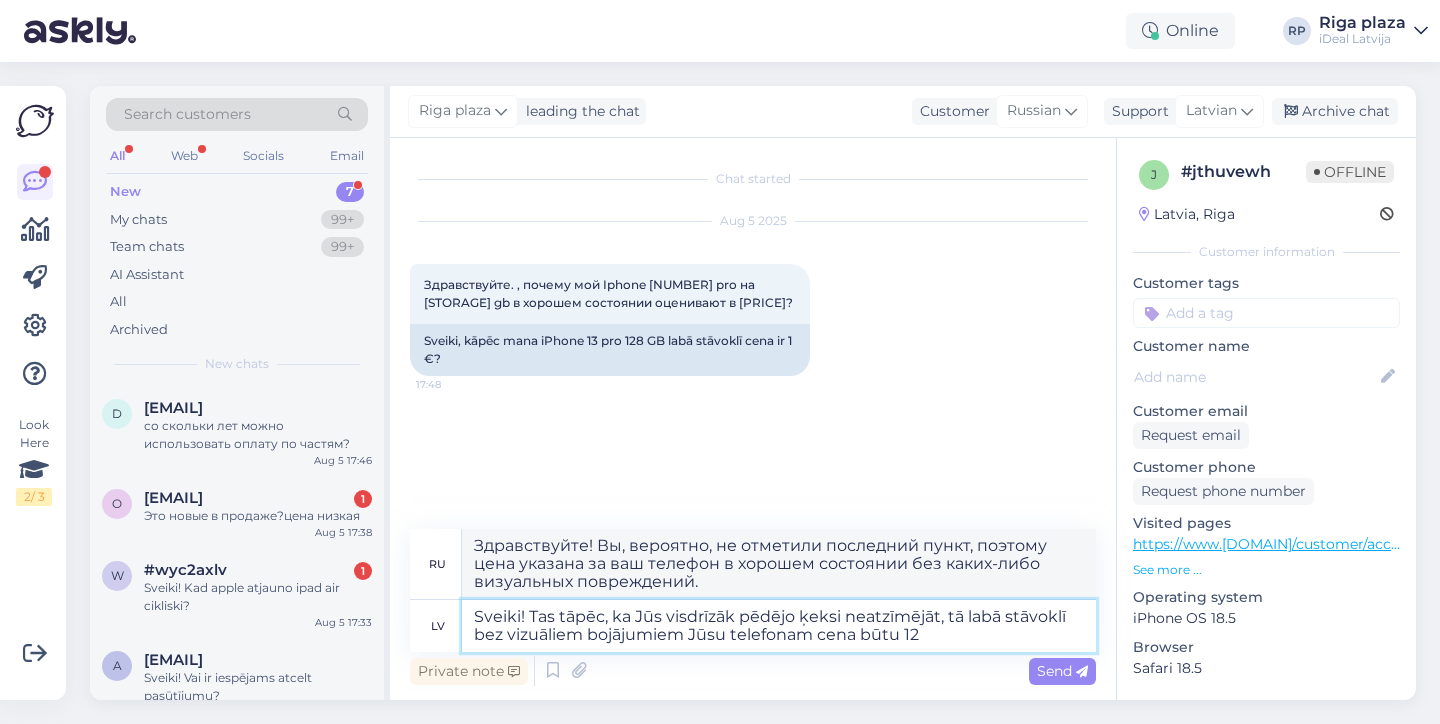 type on "Здравствуйте! Скорее всего, вы не отметили последний пункт, поэтому, если ваш телефон в хорошем состоянии, без каких-либо визуальных повреждений, цена будет" 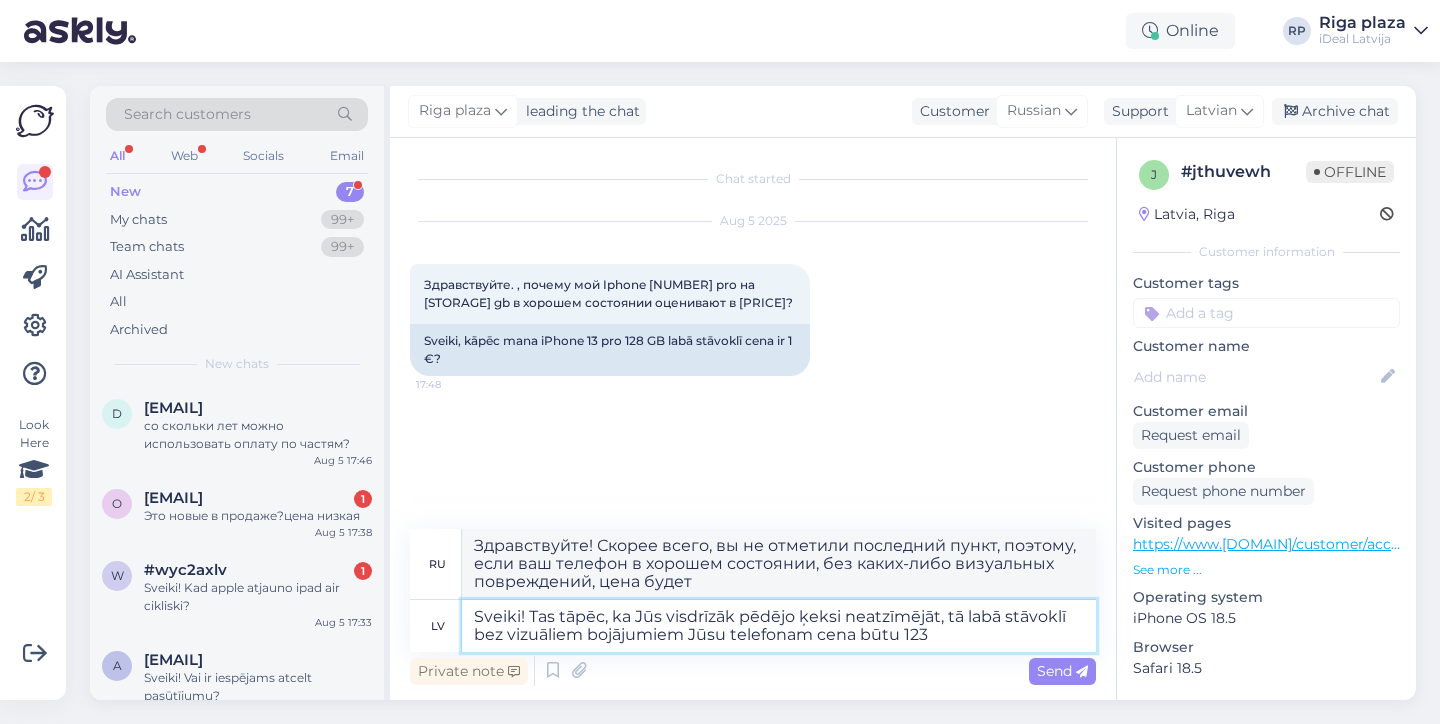 type on "Sveiki! Tas tāpēc, ka Jūs visdrīzāk pēdējo ķeksi neatzīmējāt, tā labā stāvoklī bez vizuāliem bojājumiem Jūsu telefonam cena būtu 123 e" 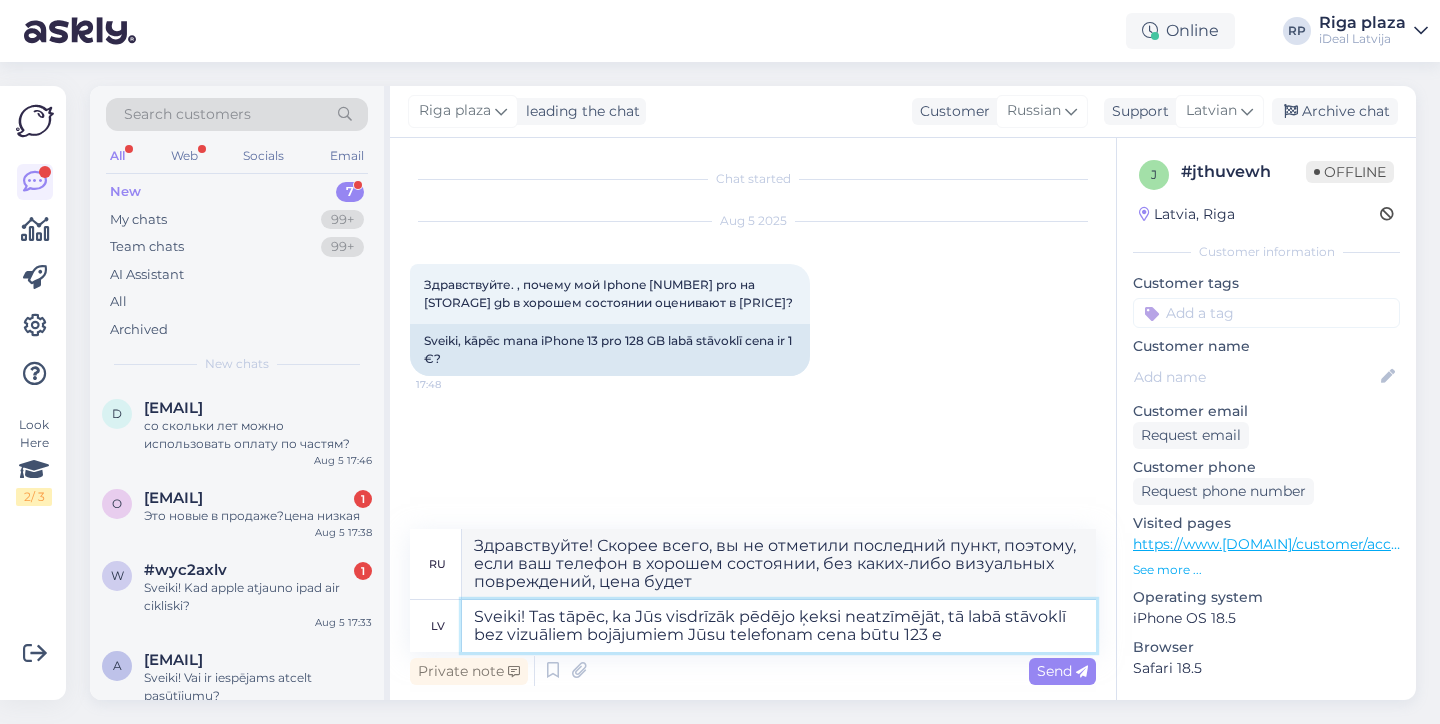 type on "Здравствуйте! Вы, вероятно, не отметили последний пункт, поэтому он в хорошем состоянии, без каких-либо визуальных дефектов." 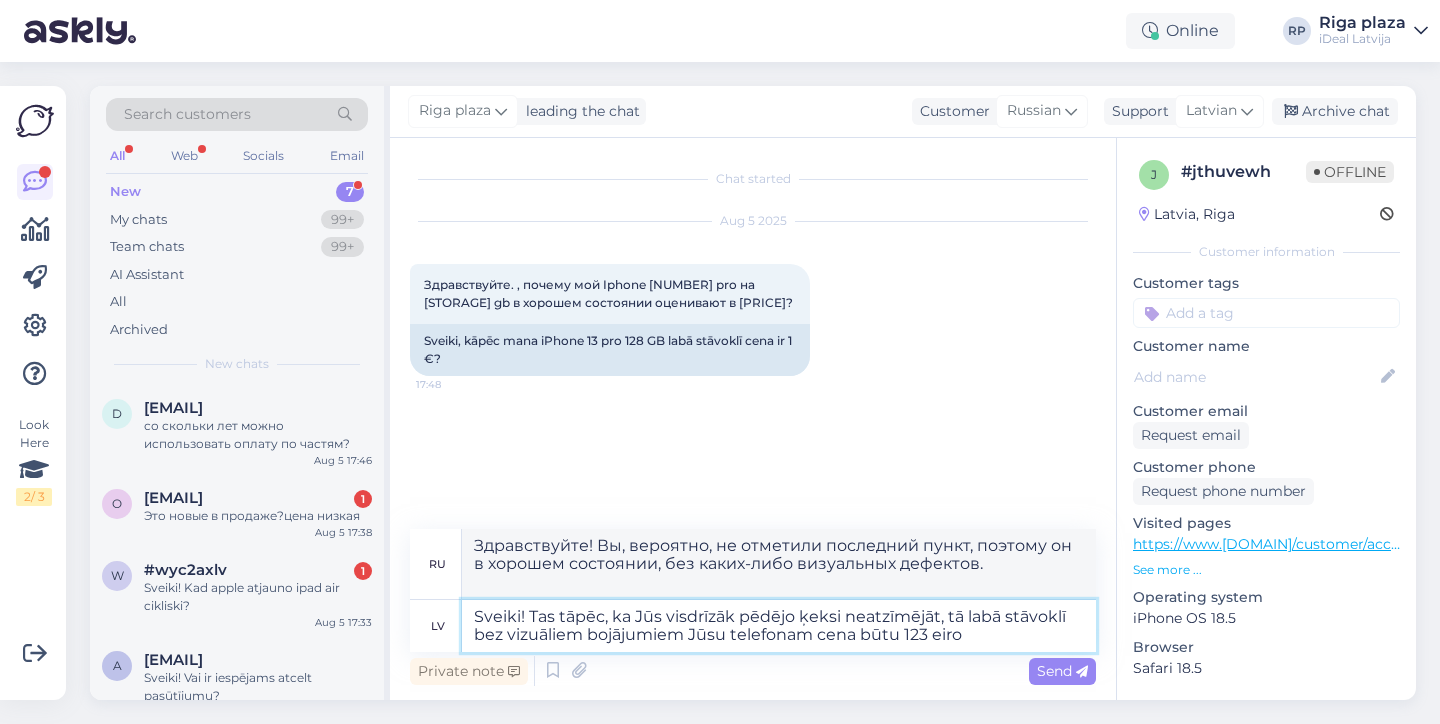 type on "Sveiki! Tas tāpēc, ka Jūs visdrīzāk pēdējo ķeksi neatzīmējāt, tā labā stāvoklī bez vizuāliem bojājumiem Jūsu telefonam cena būtu 123 eiro" 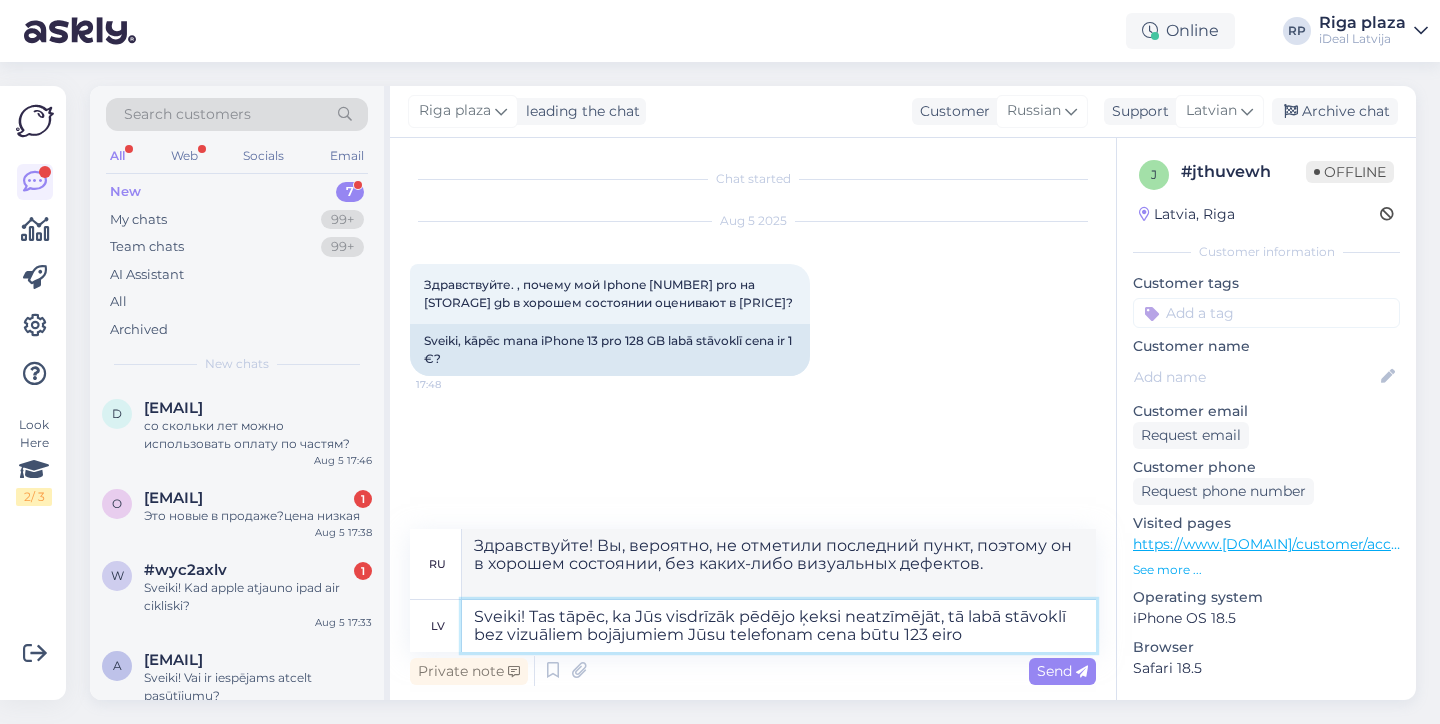 type on "Здравствуйте! Скорее всего, вы не отметили последний пункт, поэтому в хорошем состоянии, без каких-либо визуальных повреждений, ваш телефон будет стоить 123 евро." 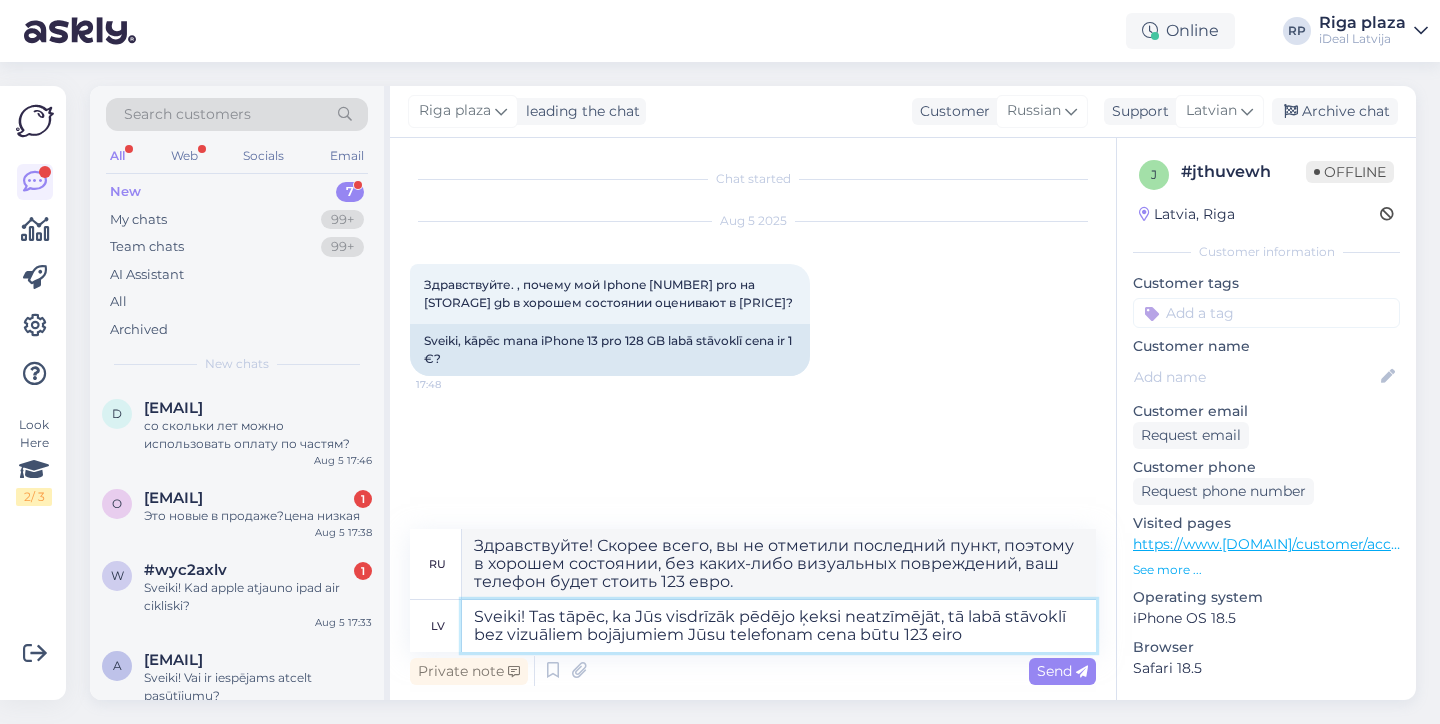 click on "Sveiki! Tas tāpēc, ka Jūs visdrīzāk pēdējo ķeksi neatzīmējāt, tā labā stāvoklī bez vizuāliem bojājumiem Jūsu telefonam cena būtu 123 eiro" at bounding box center (779, 626) 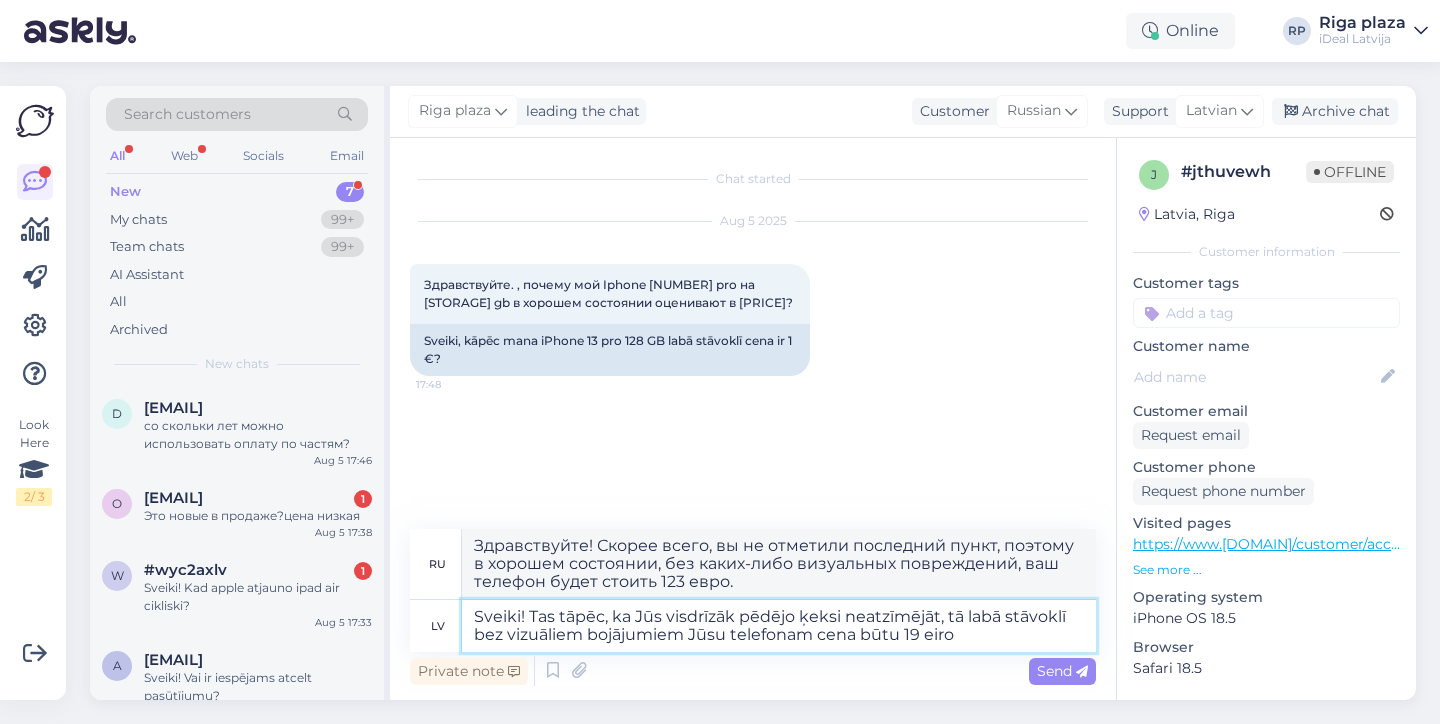 type on "Sveiki! Tas tāpēc, ka Jūs visdrīzāk pēdējo ķeksi neatzīmējāt, tā labā stāvoklī bez vizuāliem bojājumiem Jūsu telefonam cena būtu [PRICE] eiro" 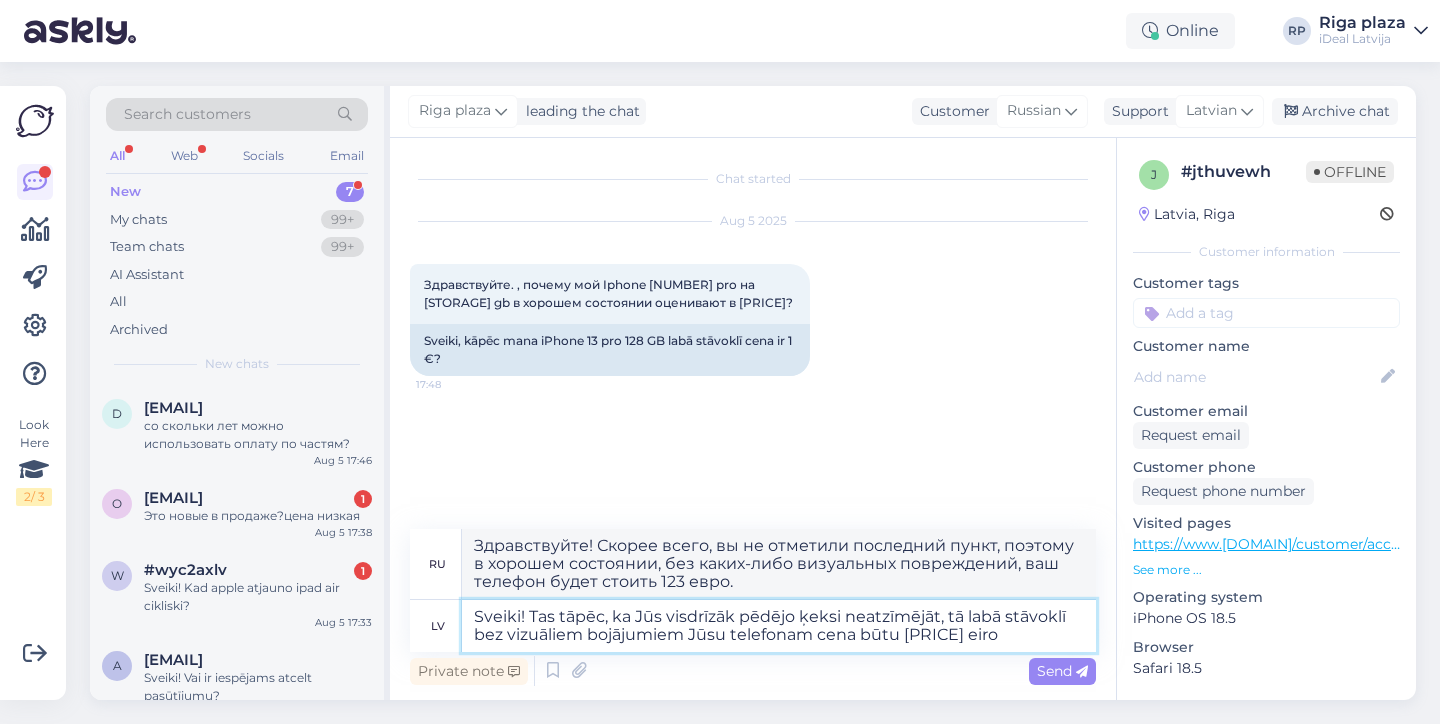 type on "Здравствуйте! Скорее всего, вы не отметили последний пункт, поэтому в хорошем состоянии, без каких-либо визуальных повреждений, ваш телефон будет стоить 193 евро." 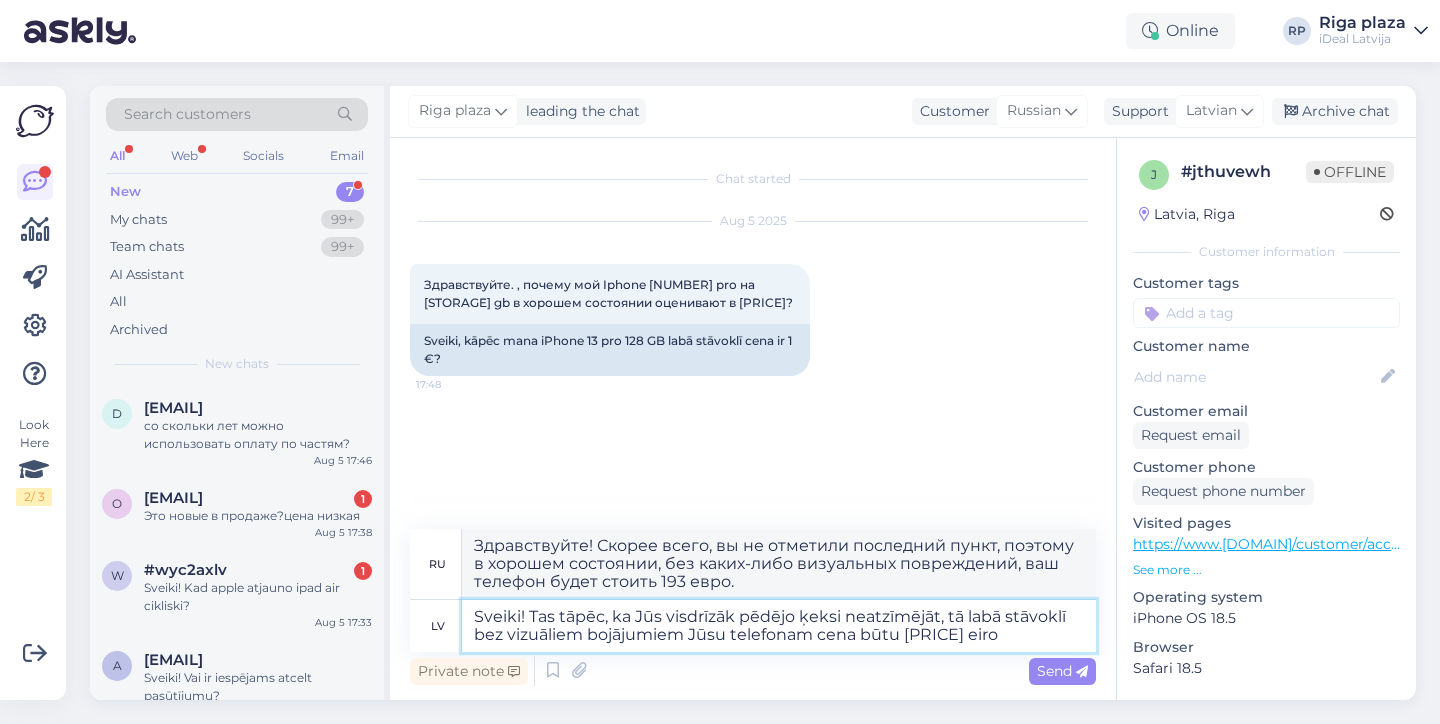 click on "Sveiki! Tas tāpēc, ka Jūs visdrīzāk pēdējo ķeksi neatzīmējāt, tā labā stāvoklī bez vizuāliem bojājumiem Jūsu telefonam cena būtu [PRICE] eiro" at bounding box center (779, 626) 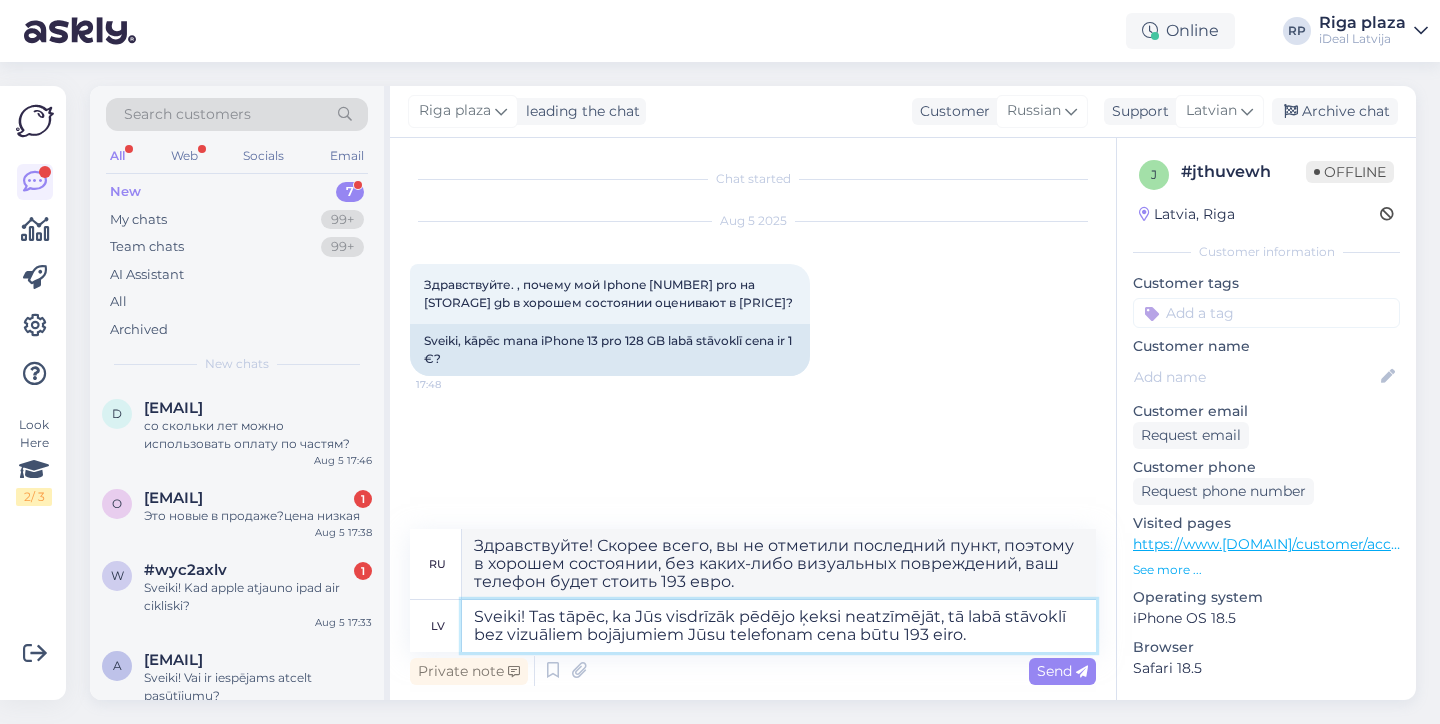 type 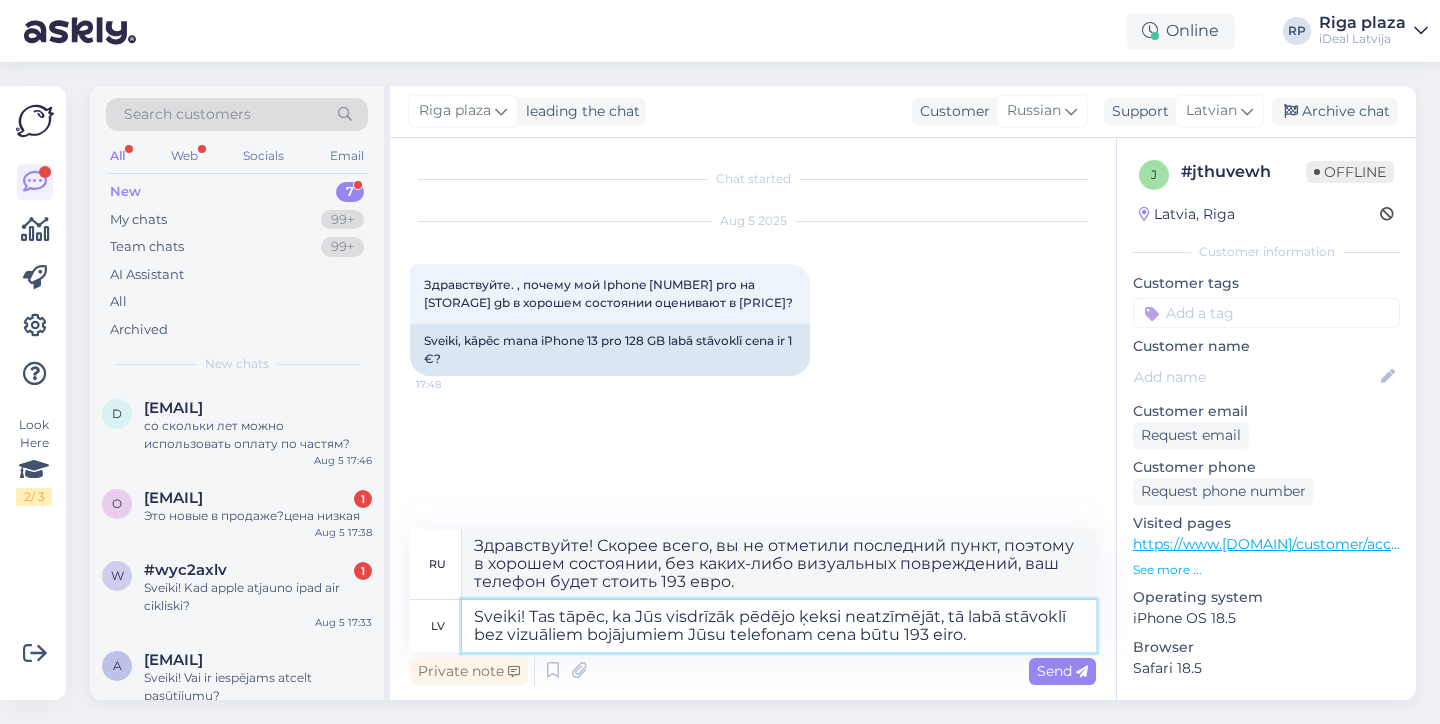 type 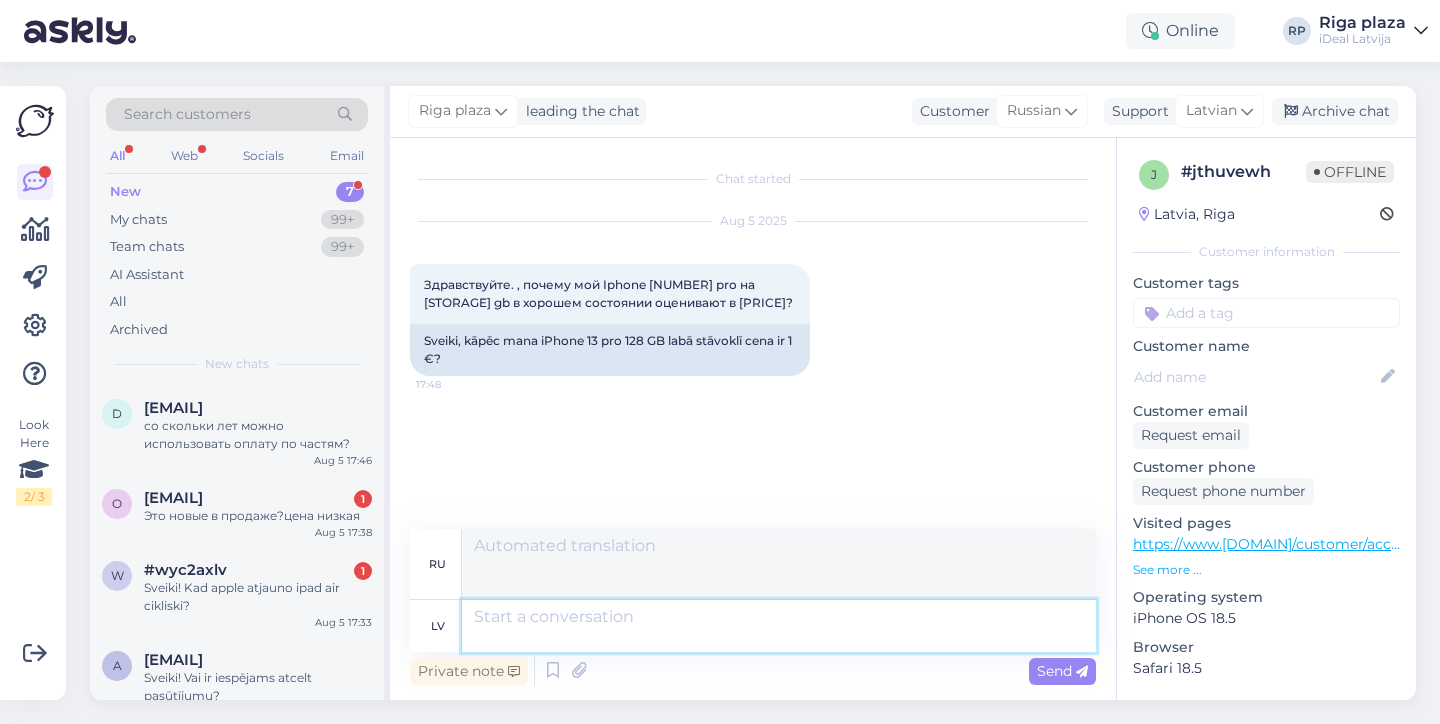 scroll, scrollTop: 43, scrollLeft: 0, axis: vertical 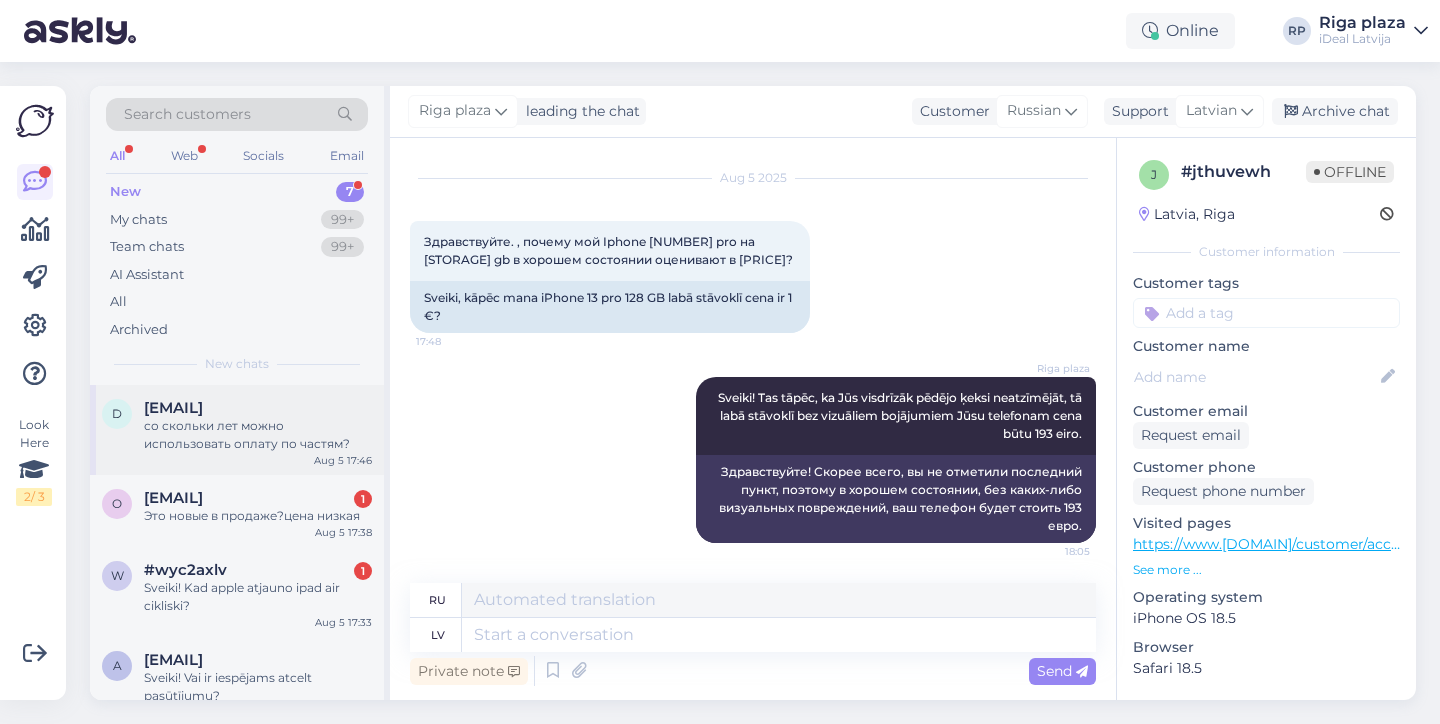 click on "со скольки лет можно использовать оплату по частям?" at bounding box center [258, 435] 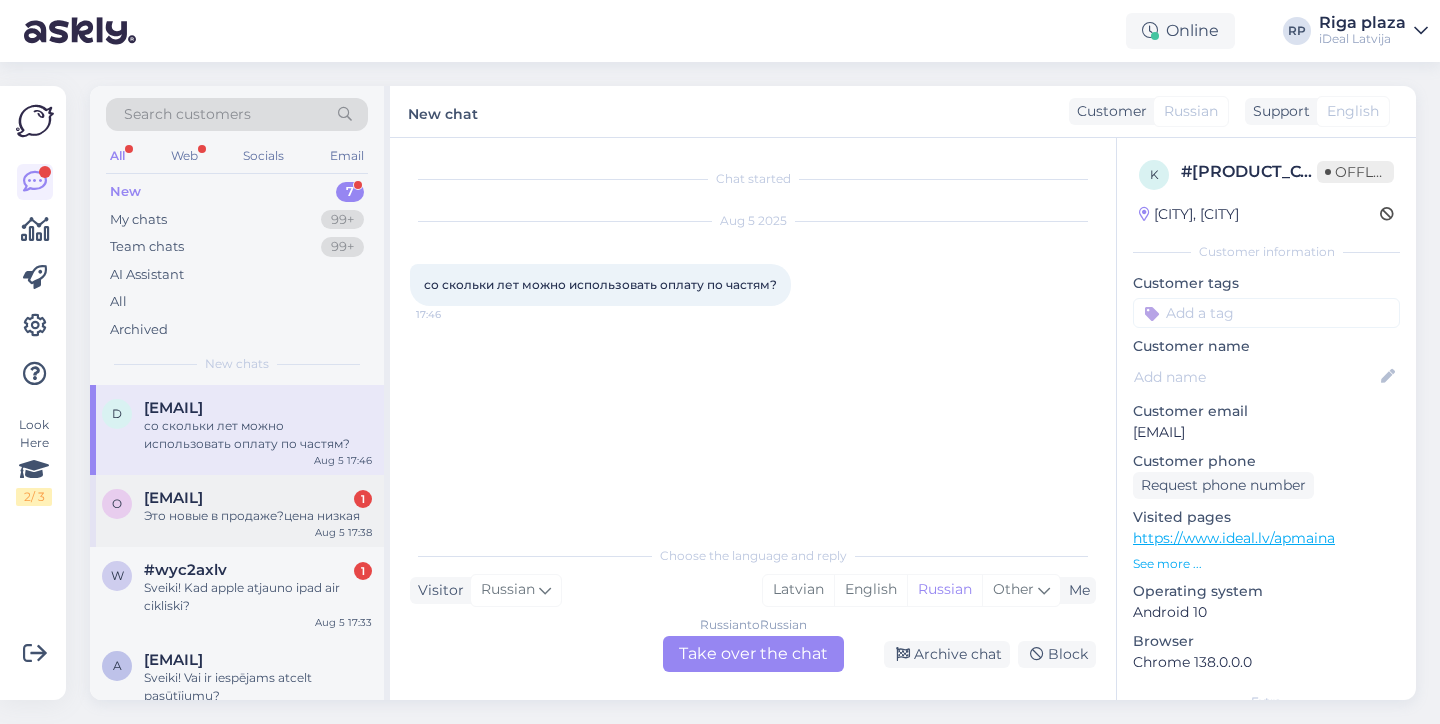 click on "Это новые в продаже?цена низкая" at bounding box center (258, 516) 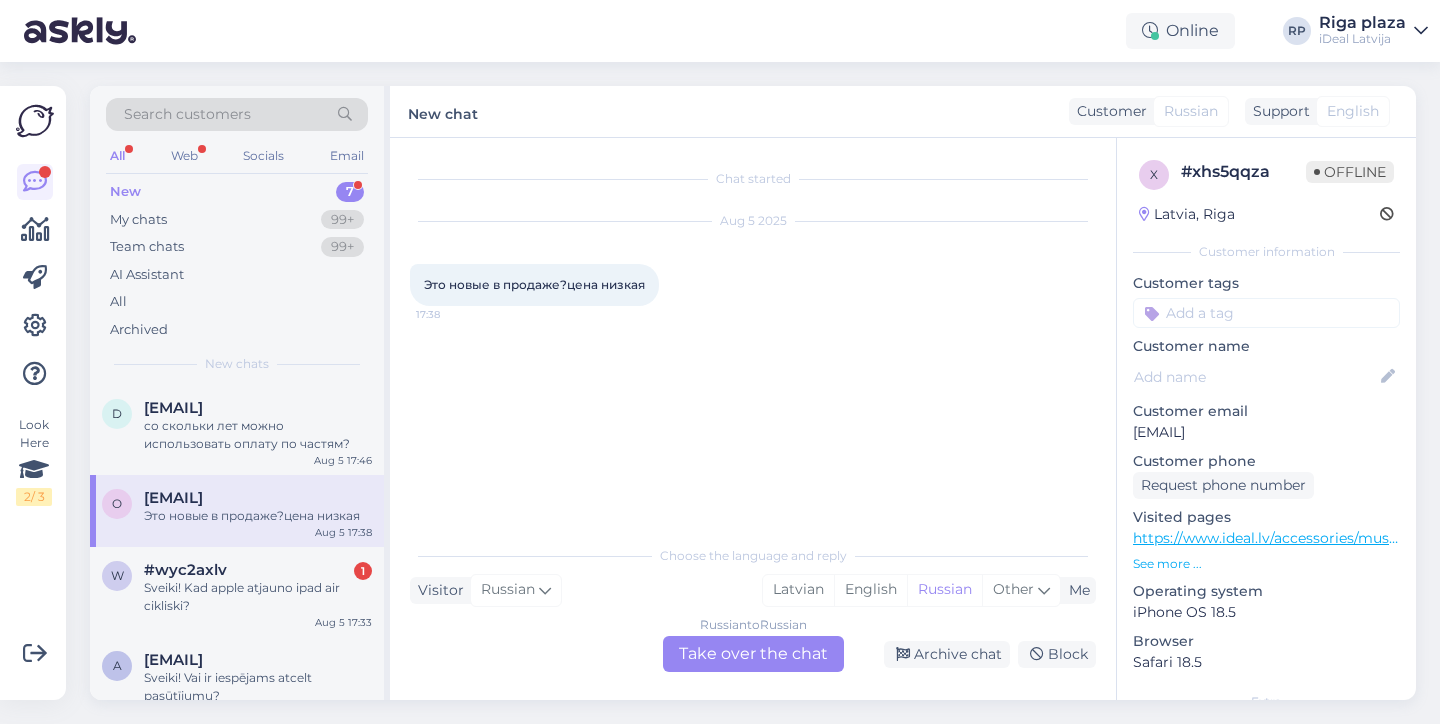 click on "See more ..." at bounding box center (1266, 564) 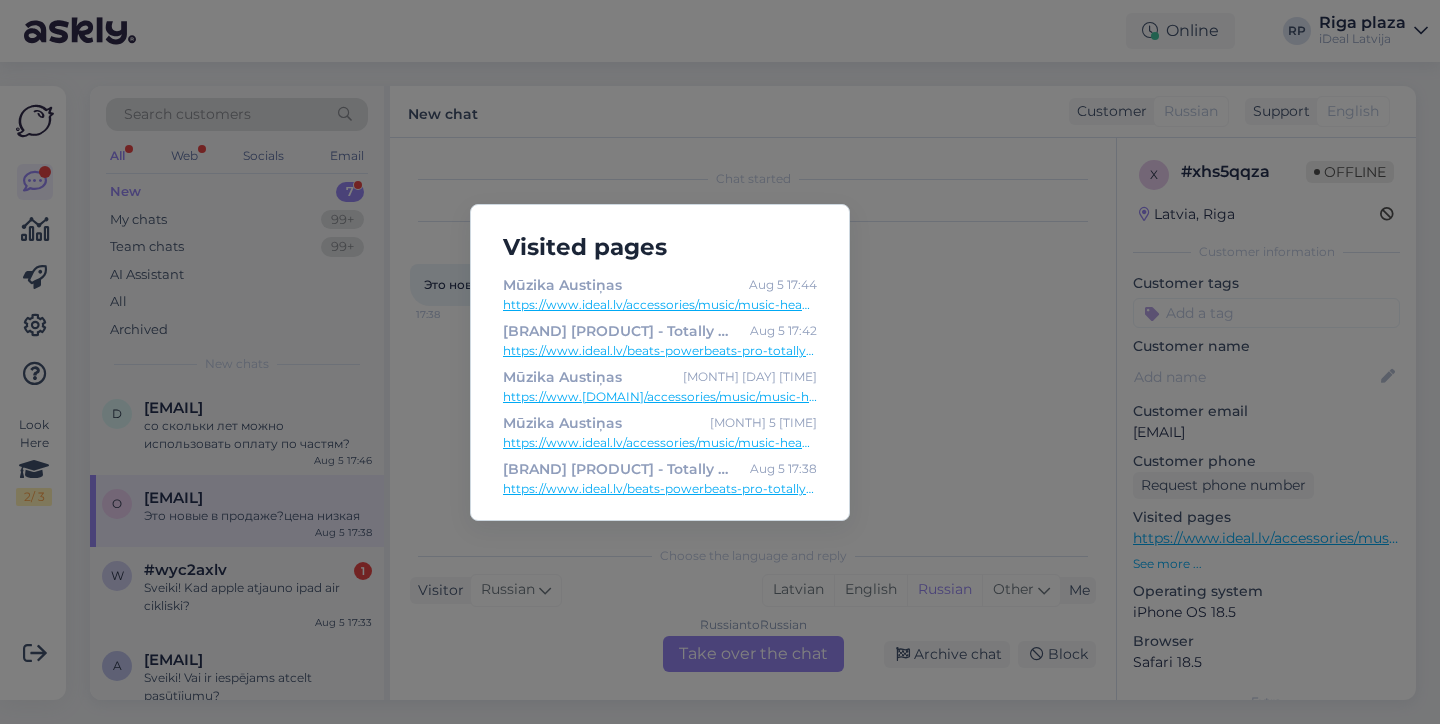 click on "Visited pages Mūzika Austiņas Aug 5 17:44 https://www.ideal.lv/accessories/music/music-headphones?brand=20 Beats Powerbeats Pro - Totally Wireless In-Ear Navy Aug 5 17:42 https://www.ideal.lv/beats-powerbeats-pro-totally-wireless-in-ear-navy-my592zm-a Mūzika Austiņas Aug 5 17:41 https://www.ideal.lv/accessories/music/music-headphones?brand=20&p=2 Mūzika Austiņas Aug 5 17:40 https://www.ideal.lv/accessories/music/music-headphones?brand=20 Beats Powerbeats Pro - Totally Wireless In-Ear Navy Aug 5 17:38 https://www.ideal.lv/beats-powerbeats-pro-totally-wireless-in-ear-navy-my592zm-a" at bounding box center (720, 362) 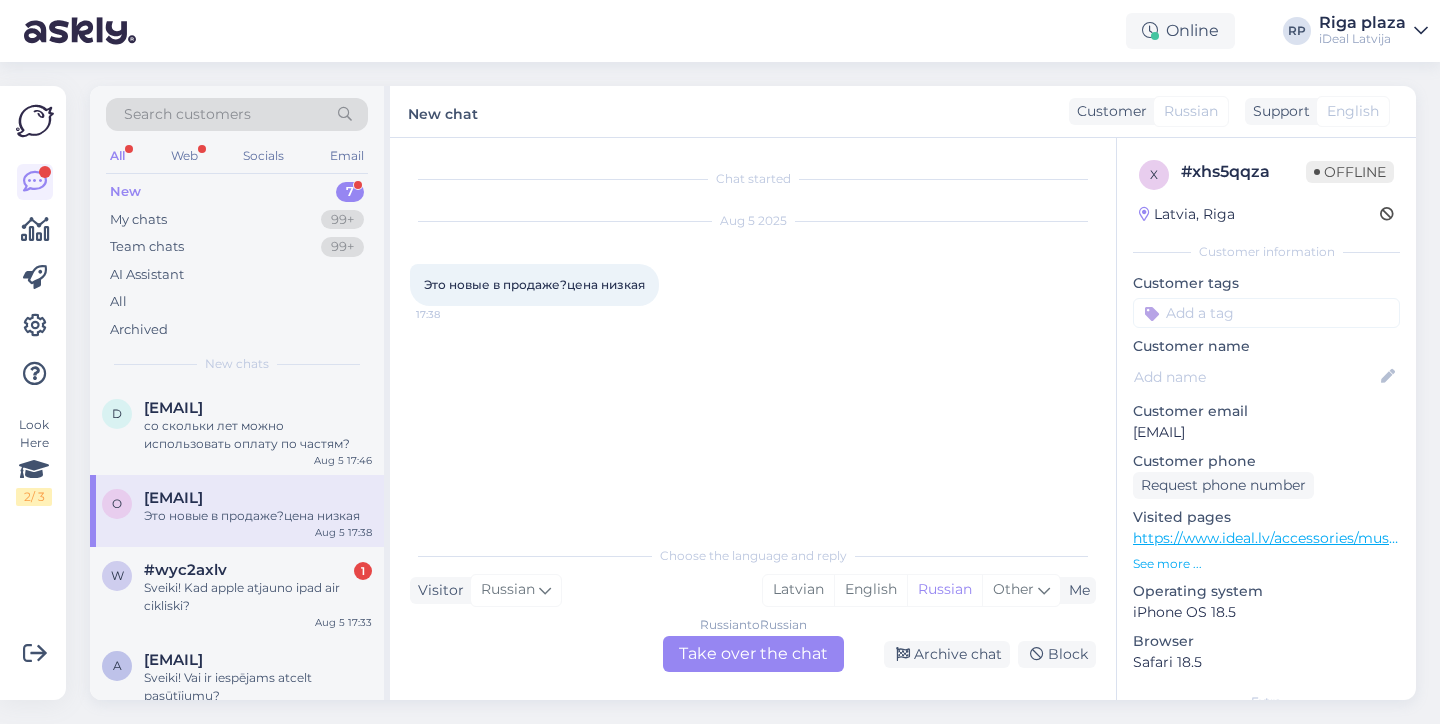 click on "o [EMAIL] Это новые в продаже?цена низкая Aug 5 17:38" at bounding box center [237, 511] 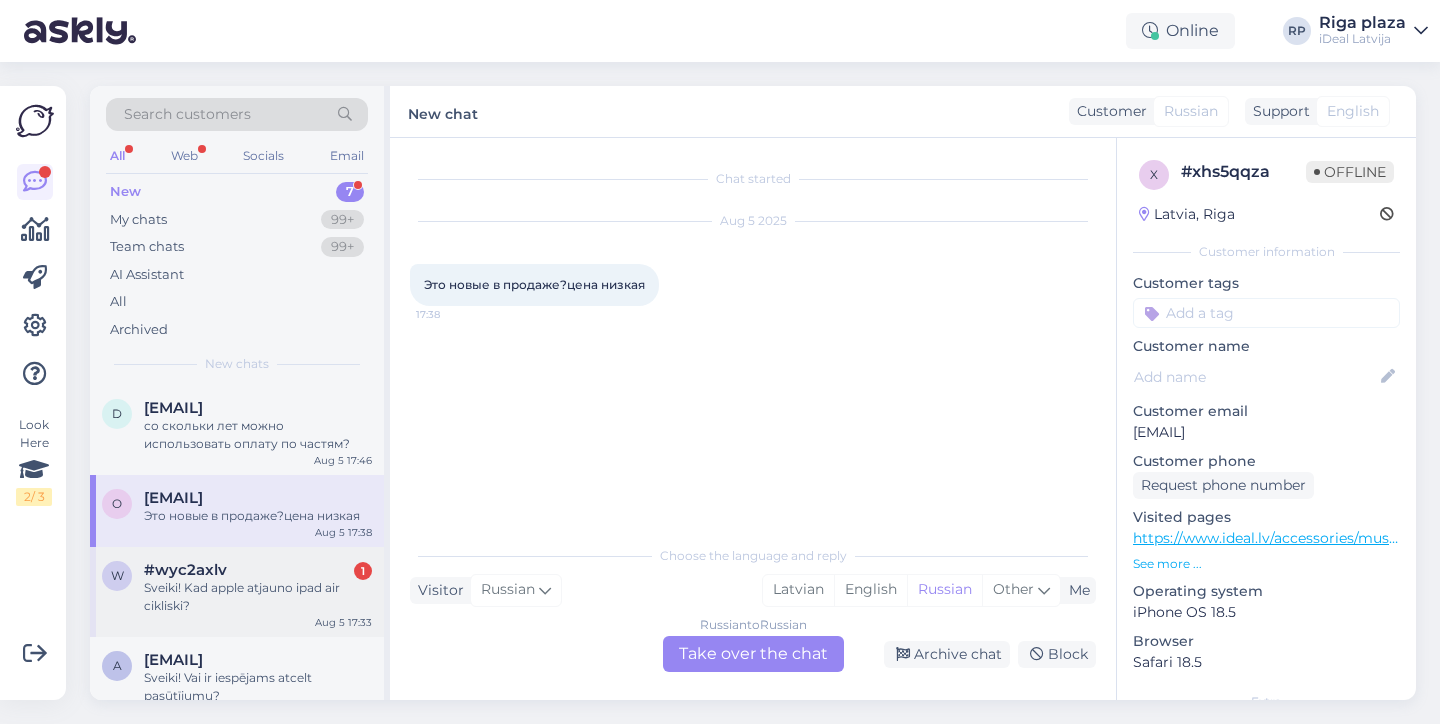 click on "#wyc2axlv" at bounding box center [185, 570] 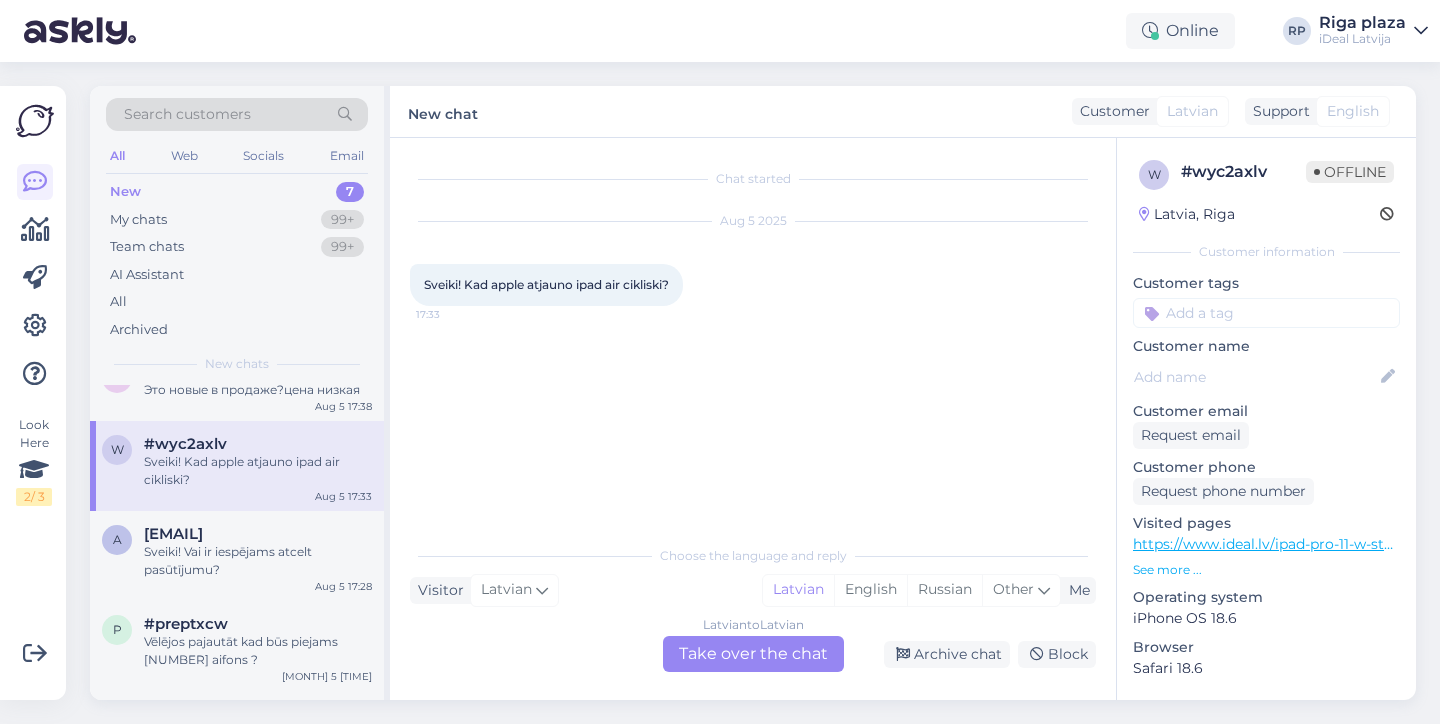 scroll, scrollTop: 155, scrollLeft: 0, axis: vertical 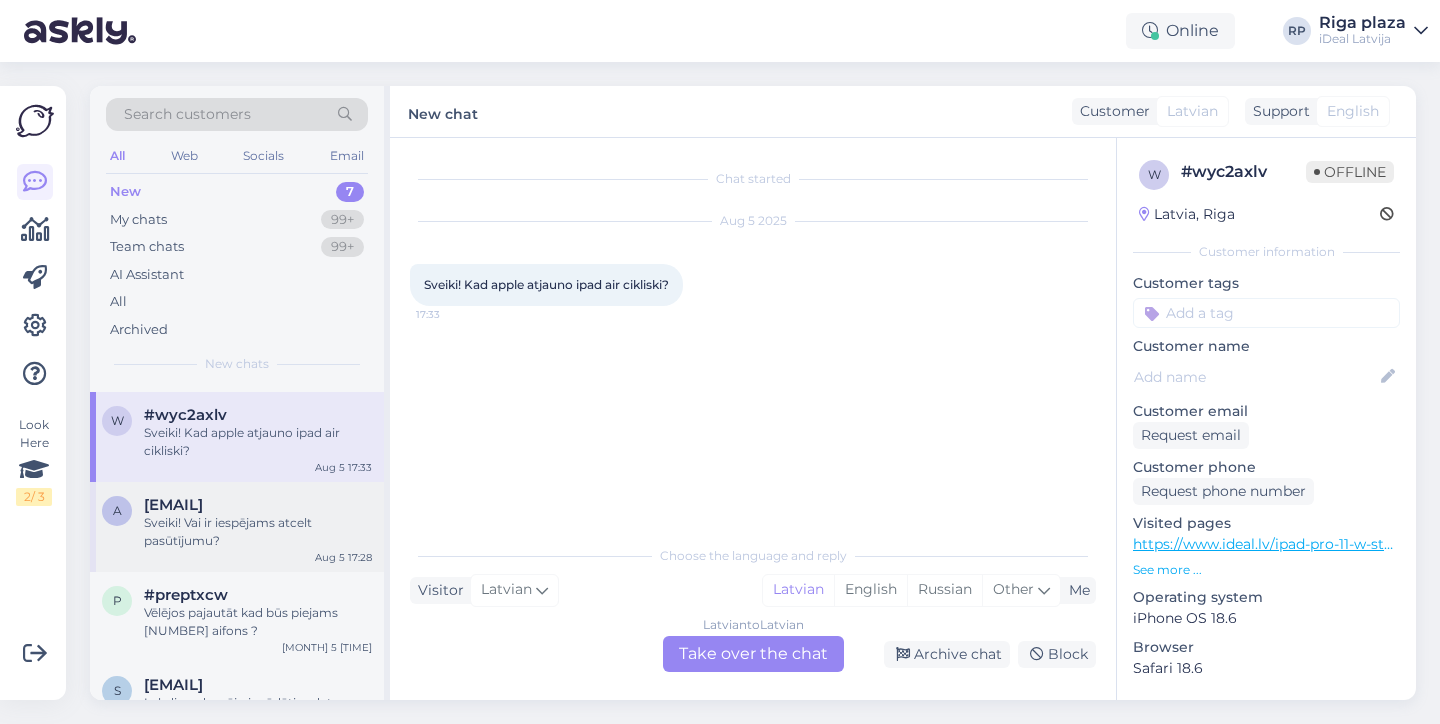 click on "Sveiki! Vai ir iespējams atcelt pasūtījumu?" at bounding box center [258, 532] 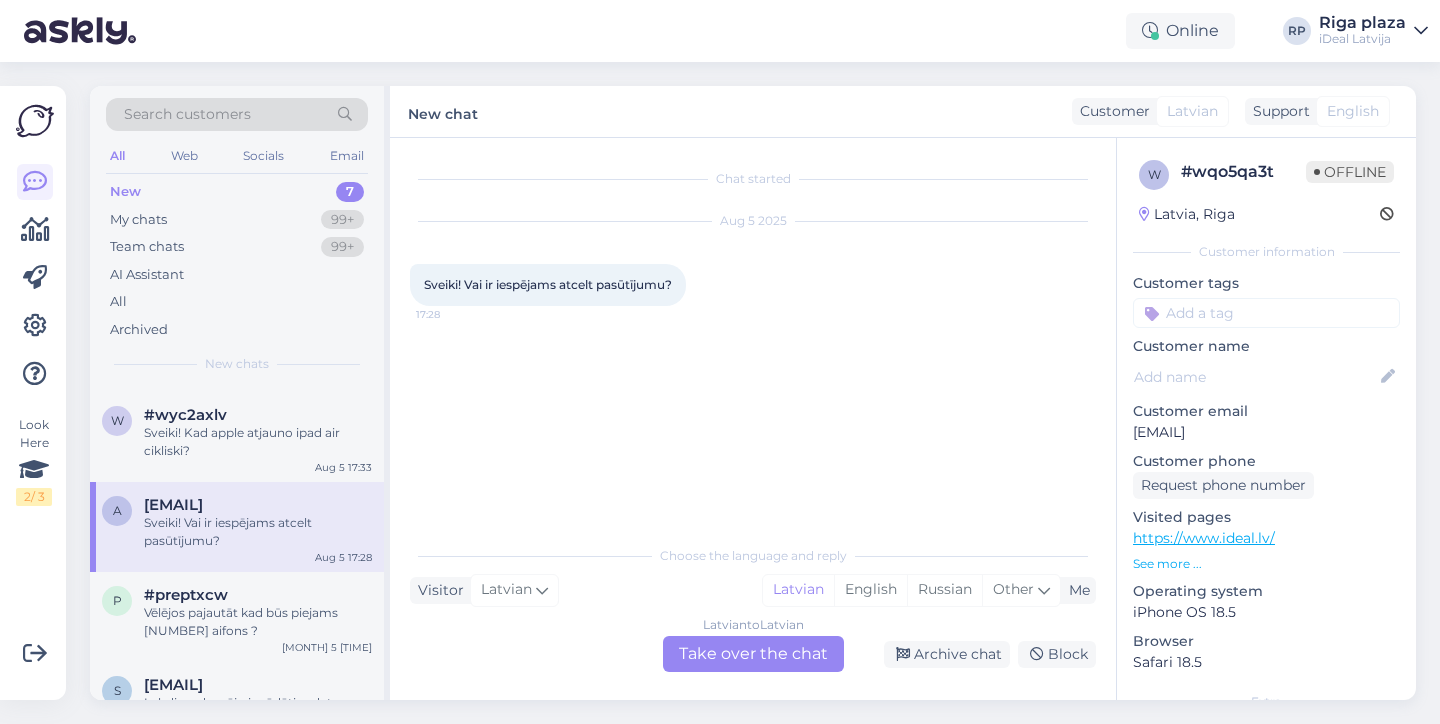 click on "Latvian  to  Latvian Take over the chat" at bounding box center (753, 654) 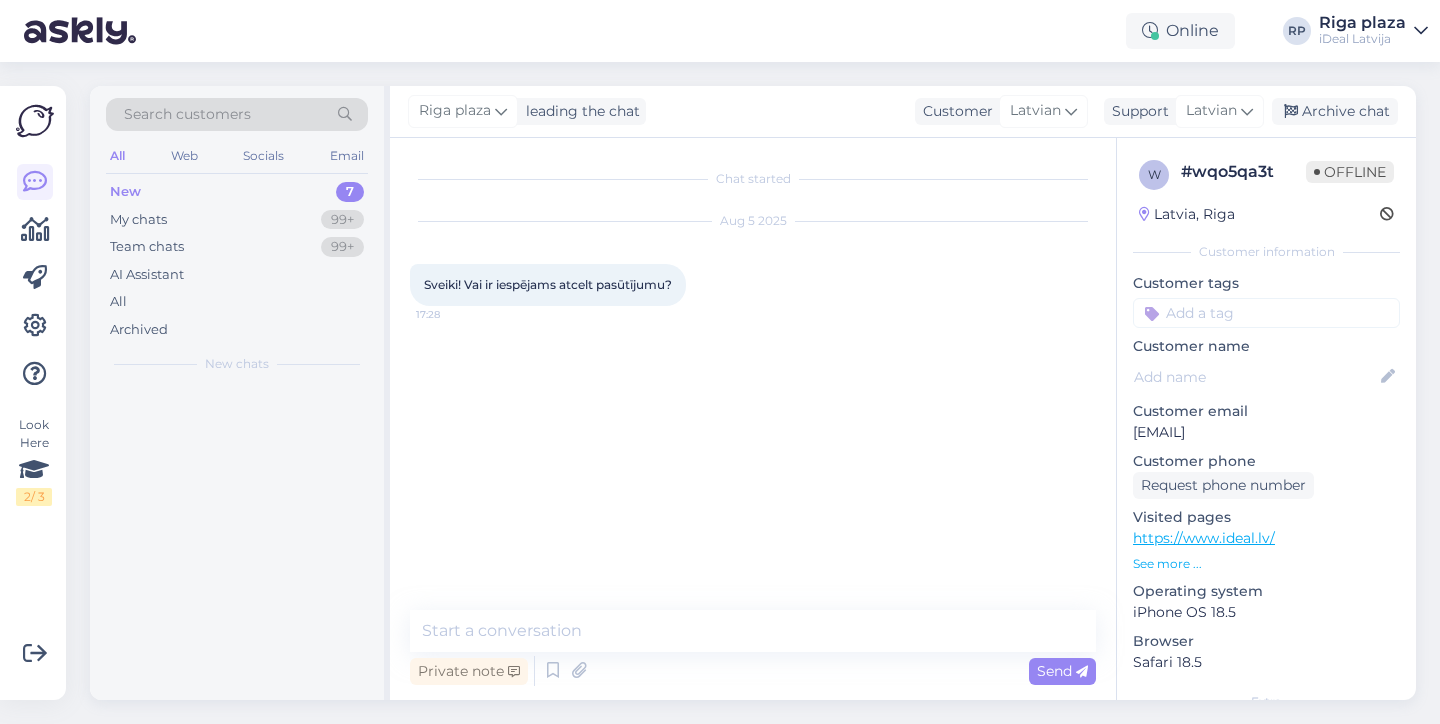 scroll, scrollTop: 0, scrollLeft: 0, axis: both 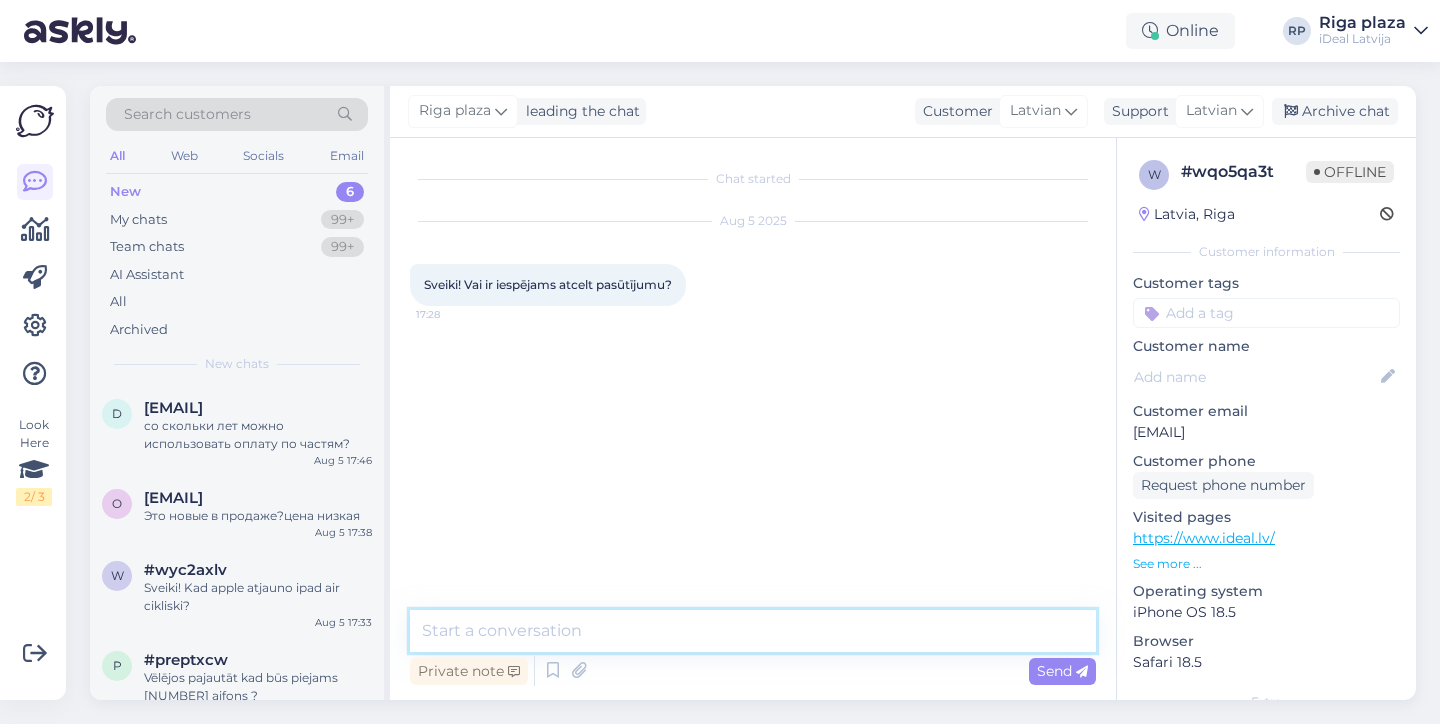 click at bounding box center (753, 631) 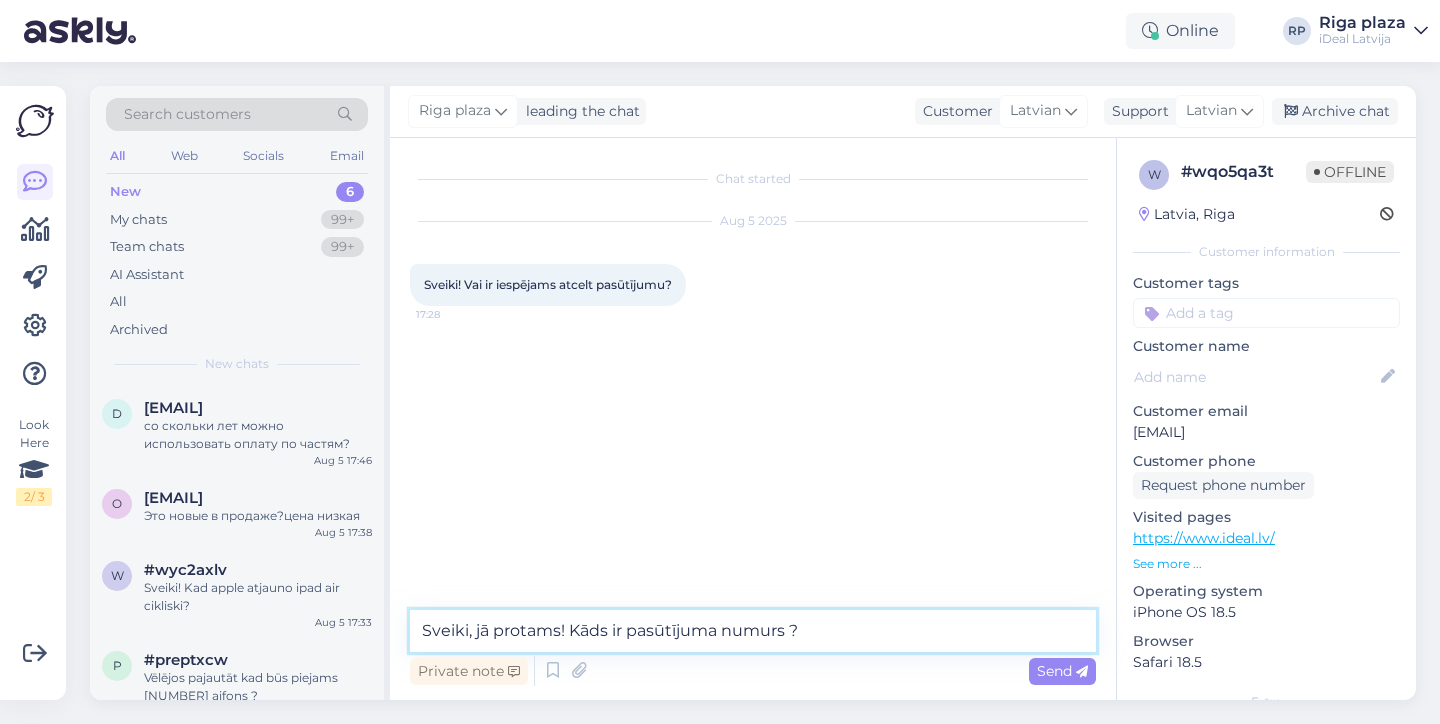 type on "Sveiki, jā protams! Kāds ir pasūtījuma numurs ?" 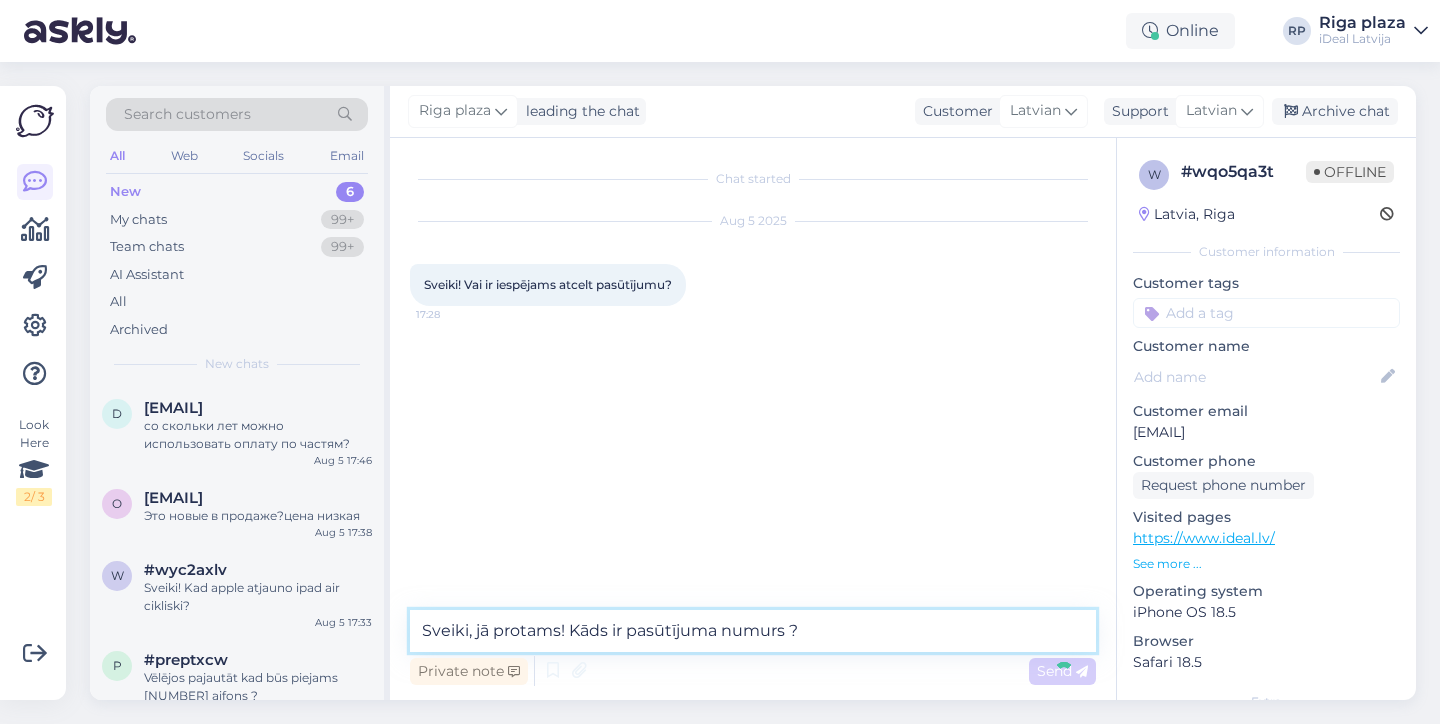 type 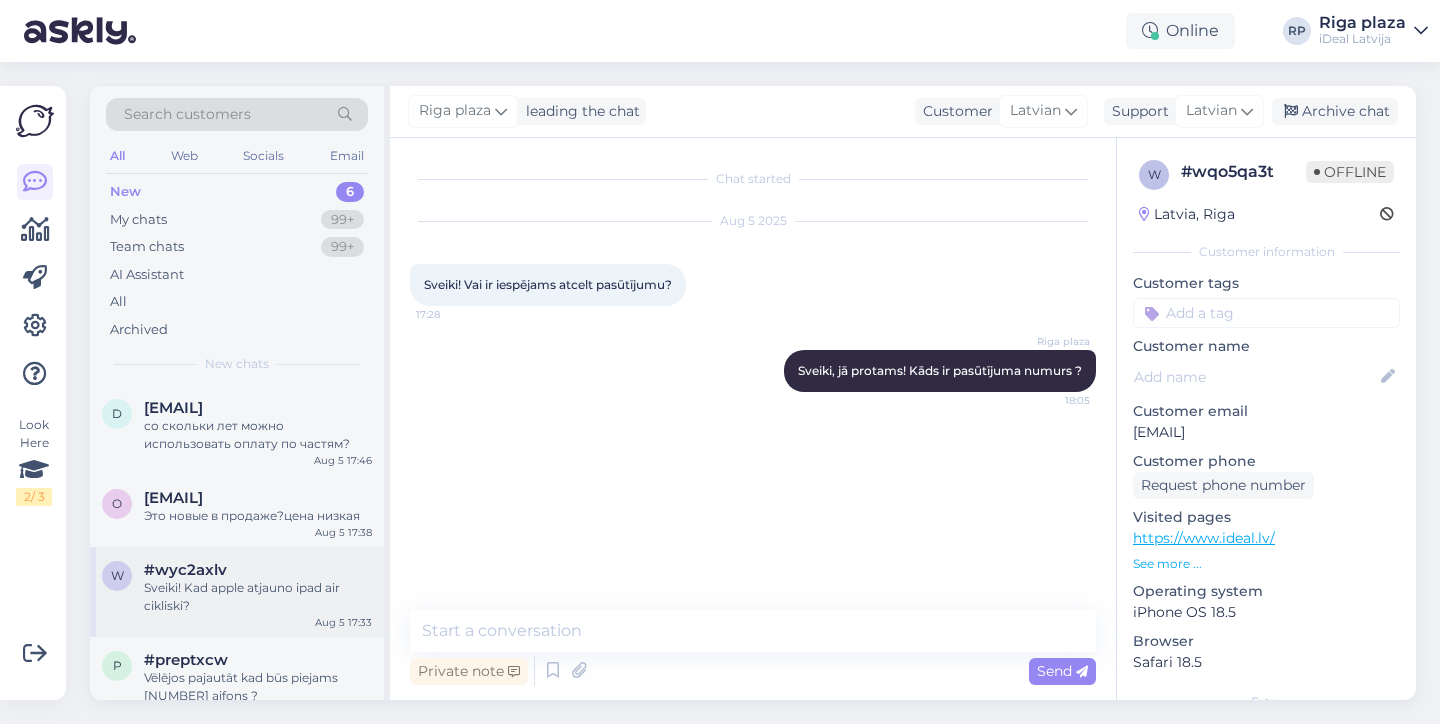 click on "Sveiki! Kad apple atjauno ipad air cikliski?" at bounding box center [258, 597] 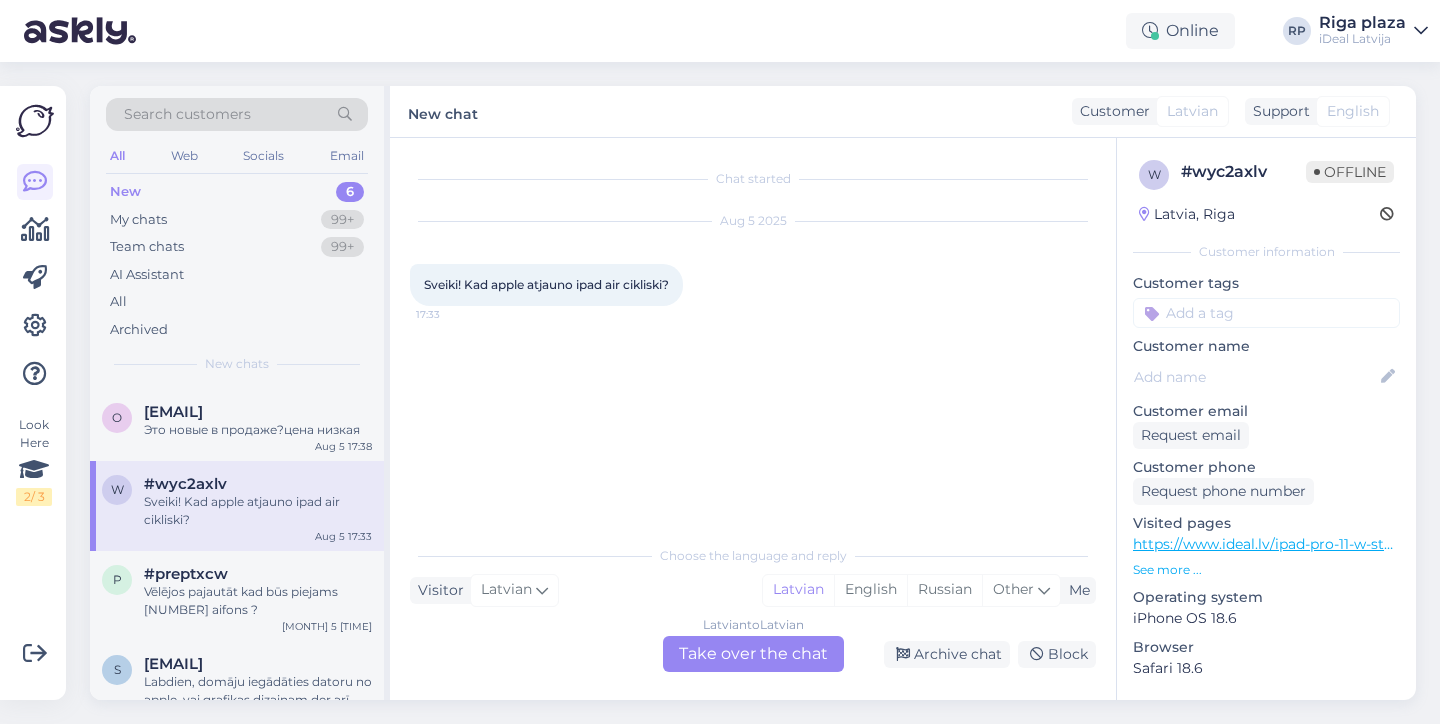 scroll, scrollTop: 97, scrollLeft: 0, axis: vertical 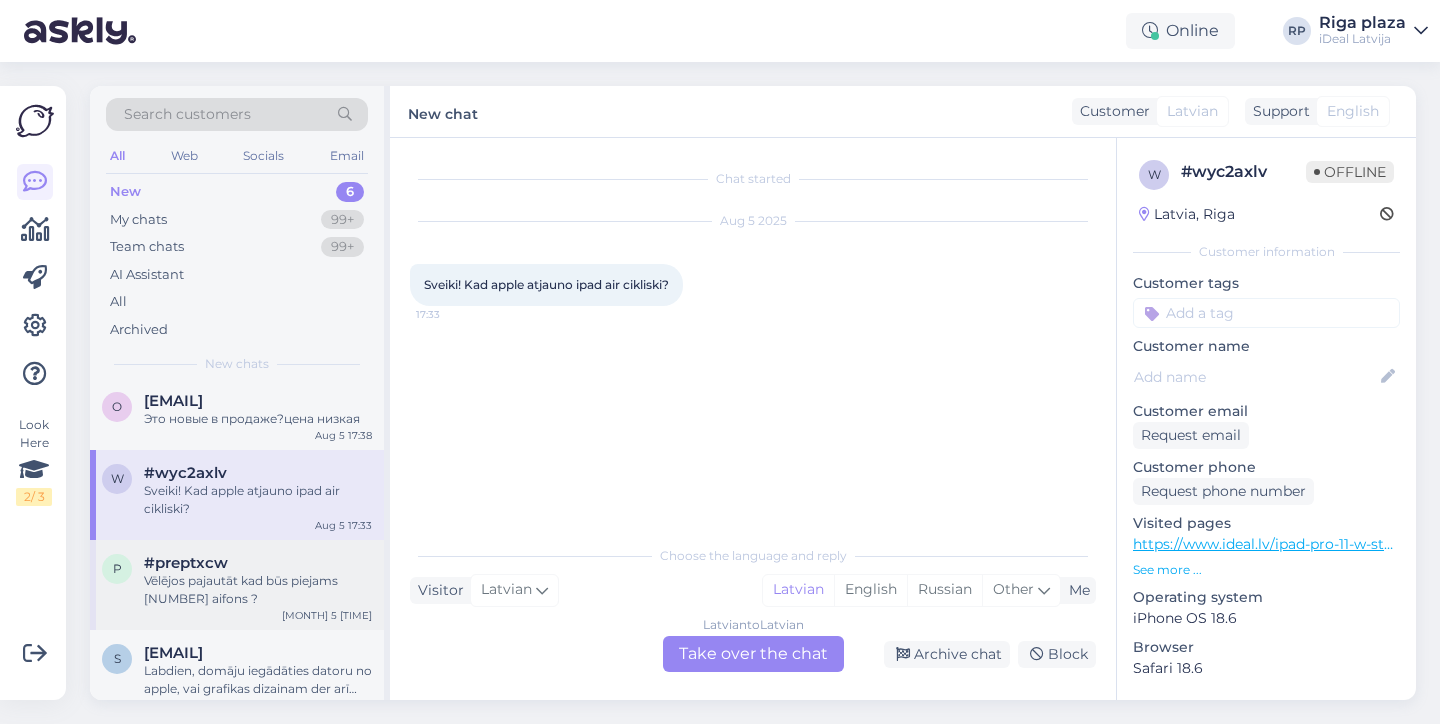 click on "Vēlējos pajautāt kad būs piejams [NUMBER] aifons ?" at bounding box center (258, 590) 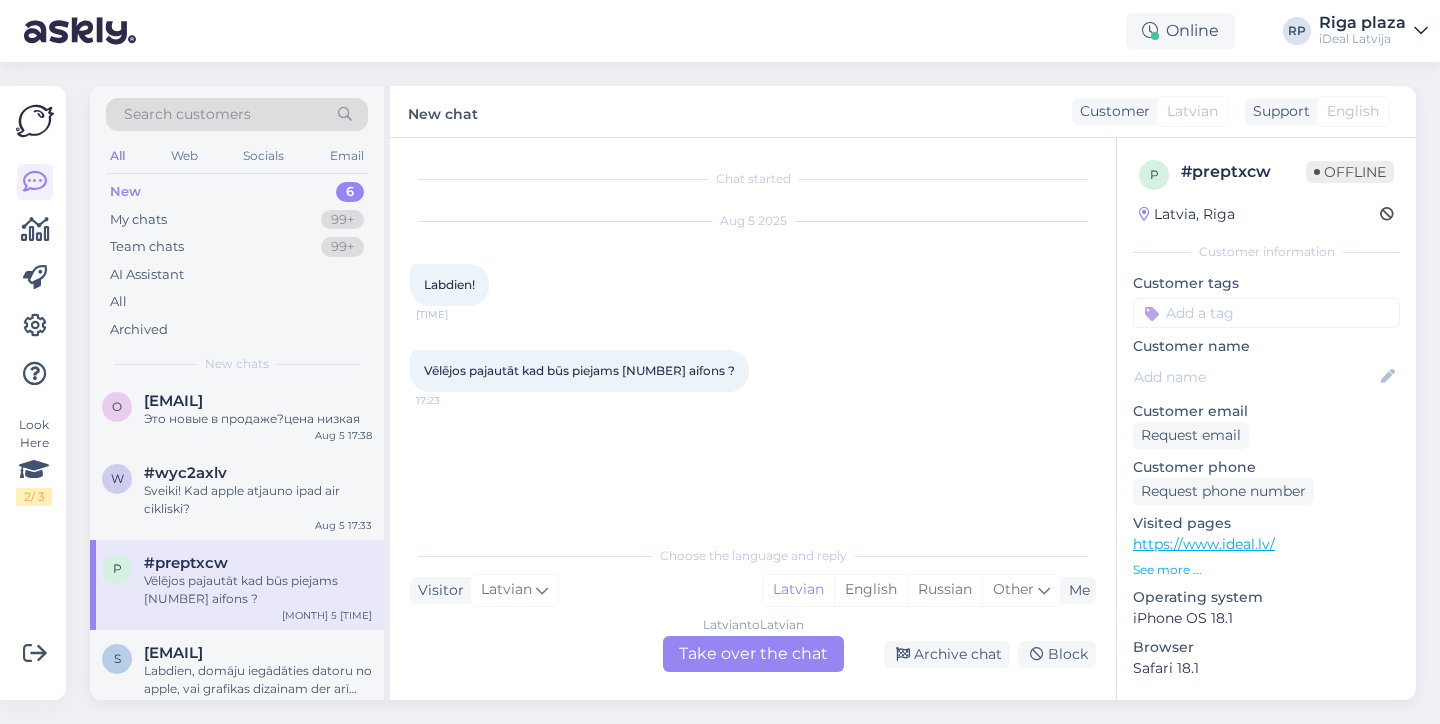 click on "Latvian  to  Latvian Take over the chat" at bounding box center (753, 654) 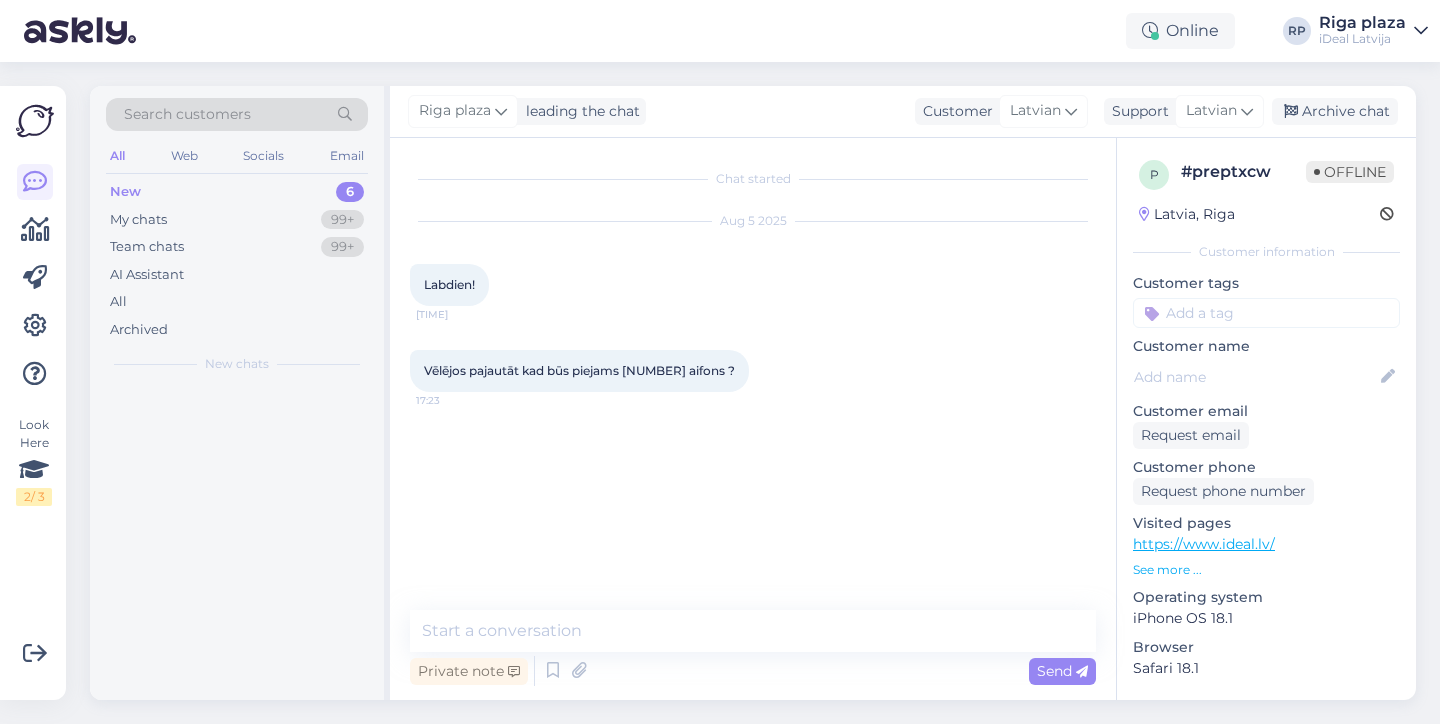 scroll, scrollTop: 0, scrollLeft: 0, axis: both 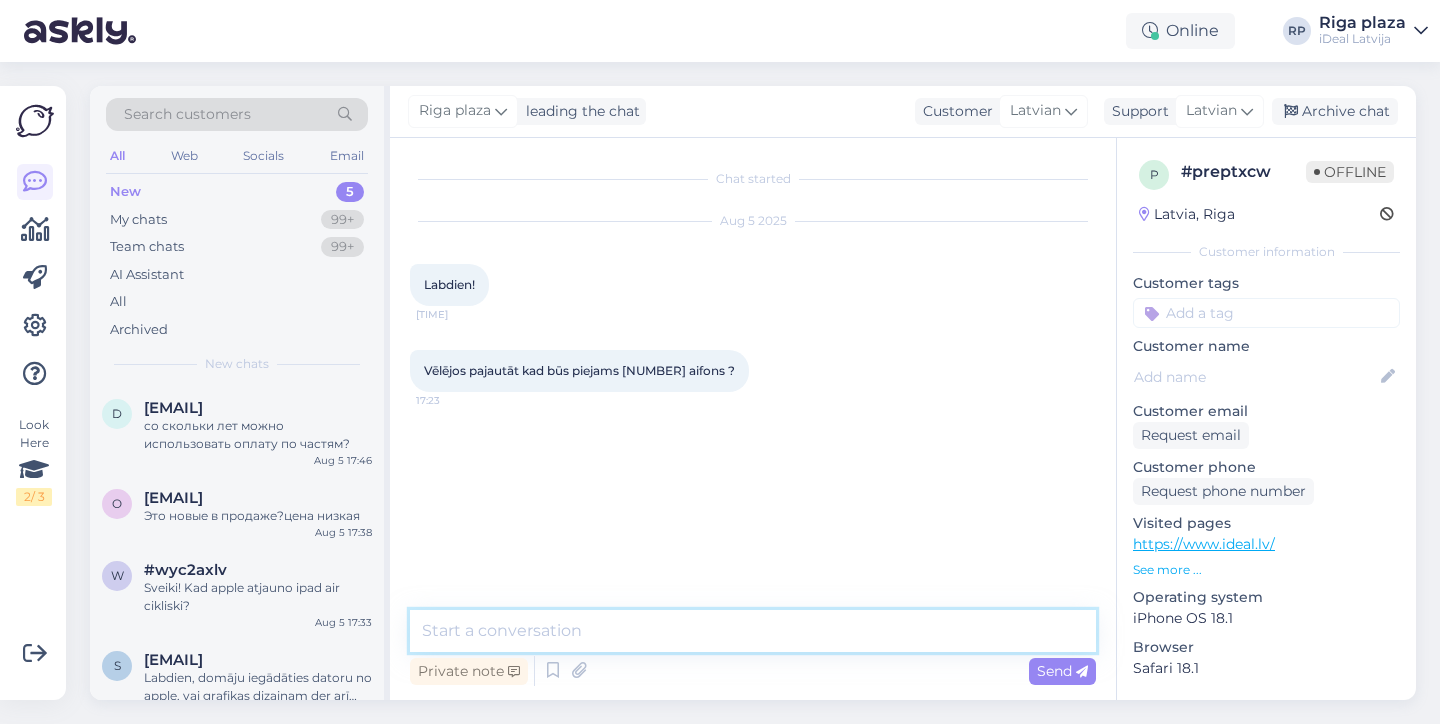 click at bounding box center (753, 631) 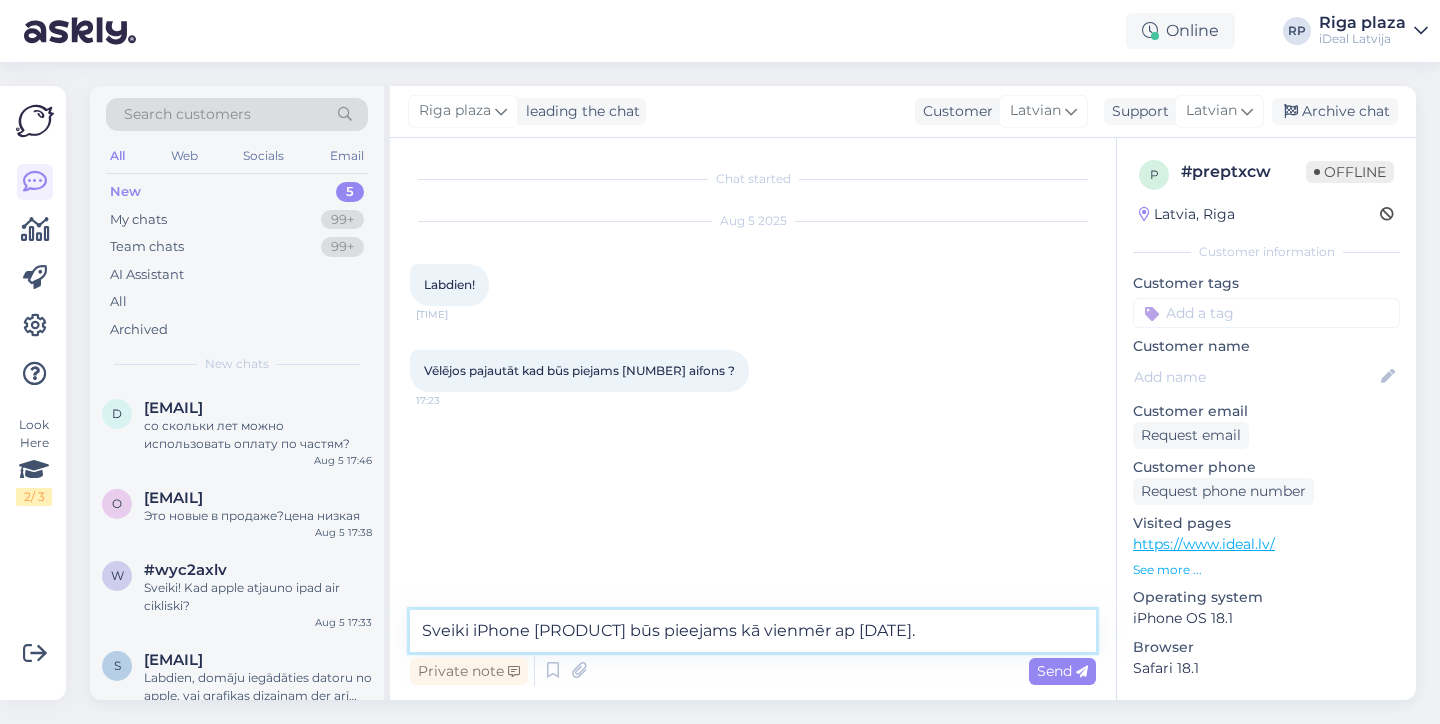 click on "Sveiki iPhone [PRODUCT] būs pieejams kā vienmēr ap [DATE]." at bounding box center (753, 631) 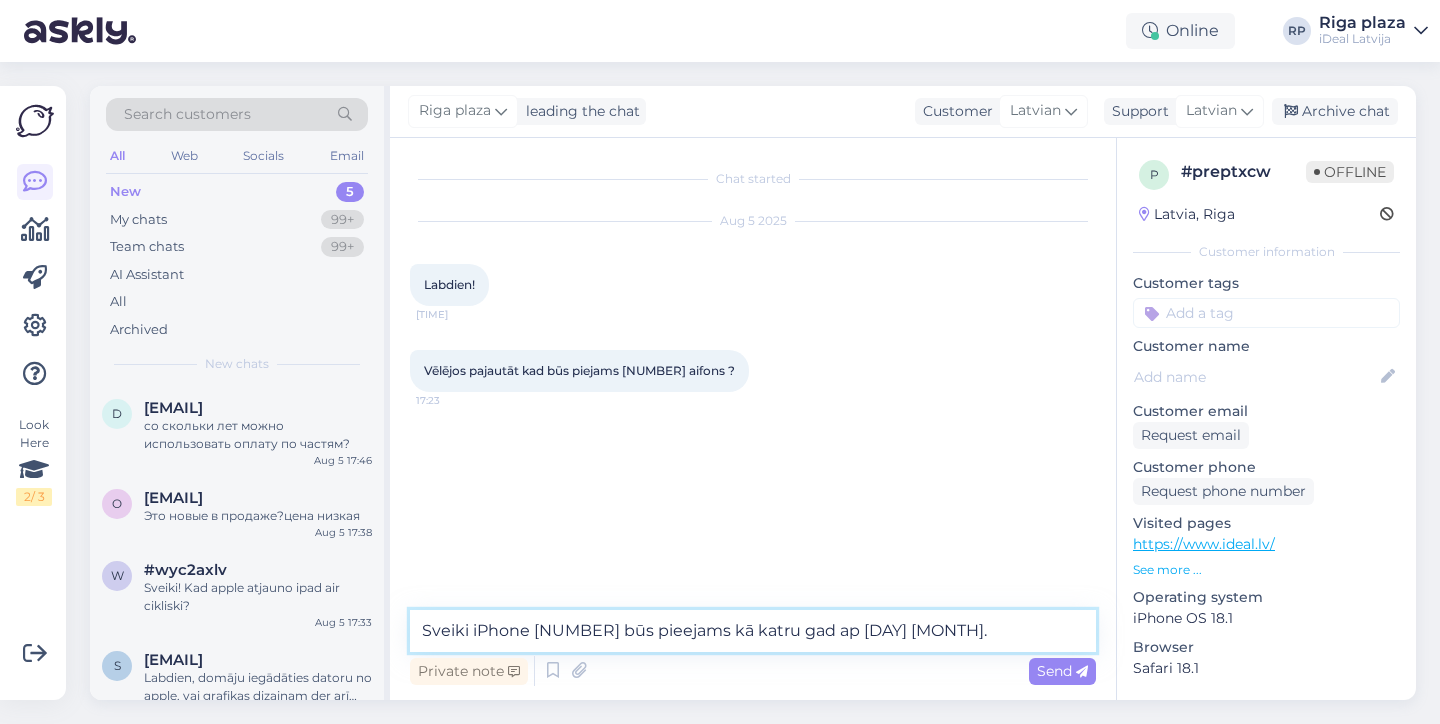 type on "Sveiki iPhone 17 būs pieejams kā katru gadu ap 21. septembri." 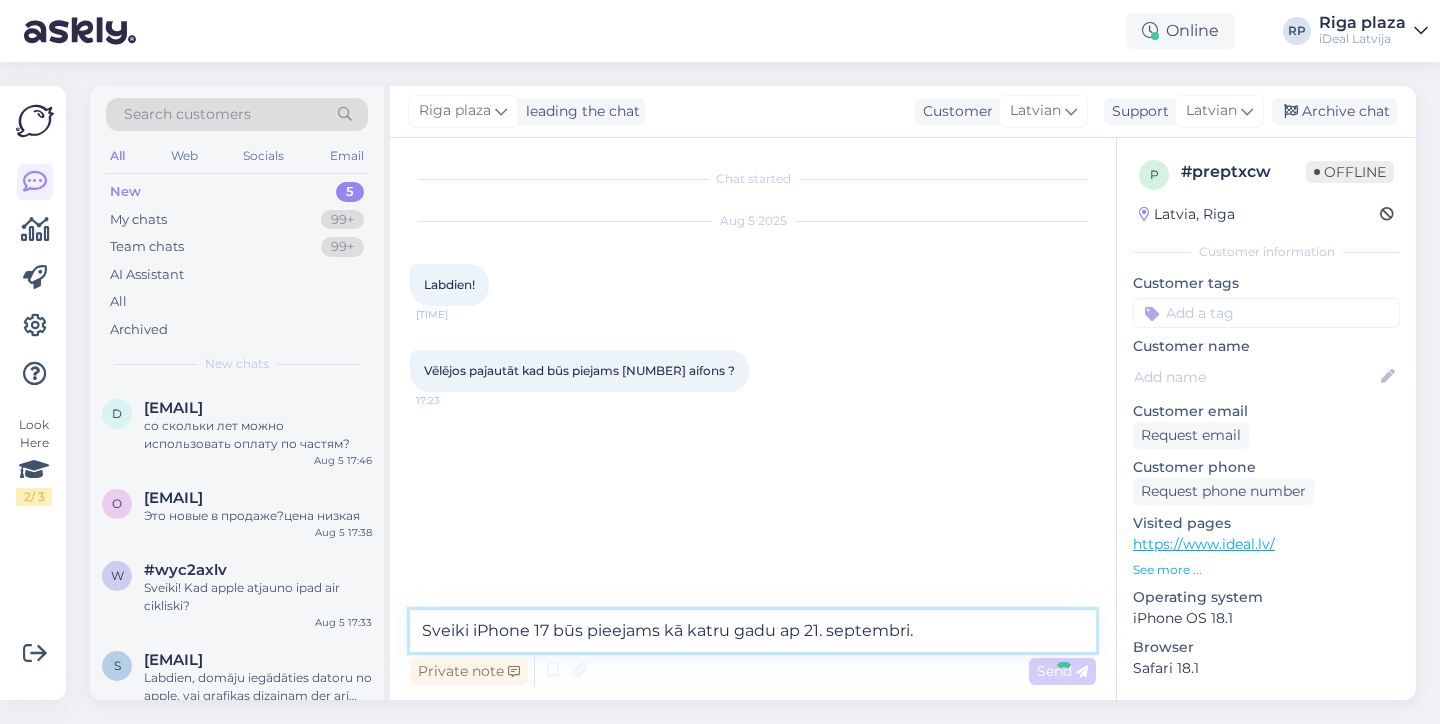 type 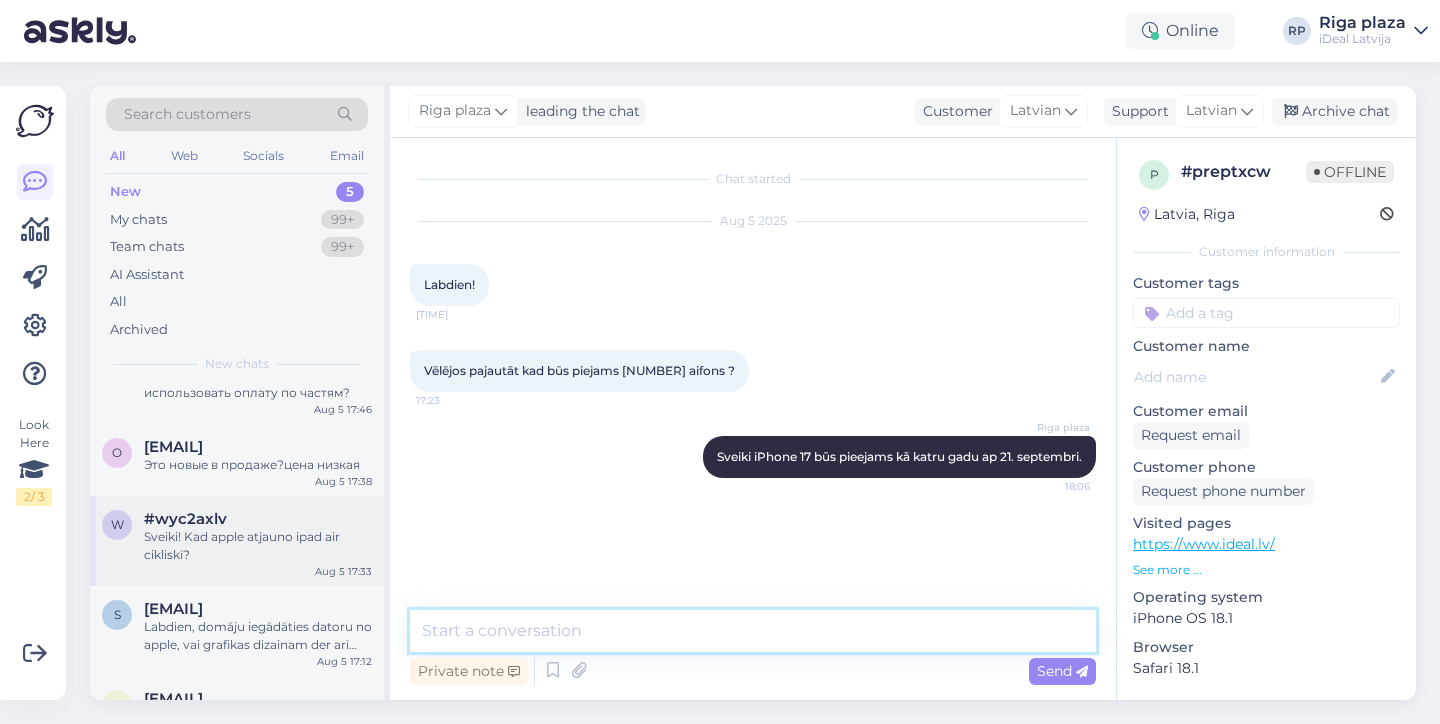 scroll, scrollTop: 52, scrollLeft: 0, axis: vertical 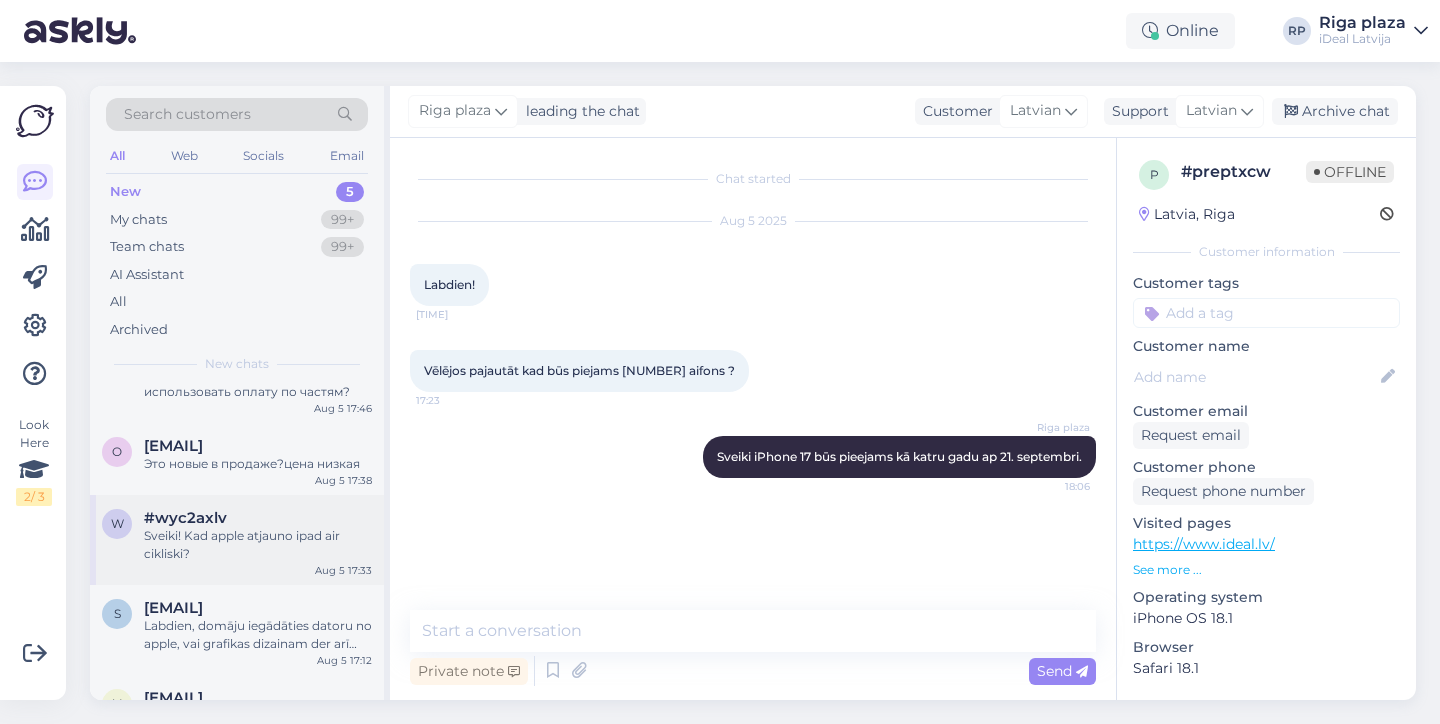 click on "Sveiki! Kad apple atjauno ipad air cikliski?" at bounding box center [258, 545] 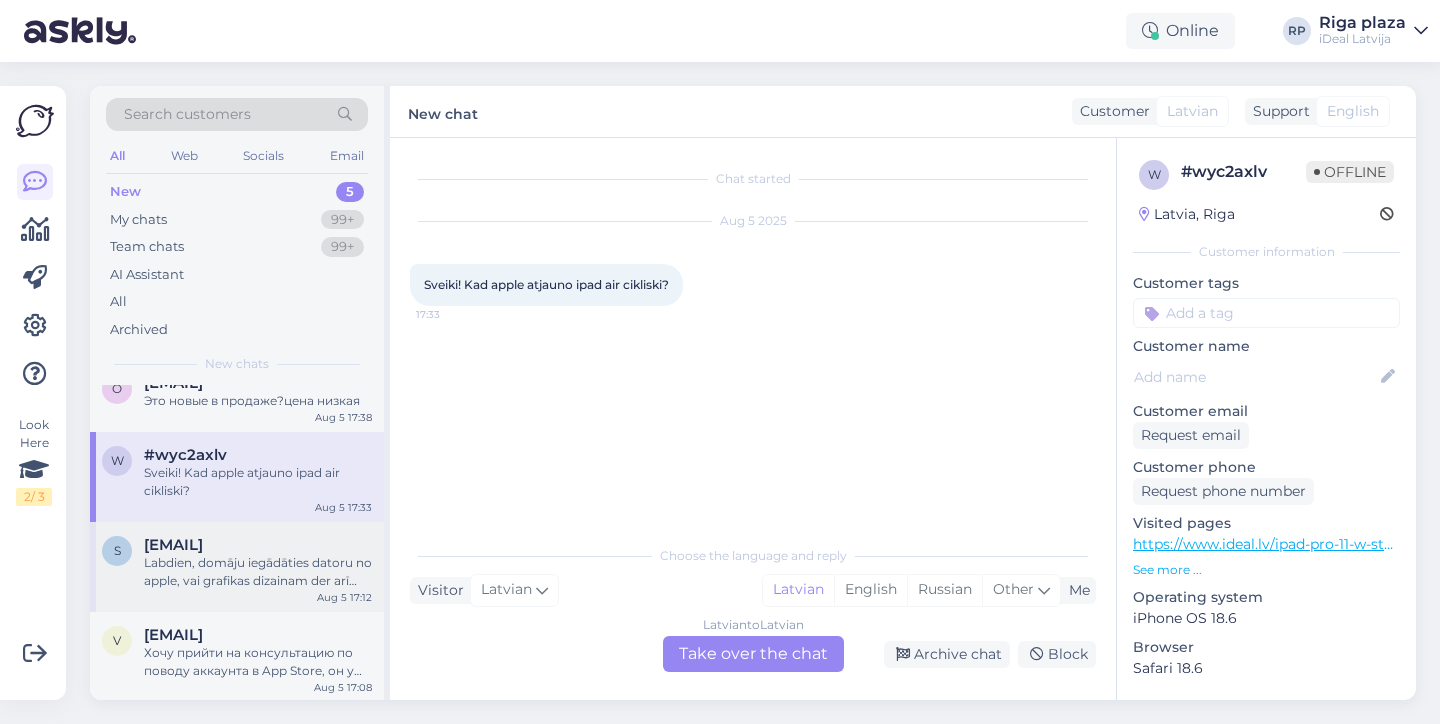 scroll, scrollTop: 114, scrollLeft: 0, axis: vertical 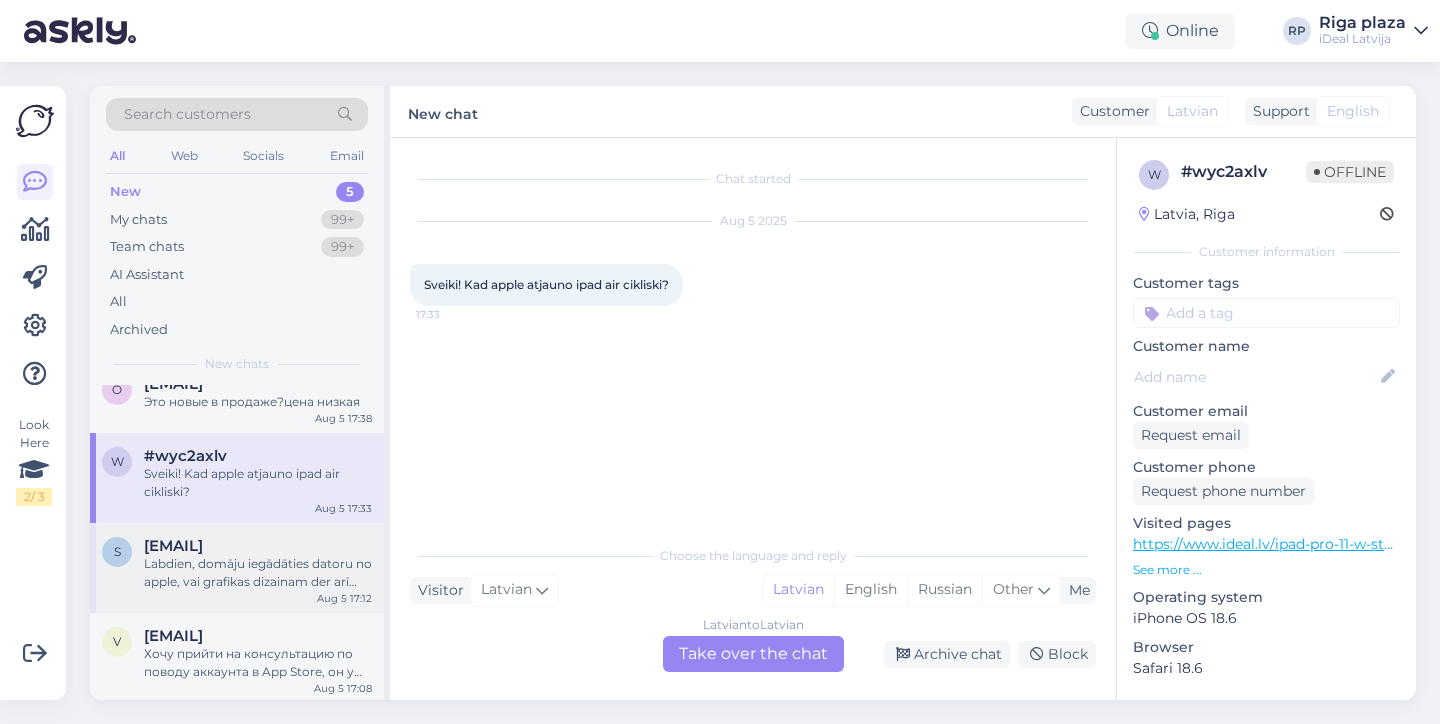 click on "Labdien, domāju iegādāties datoru no apple, vai grafikas dizainam der arī MacBook air vai tikai pro datori?" at bounding box center (258, 573) 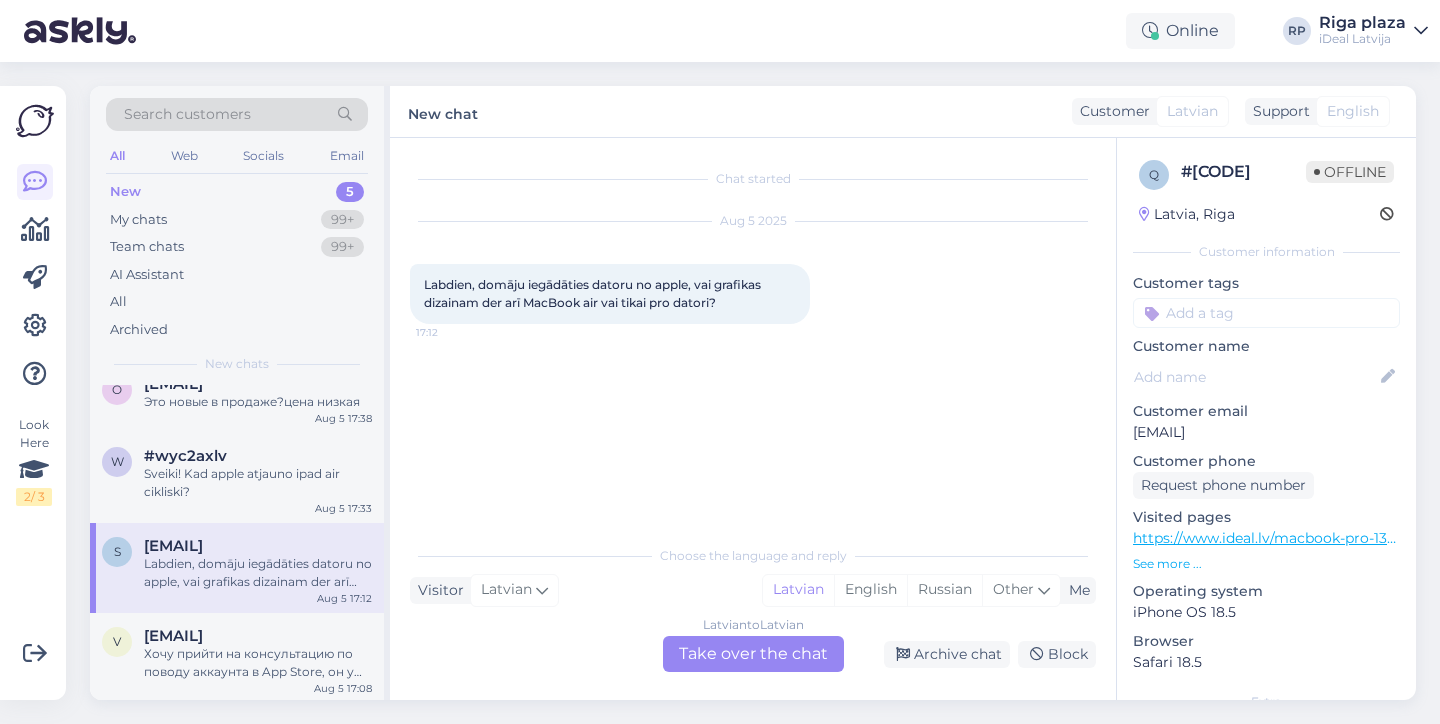 click on "Latvian  to  Latvian Take over the chat" at bounding box center (753, 654) 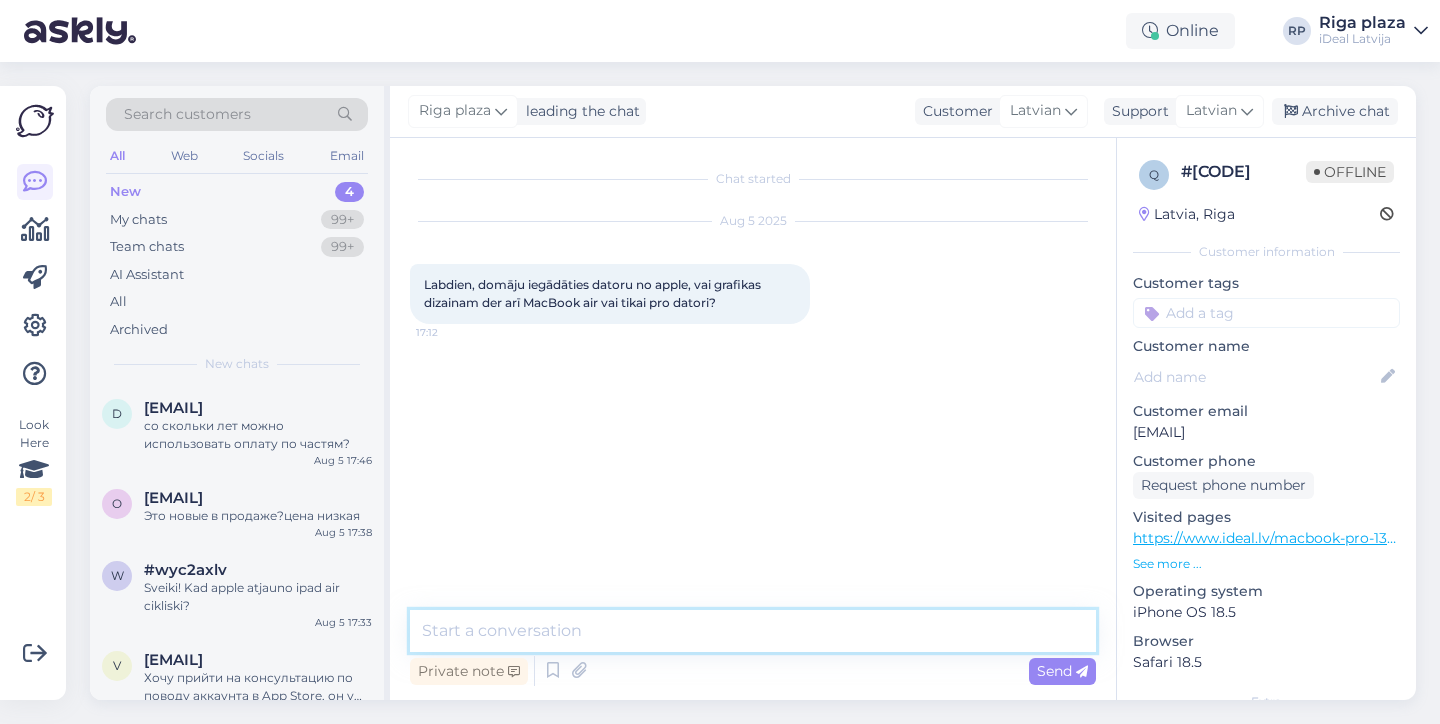 click at bounding box center (753, 631) 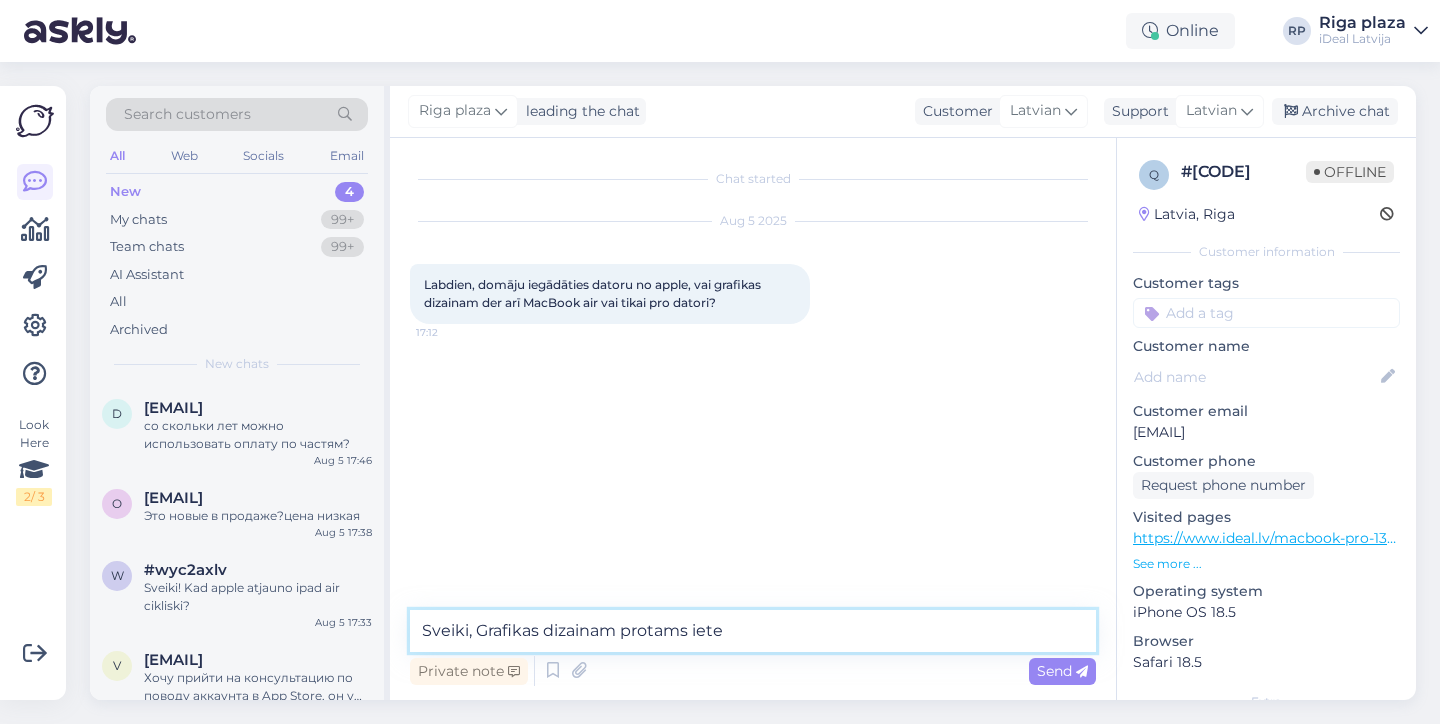 type on "Sveiki, Grafikas dizainam protams iet" 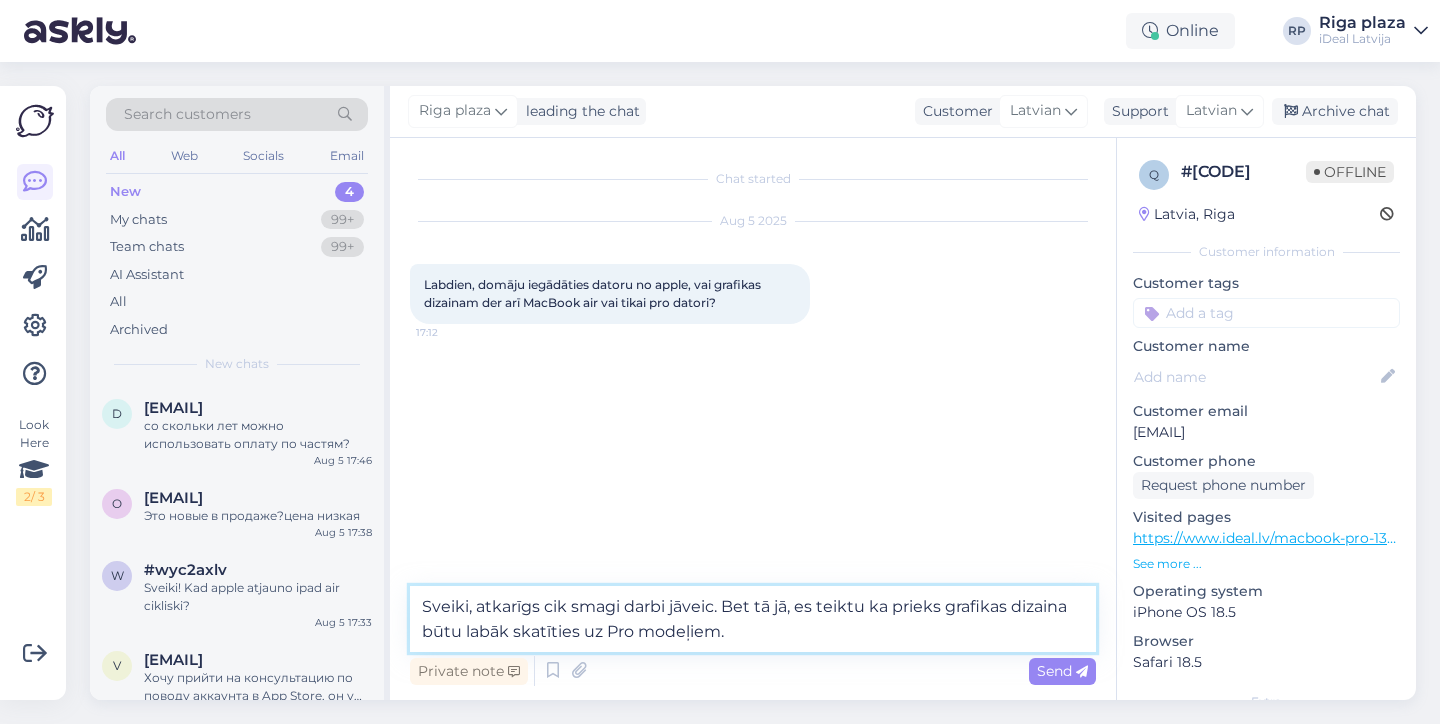type on "Sveiki, atkarīgs cik smagi darbi jāveic. Bet tā jā, es teiktu ka prieks grafikas dizaina būtu labāk skatīties uz Pro modeļiem." 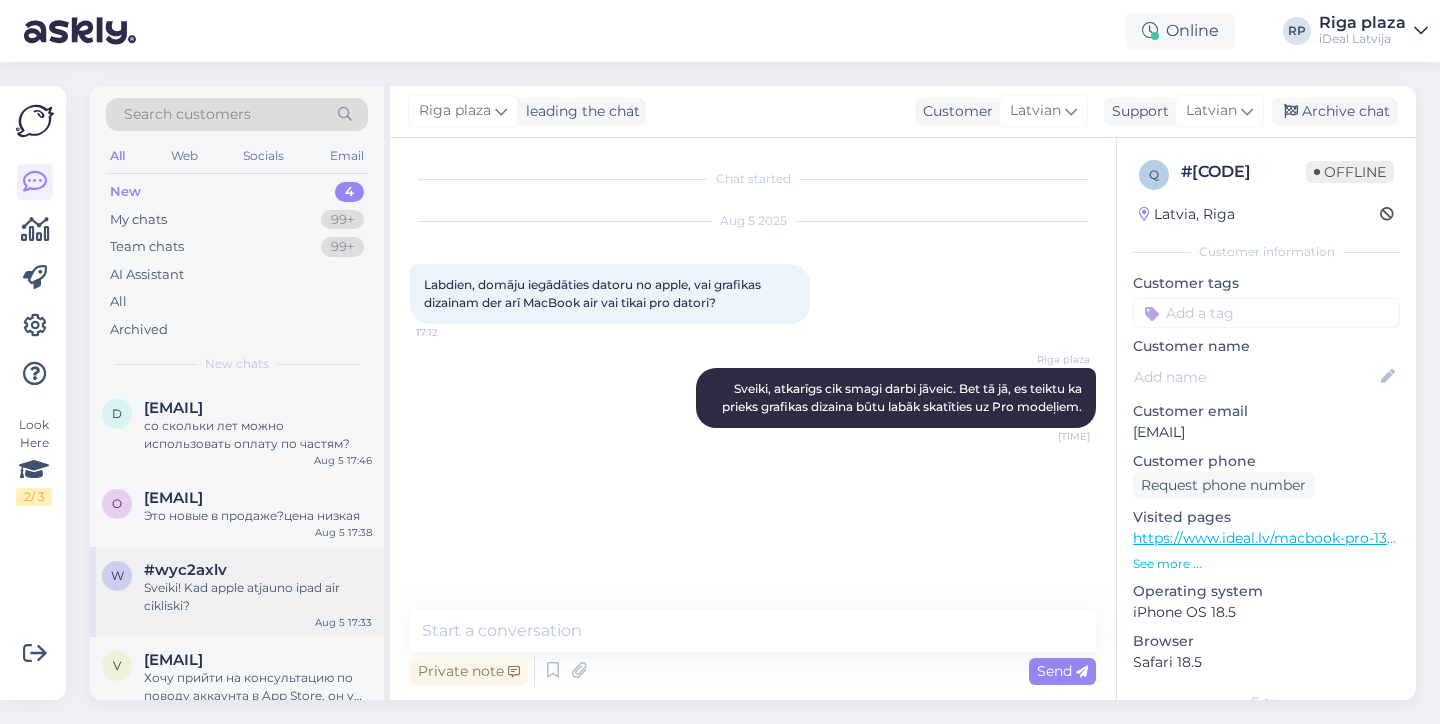 click on "Sveiki! Kad apple atjauno ipad air cikliski?" at bounding box center [258, 597] 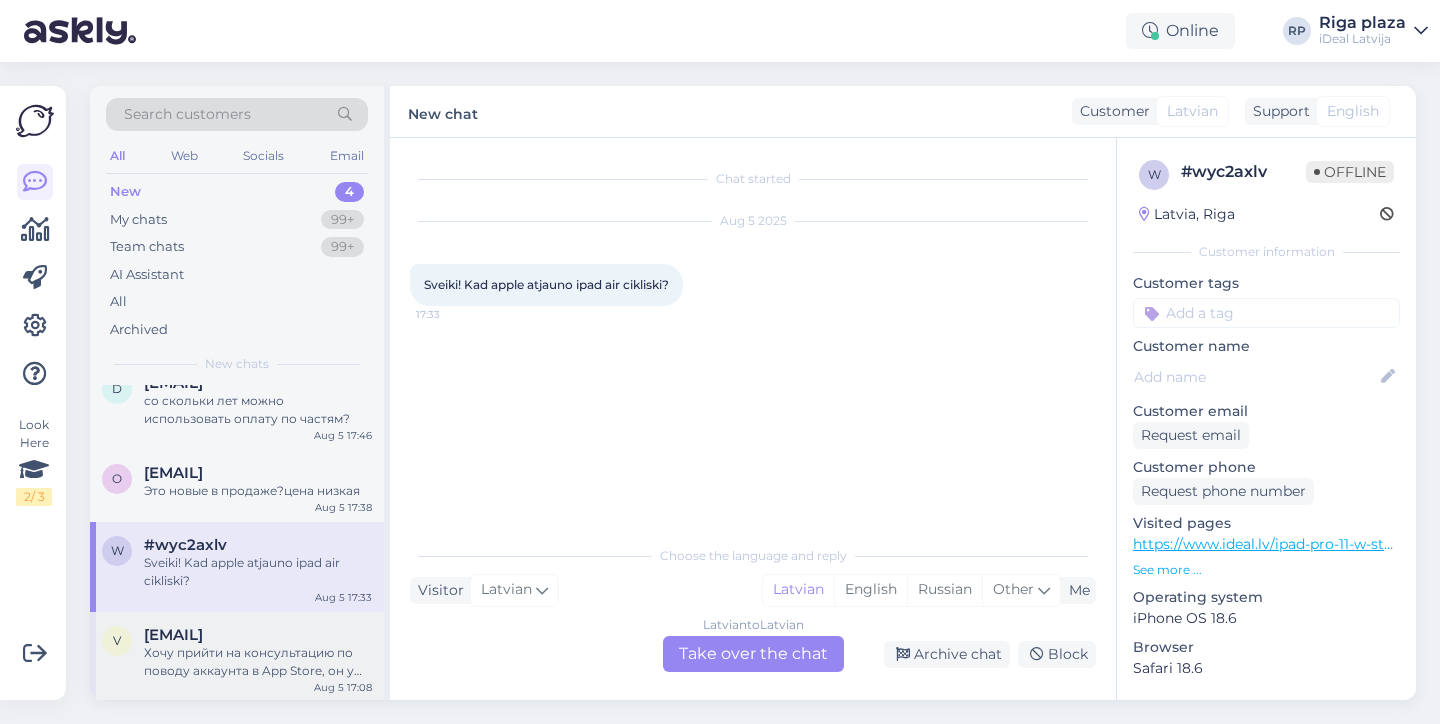 scroll, scrollTop: 24, scrollLeft: 0, axis: vertical 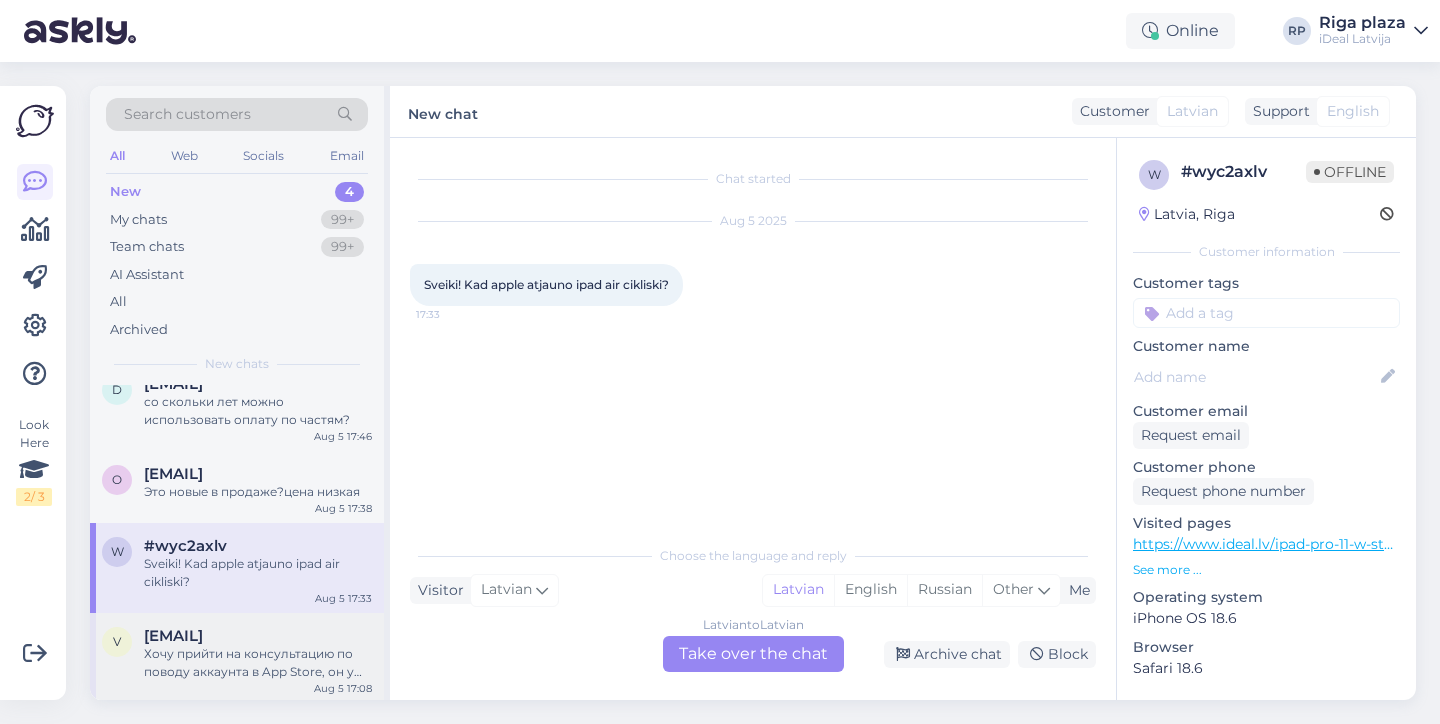 click on "[EMAIL] [QUESTION] [MONTH] [DAY] [TIME]" at bounding box center [237, 658] 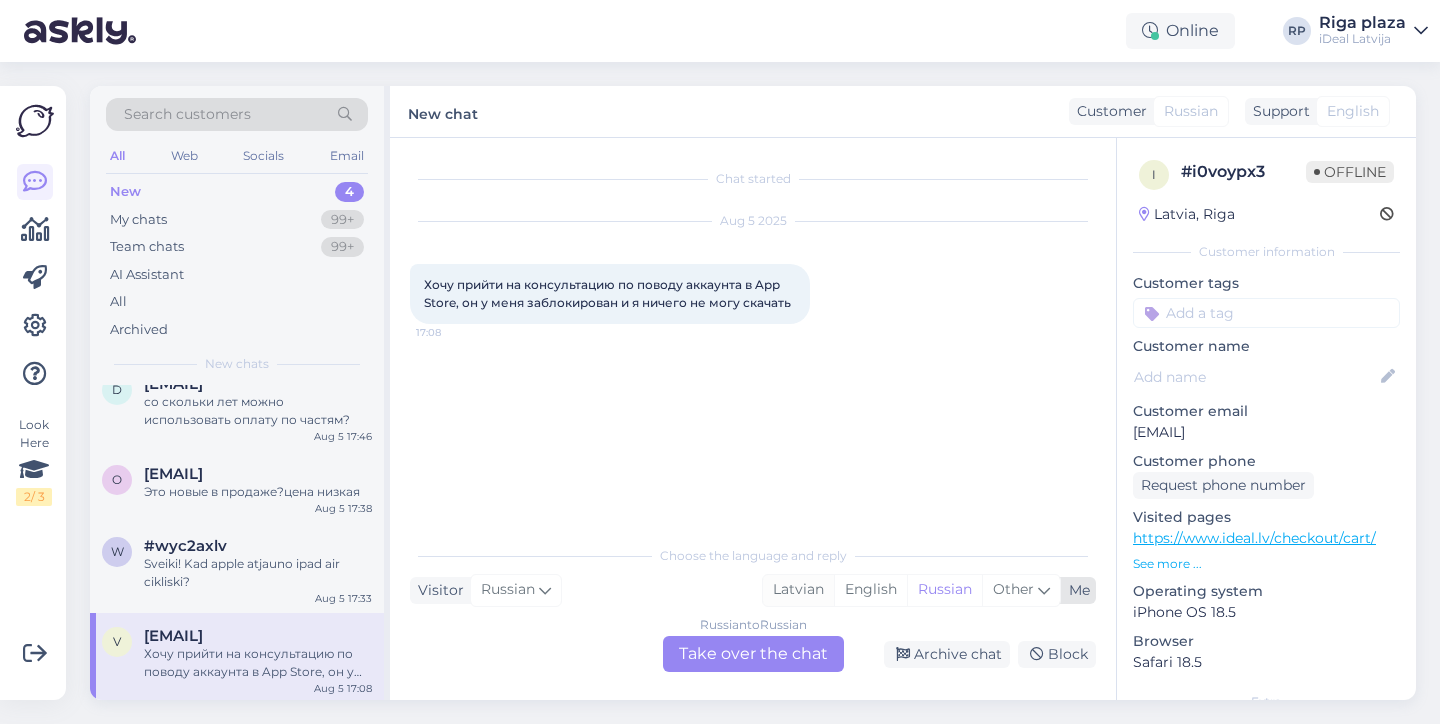 click on "Latvian" at bounding box center (798, 590) 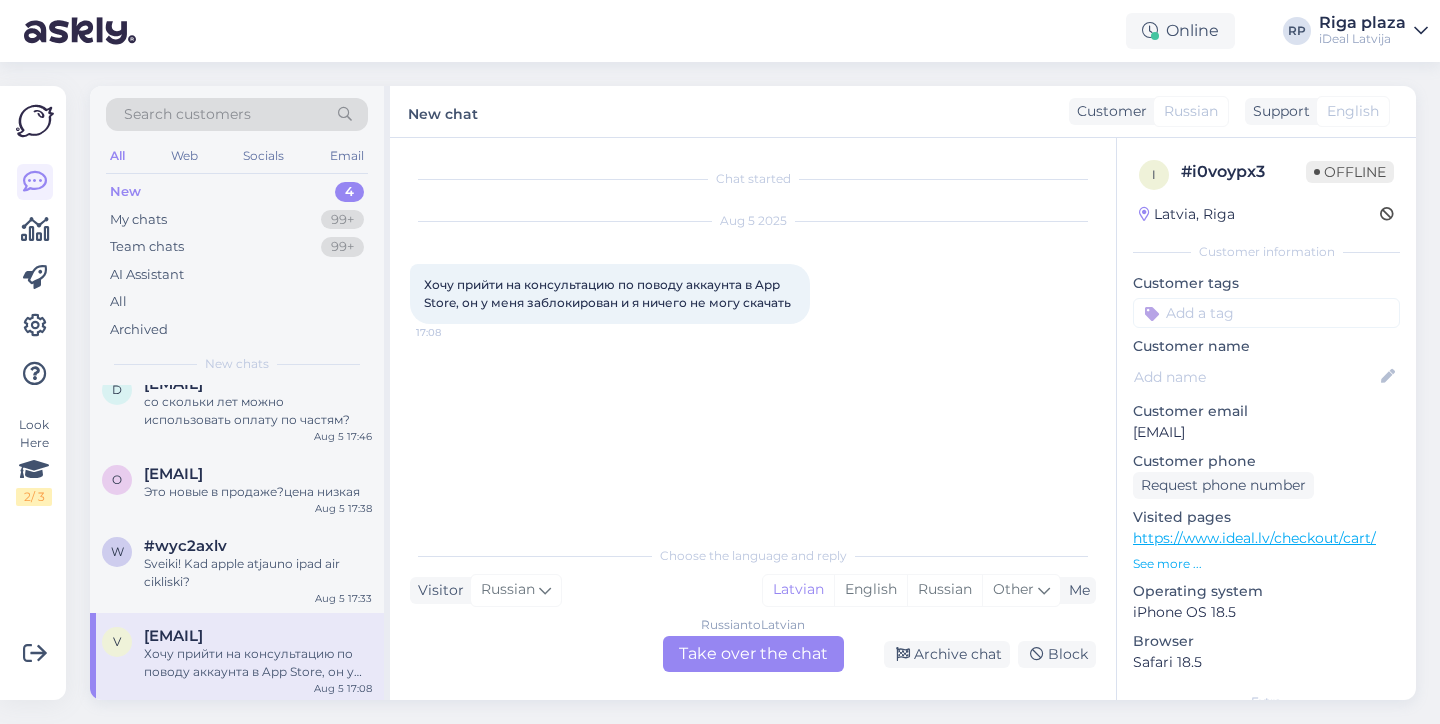 click on "Russian  to  Latvian Take over the chat" at bounding box center [753, 654] 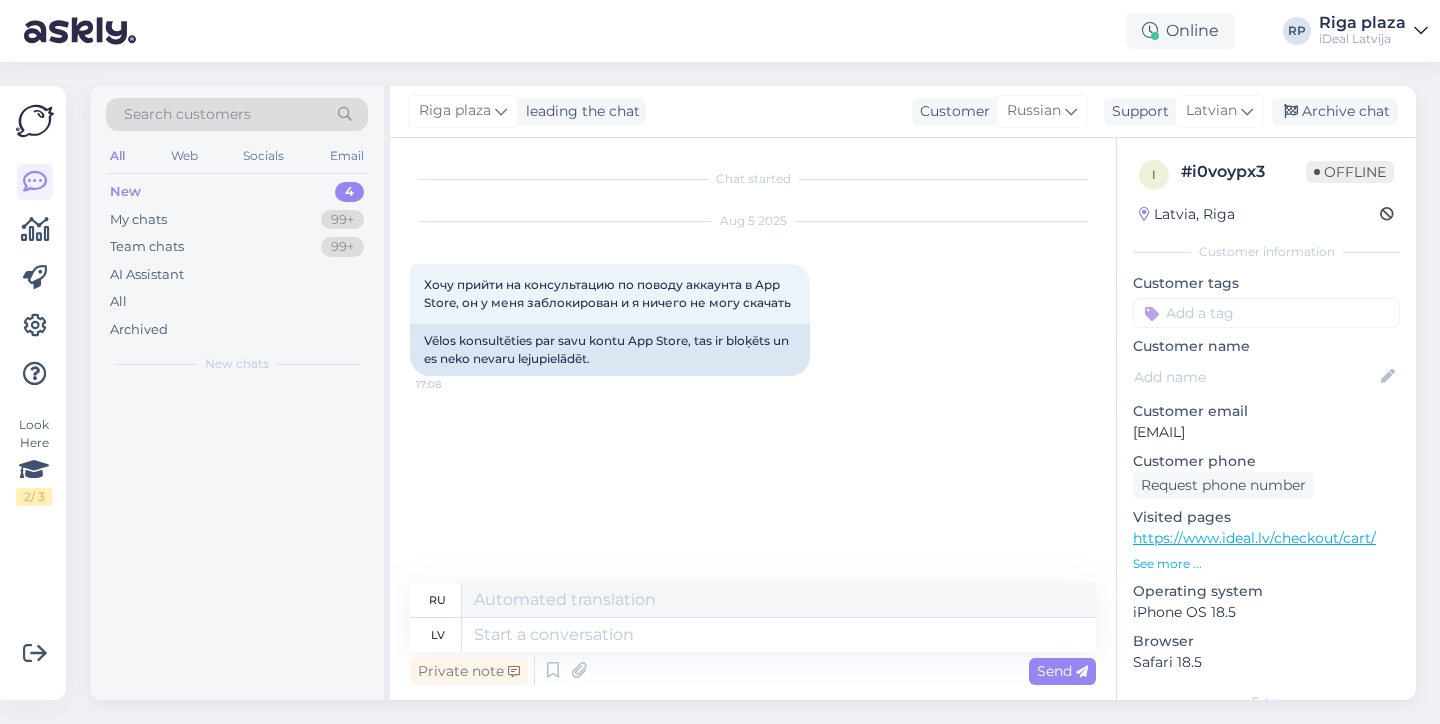 scroll, scrollTop: 0, scrollLeft: 0, axis: both 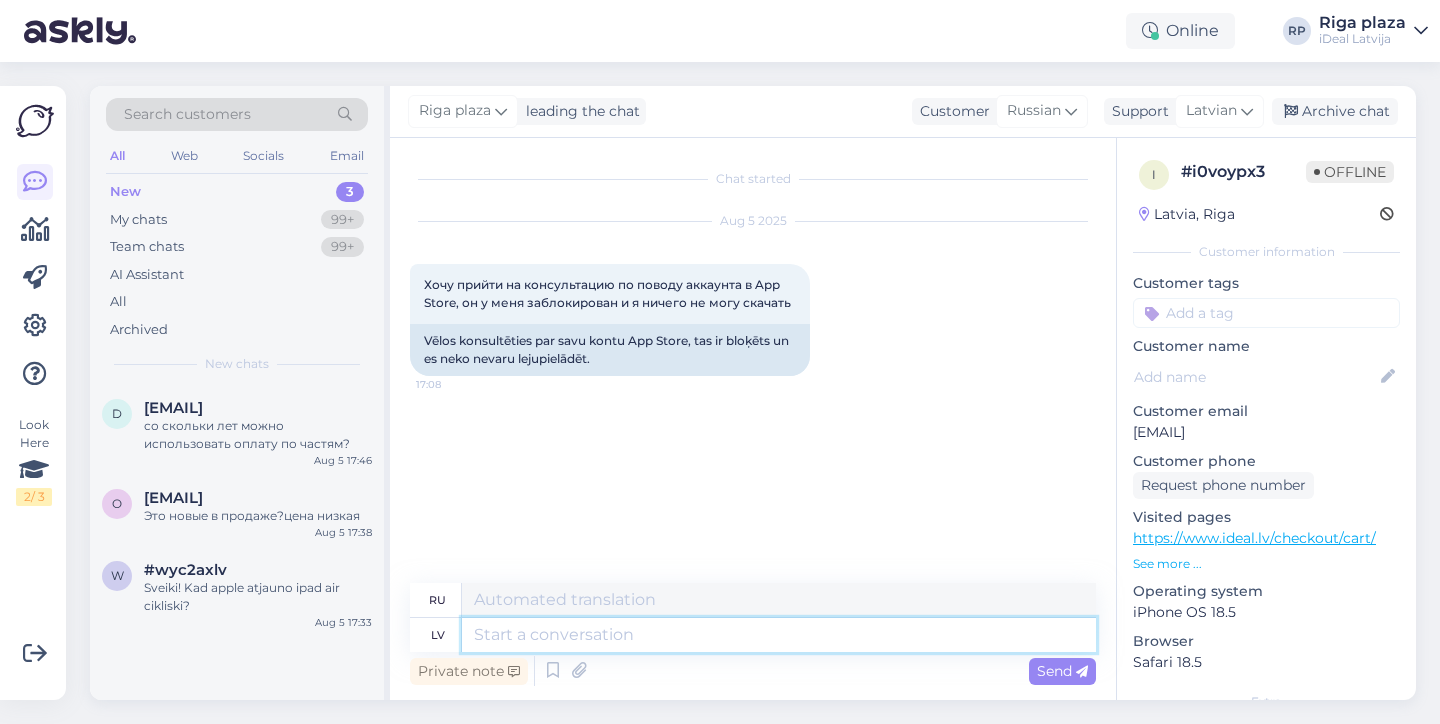 click at bounding box center [779, 635] 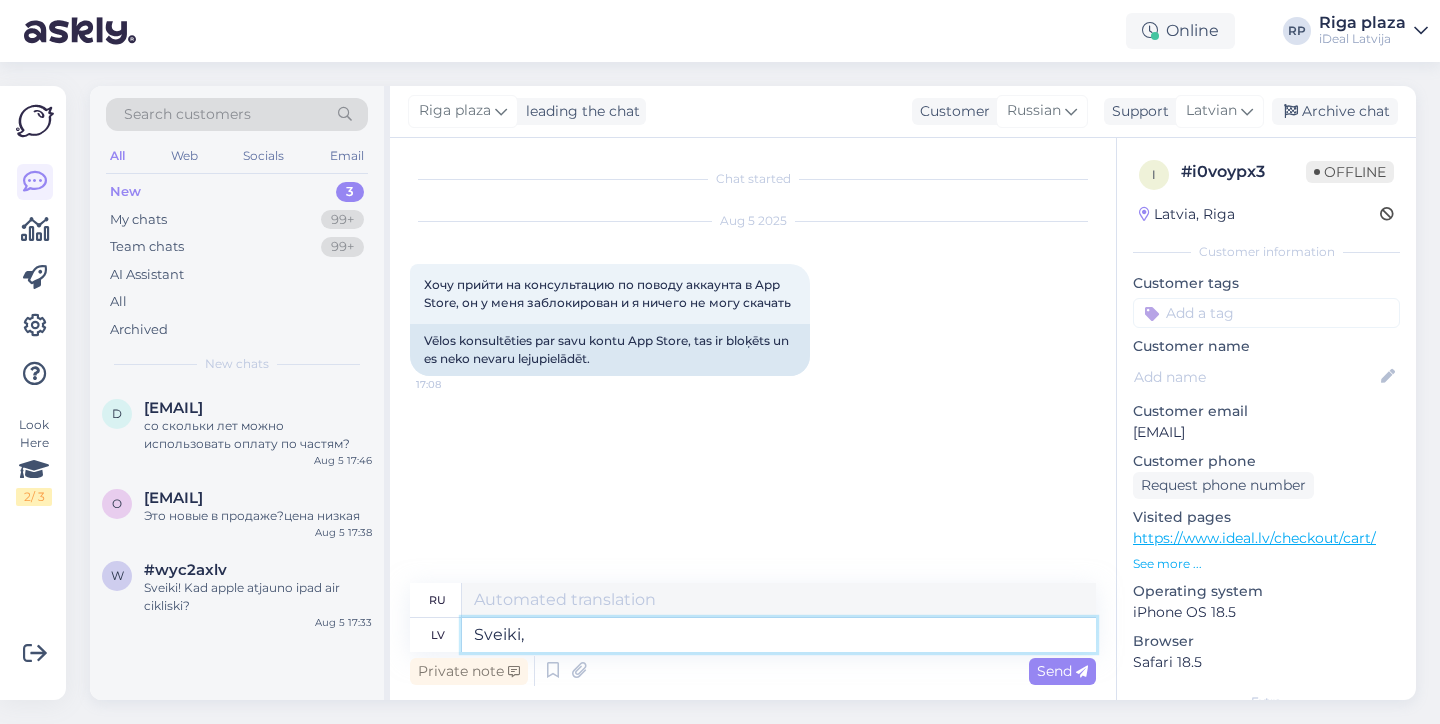 type on "Sveiki, t" 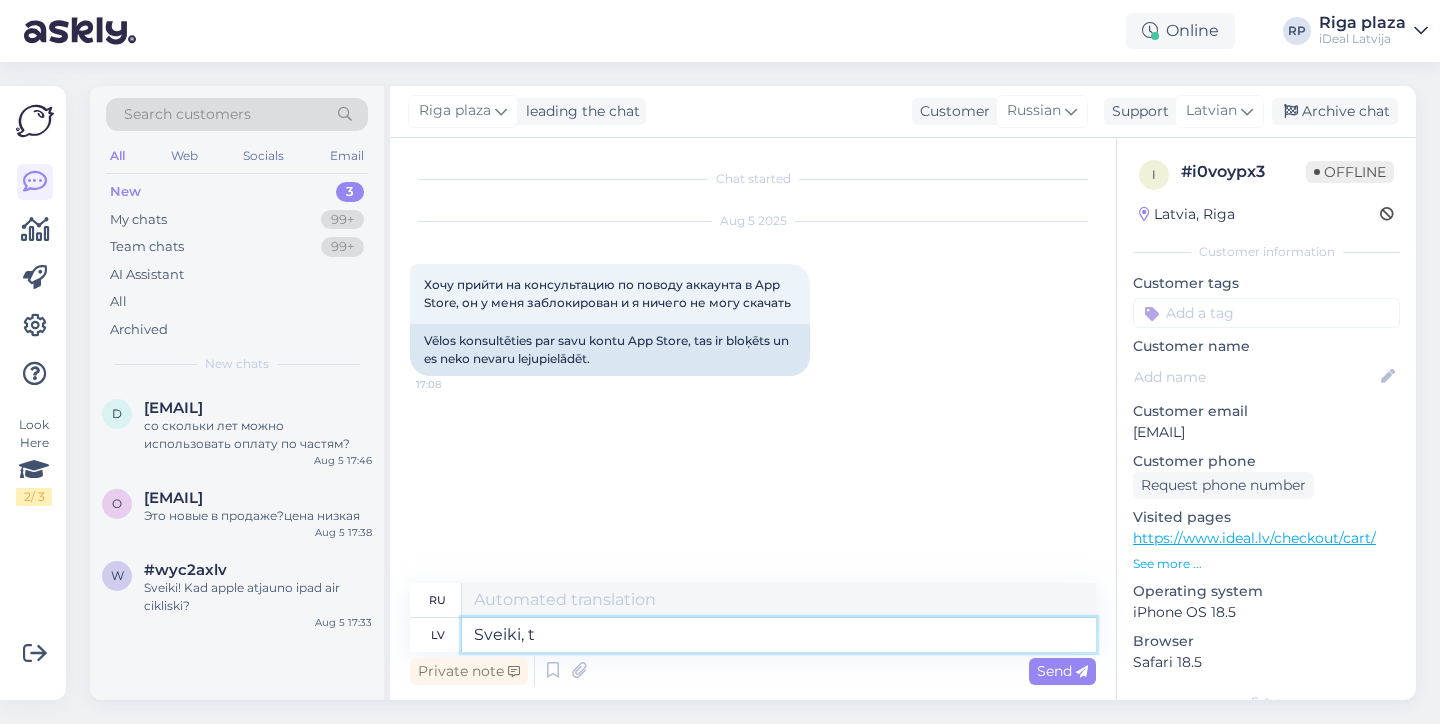 type on "Привет," 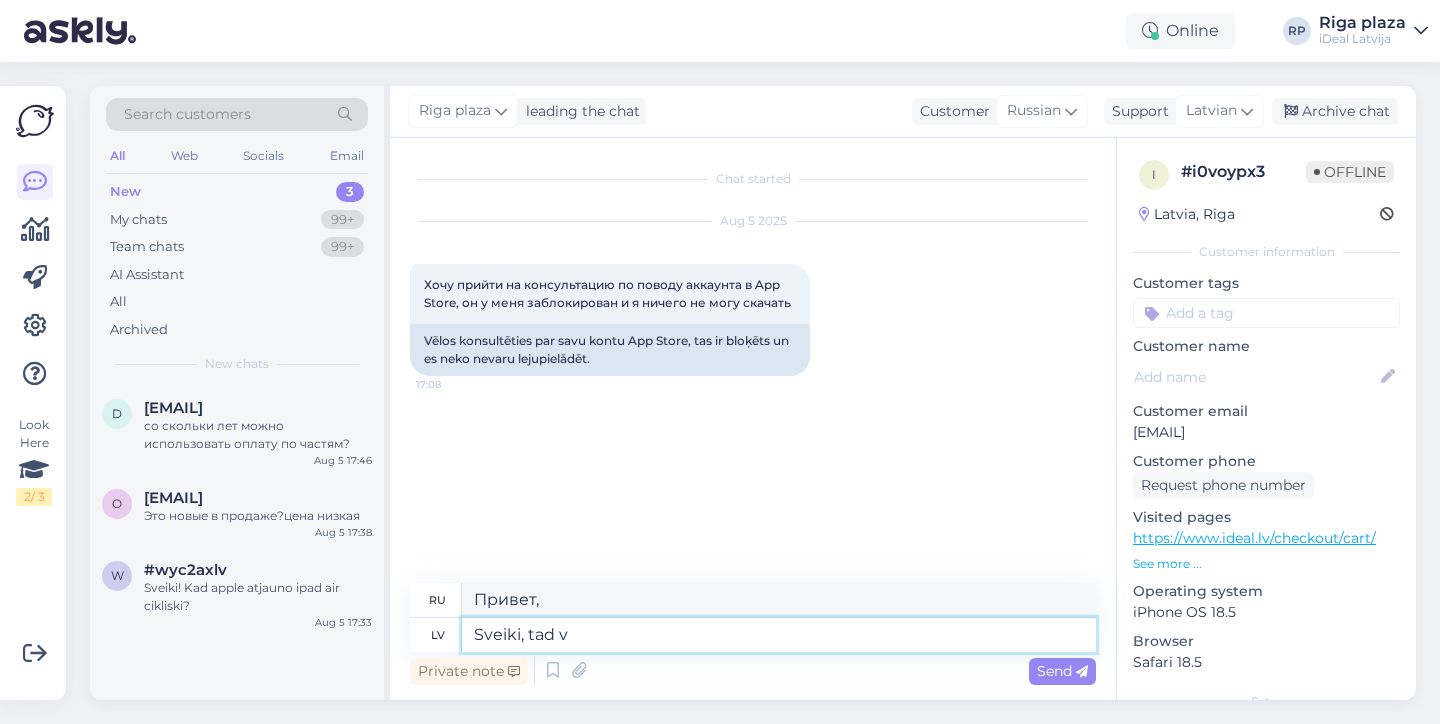 type on "Sveiki, tad va" 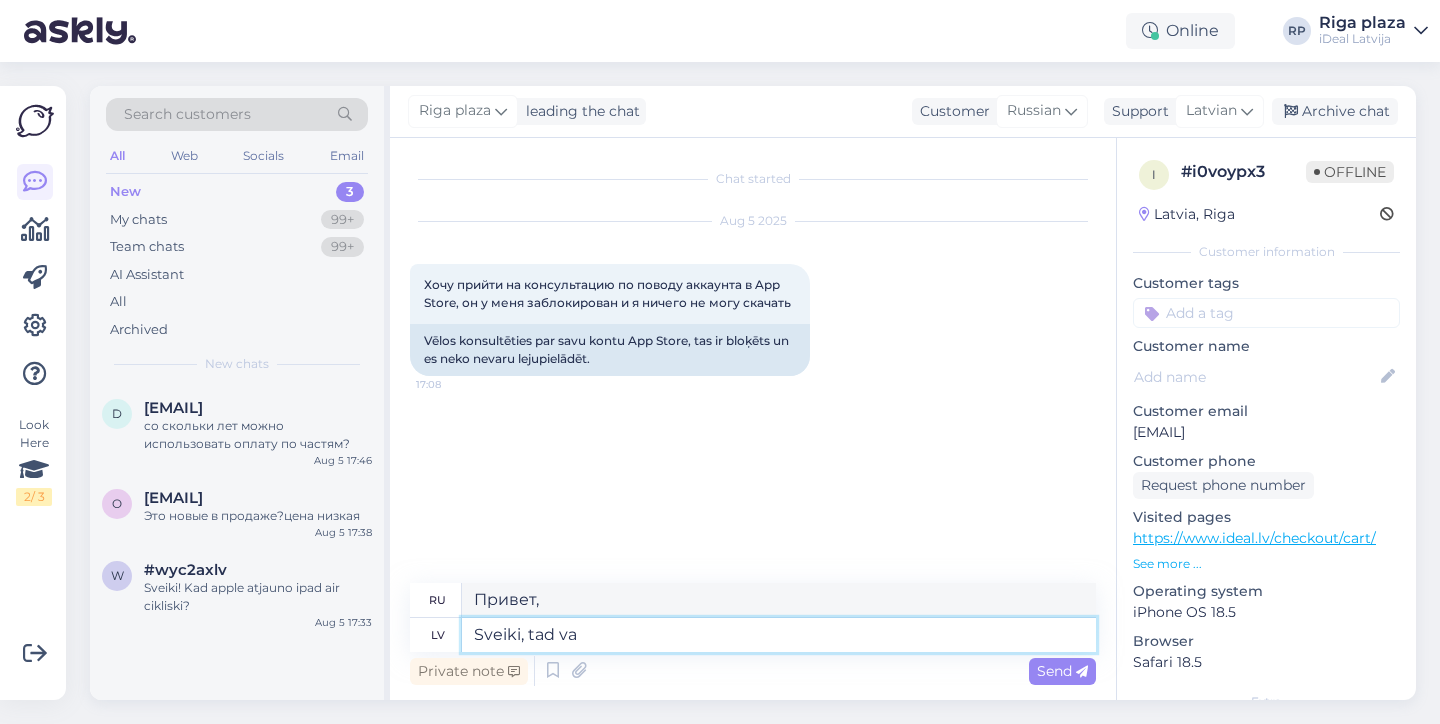 type on "Привет, тогда" 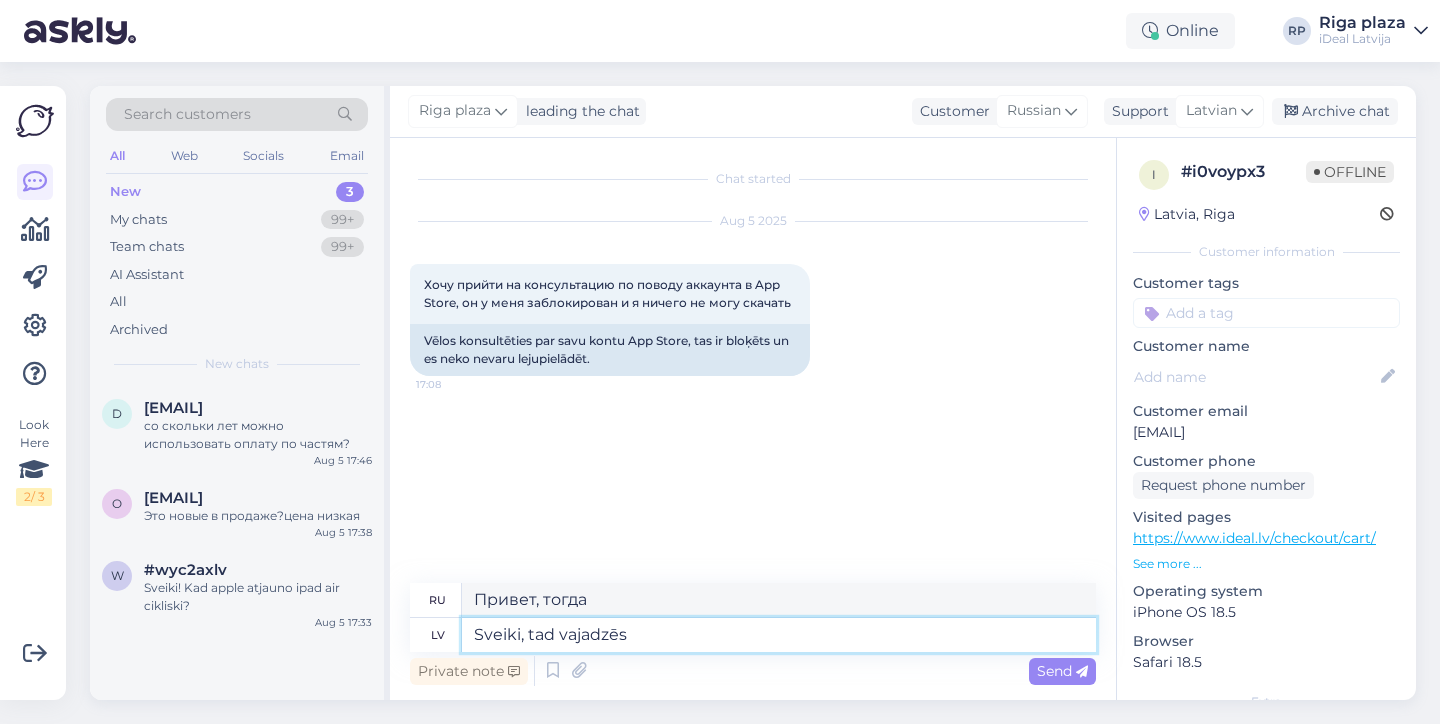 type on "Sveiki, tad vajadzēs" 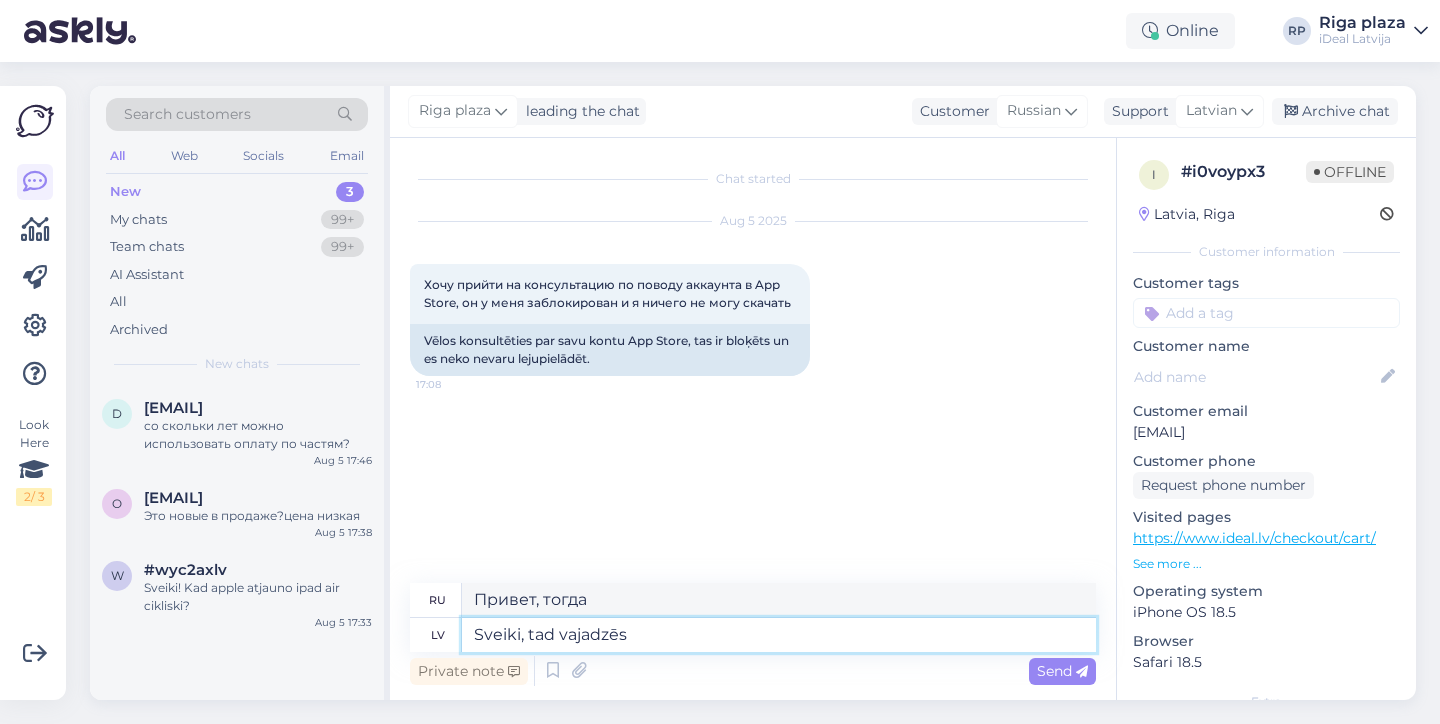 type on "Здравствуйте, тогда вам понадобится" 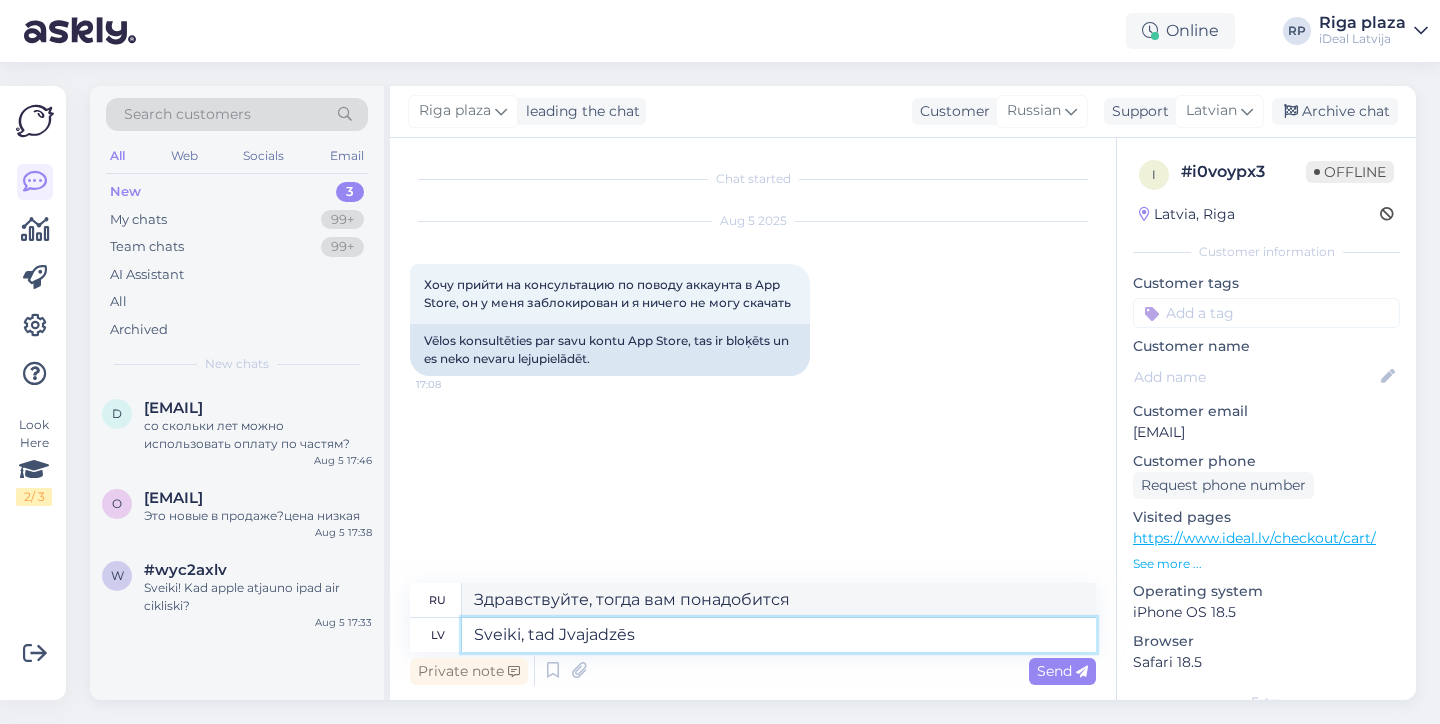 type on "Sveiki, tad Juvajadzēs" 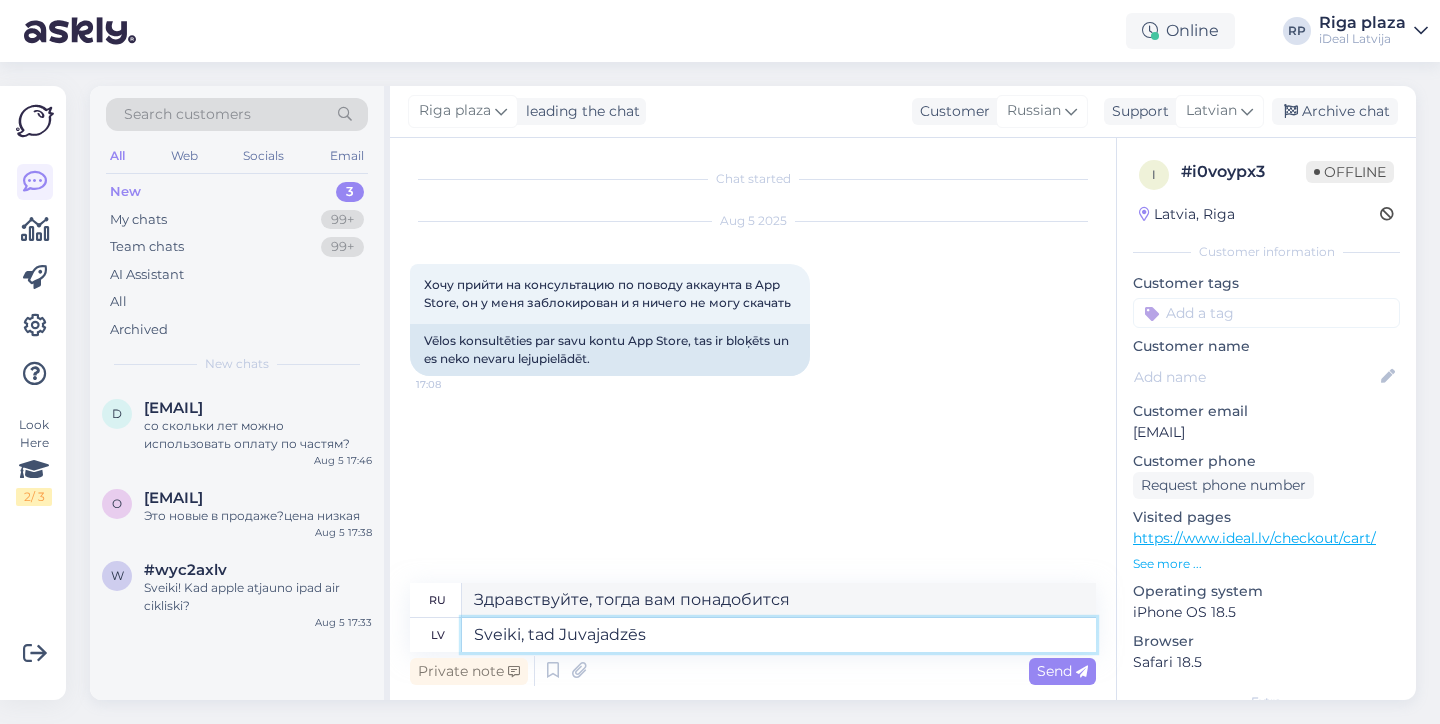 type on "Здравствуйте, тогда вам нужно" 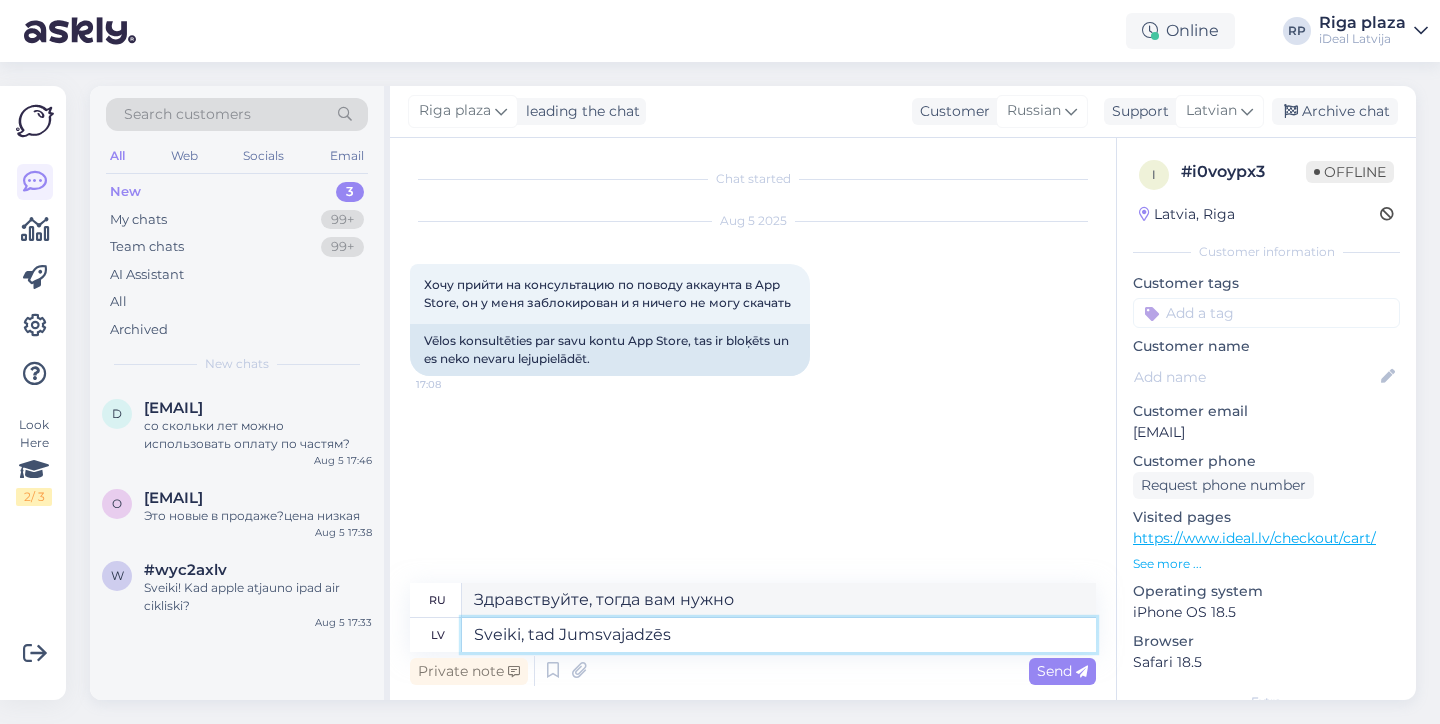 type on "Sveiki, tad Jums vajadzēs" 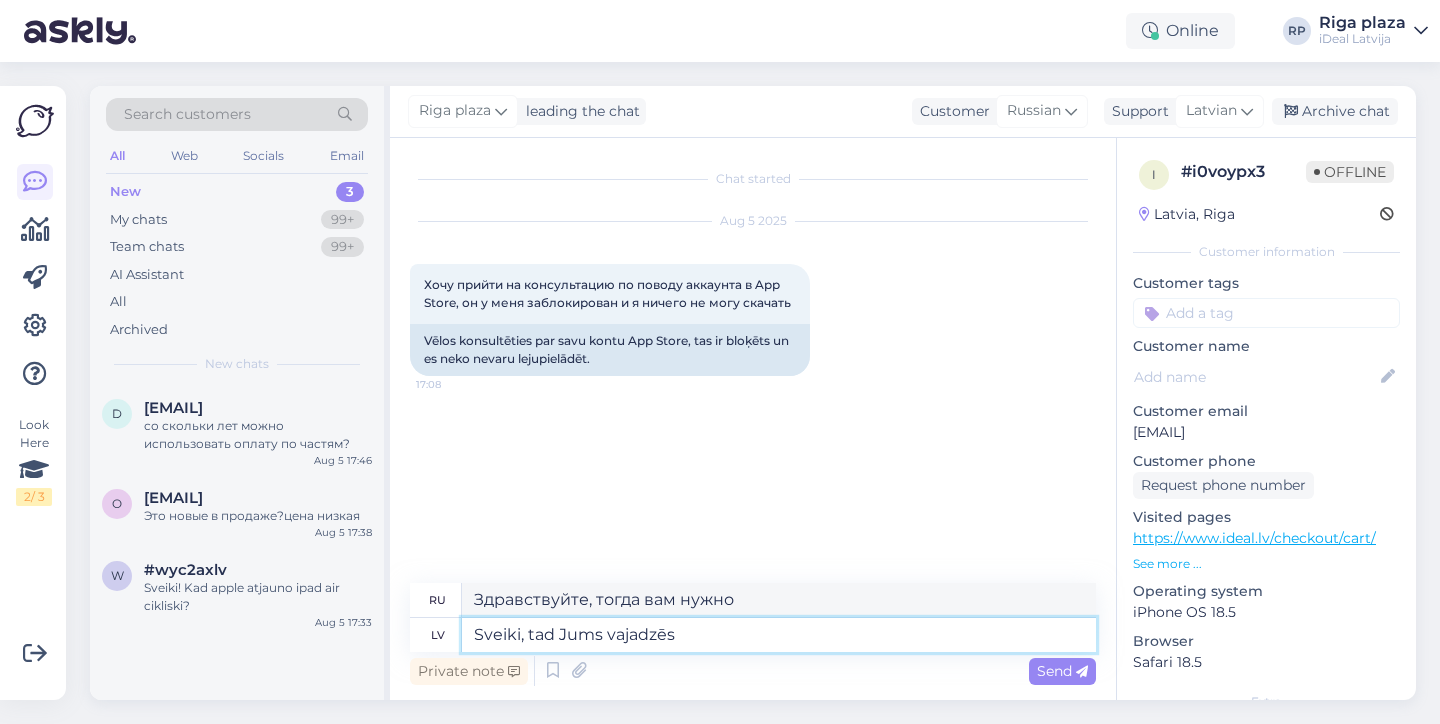 type on "Здравствуйте, тогда вам понадобится" 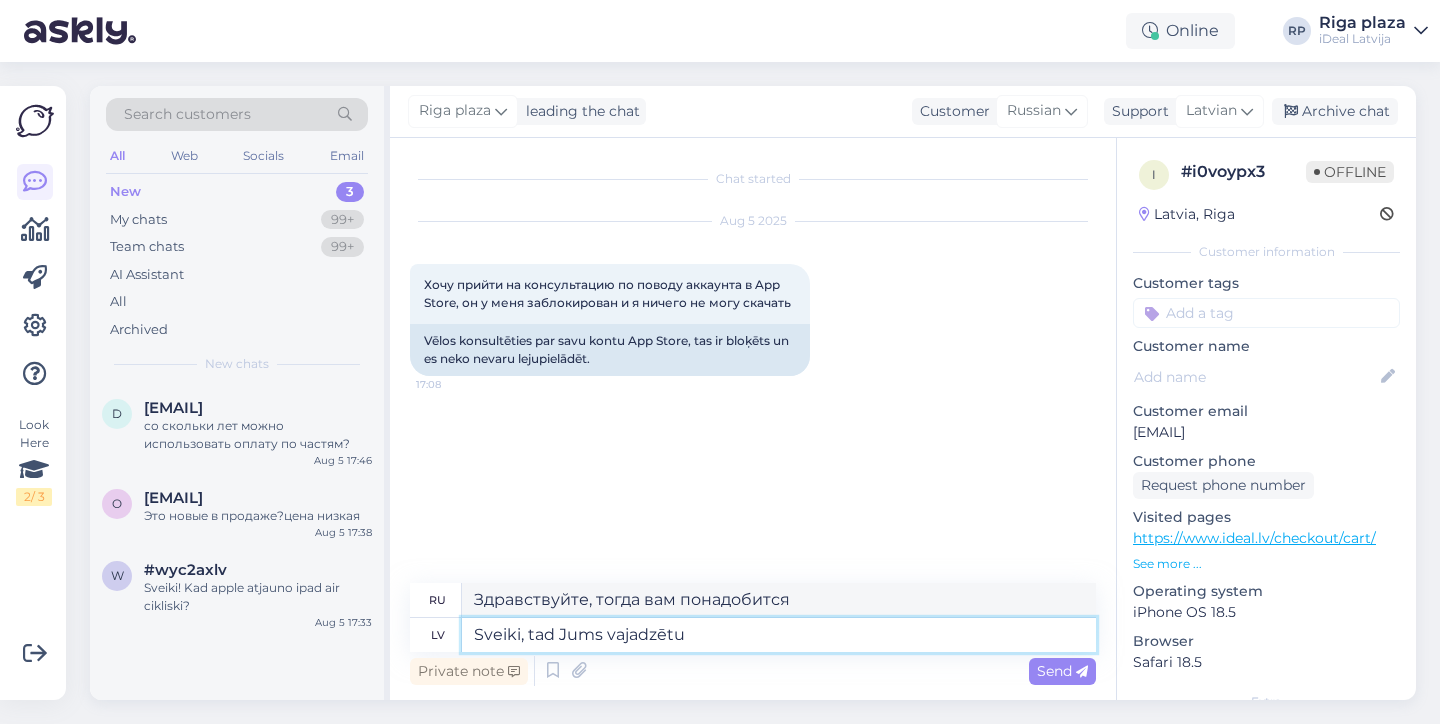 type on "Sveiki, tad Jums vajadzētu s" 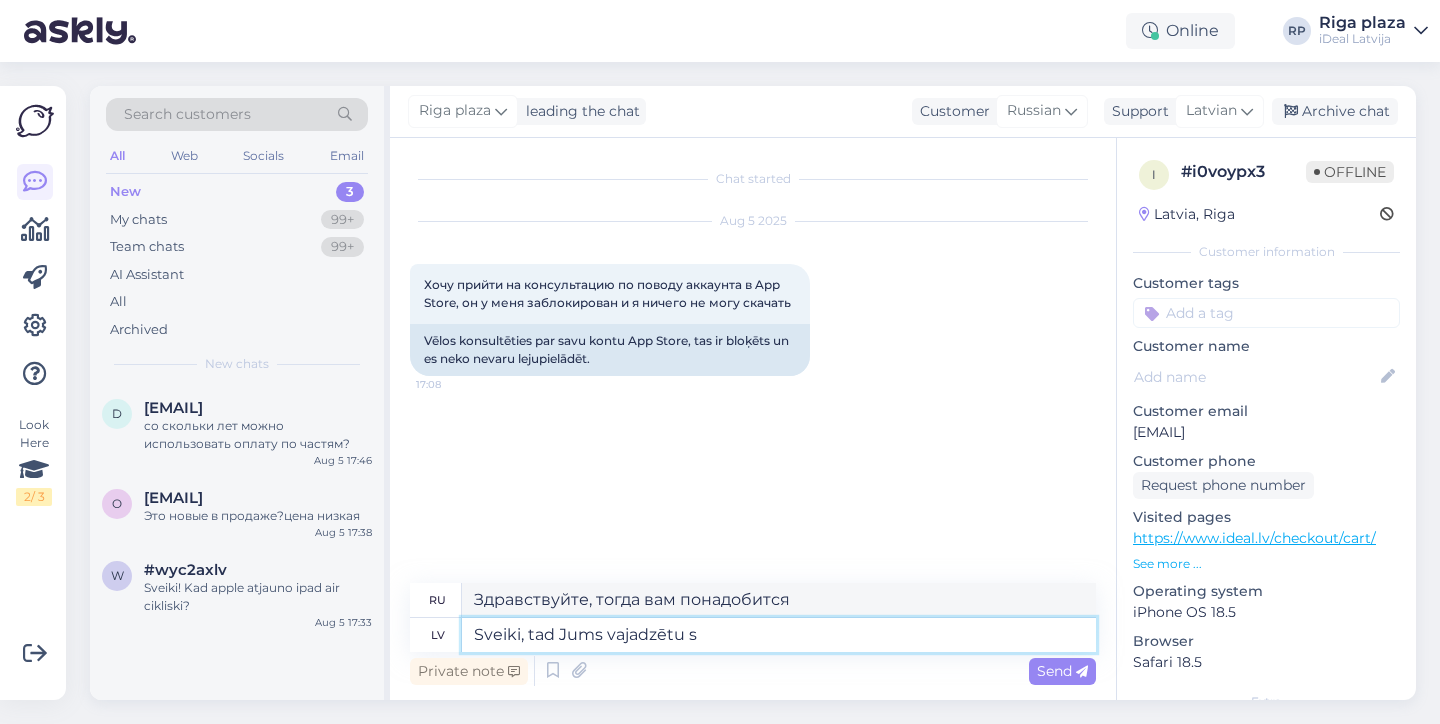 type on "Привет, тогда тебе стоит" 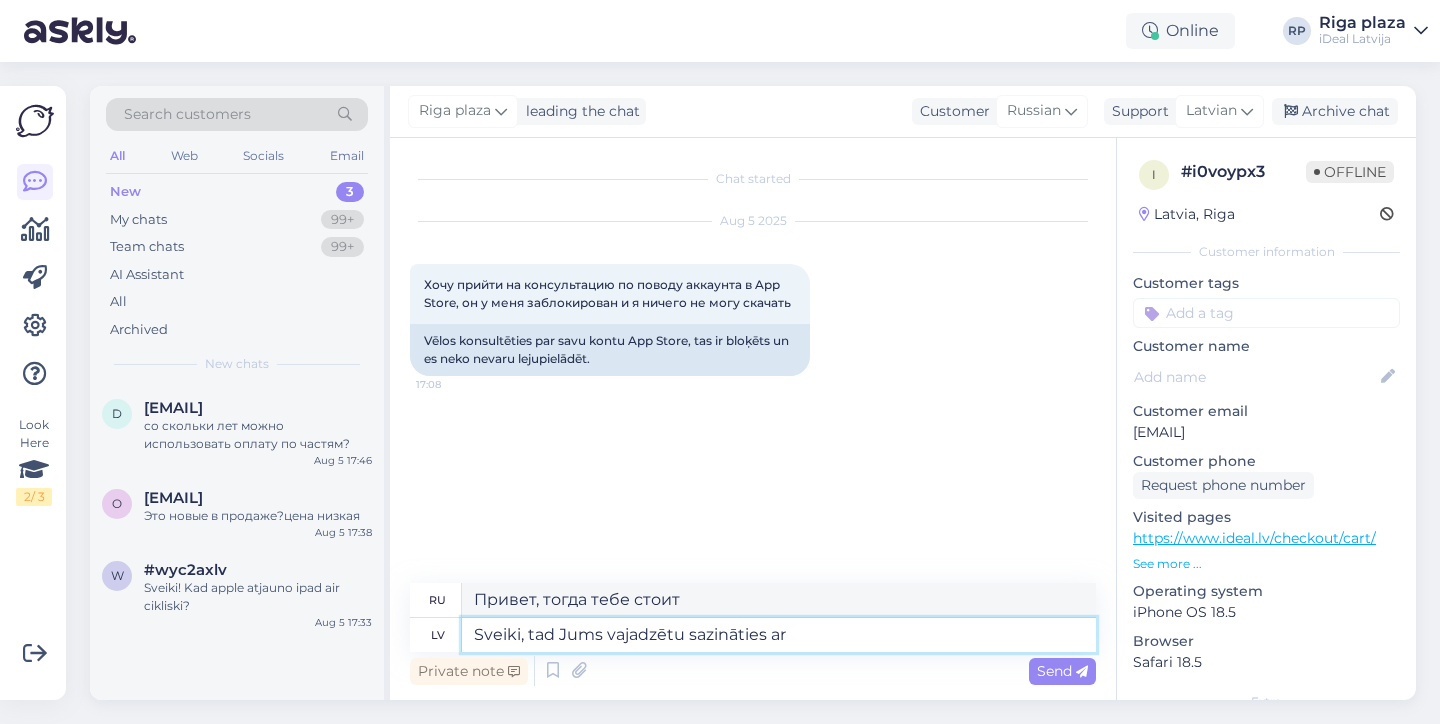 type on "Sveiki, tad Jums vajadzētu sazināties ar" 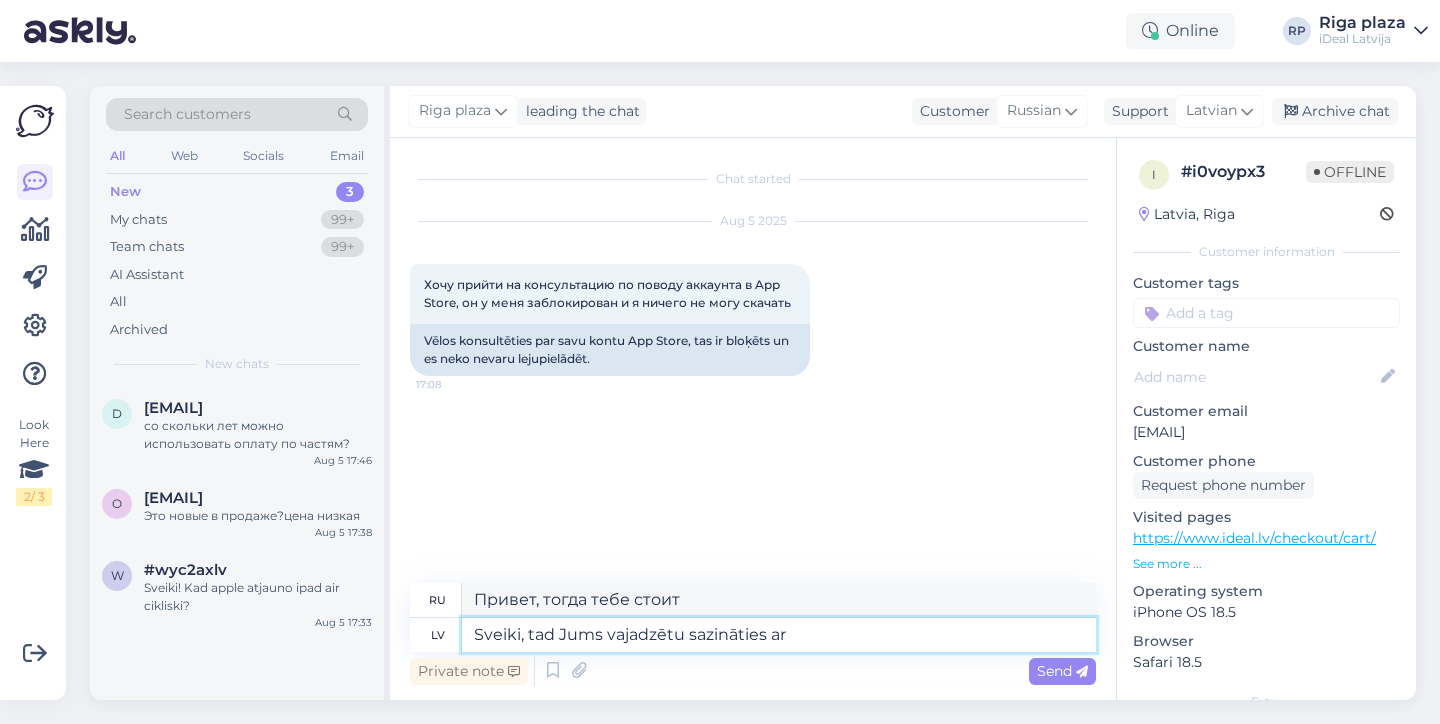 type on "Здравствуйте, тогда вам следует связаться" 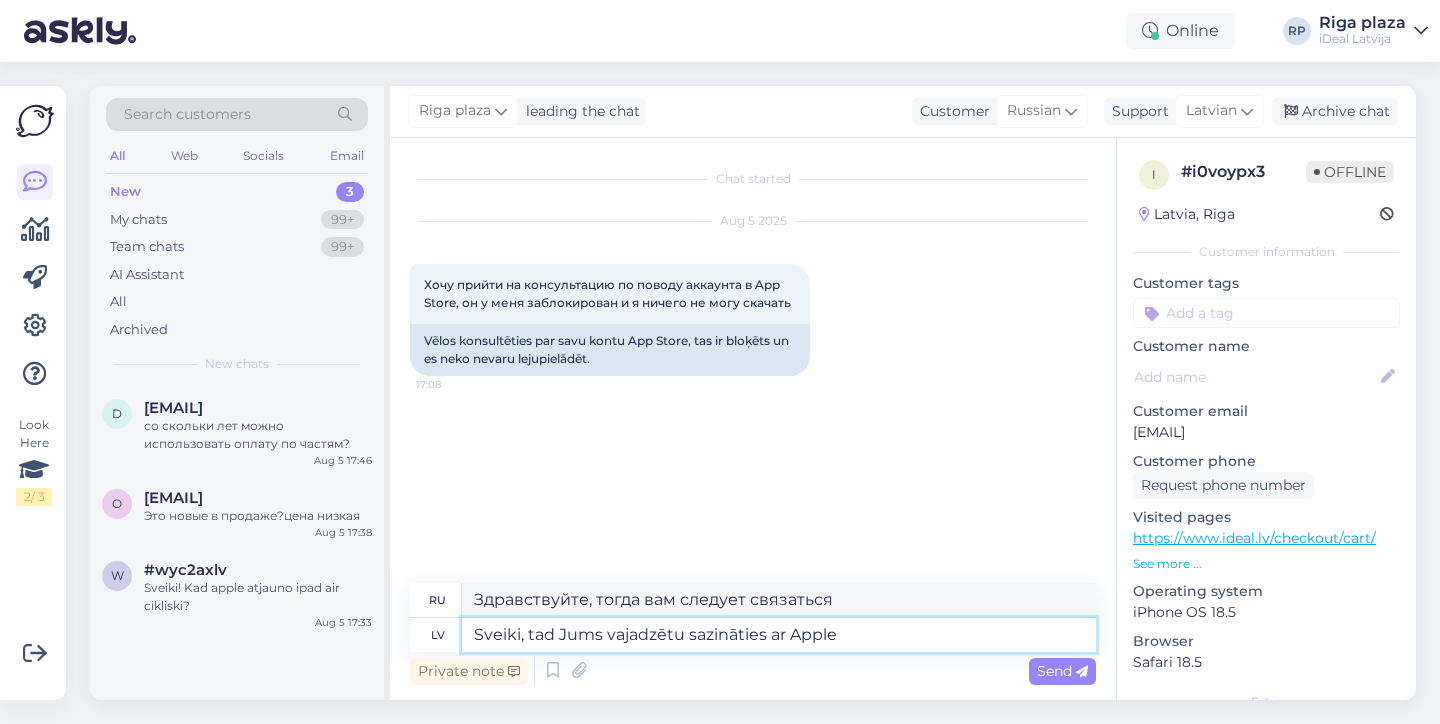 type on "Sveiki, tad Jums vajadzētu sazināties ar Apple S" 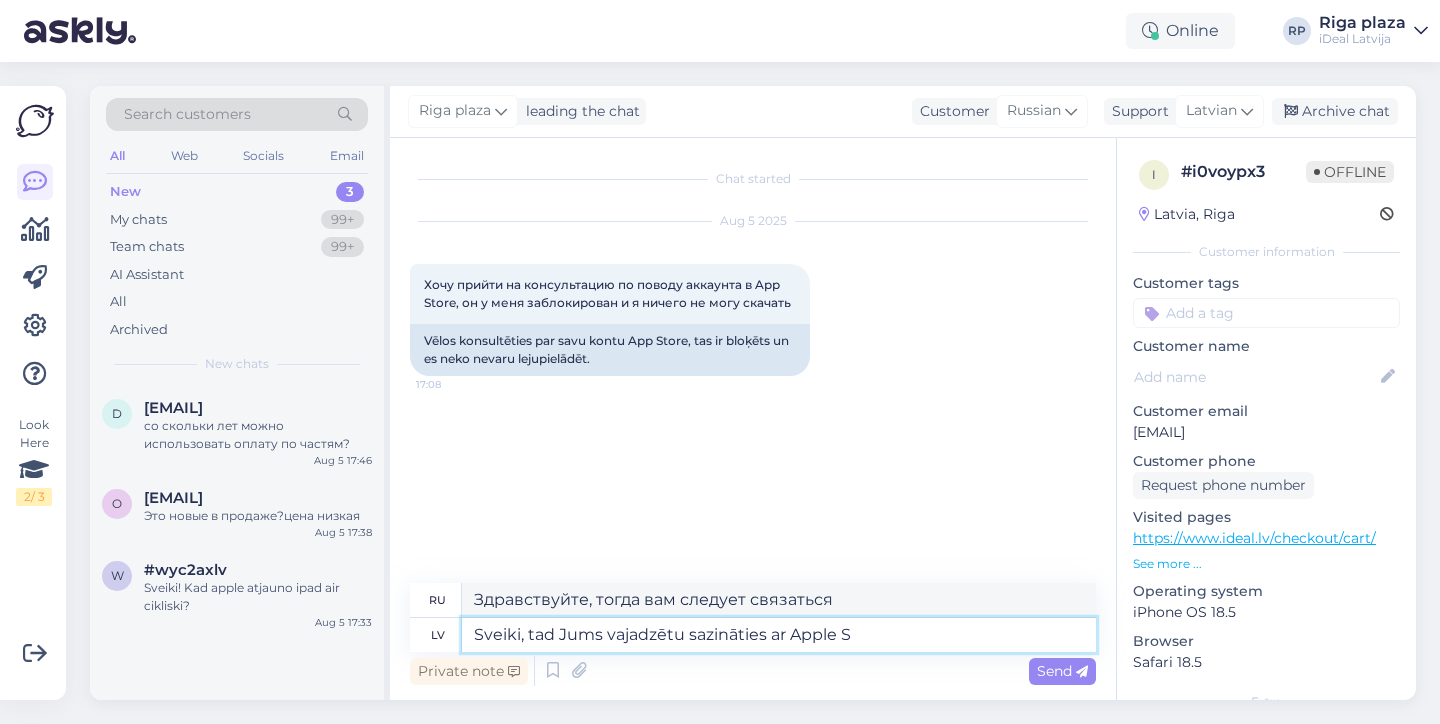 type on "Здравствуйте, тогда вам следует обратиться в Apple." 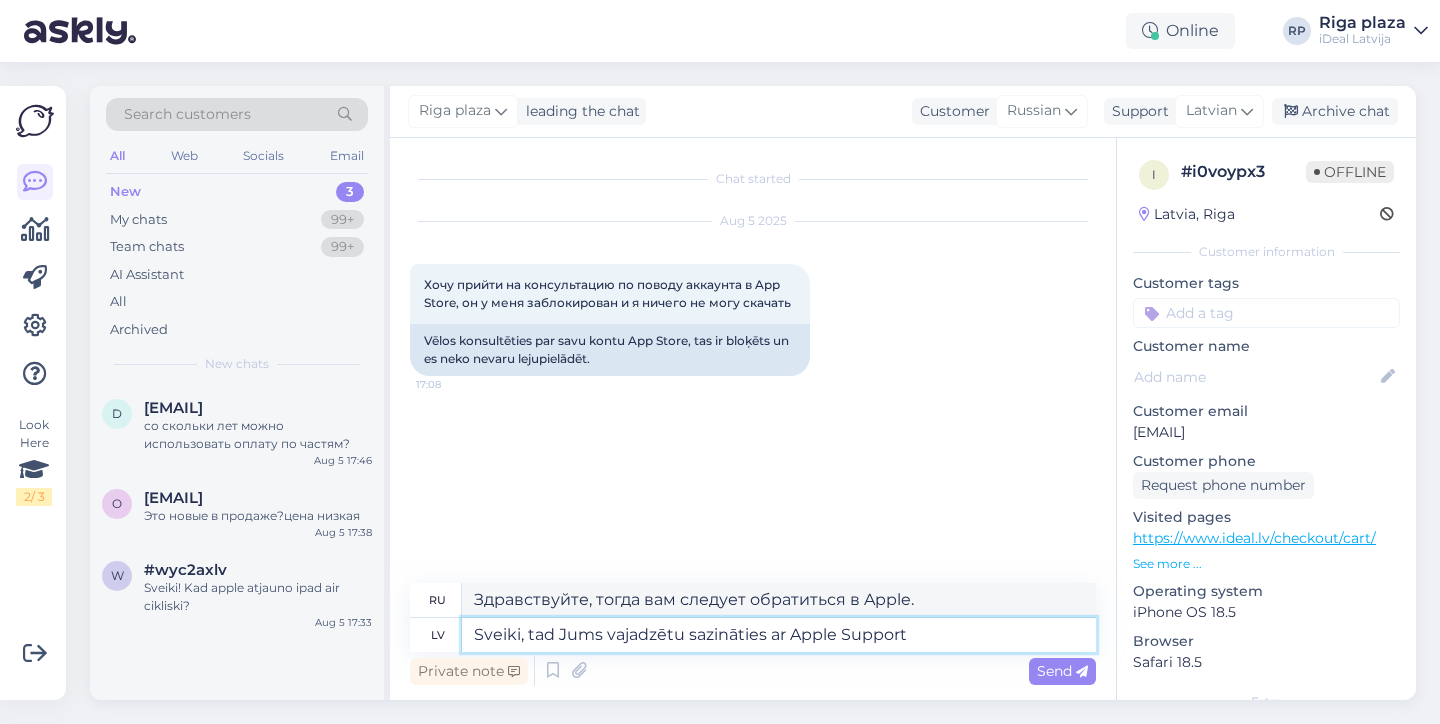 type on "Sveiki, tad Jums vajadzētu sazināties ar Apple Support" 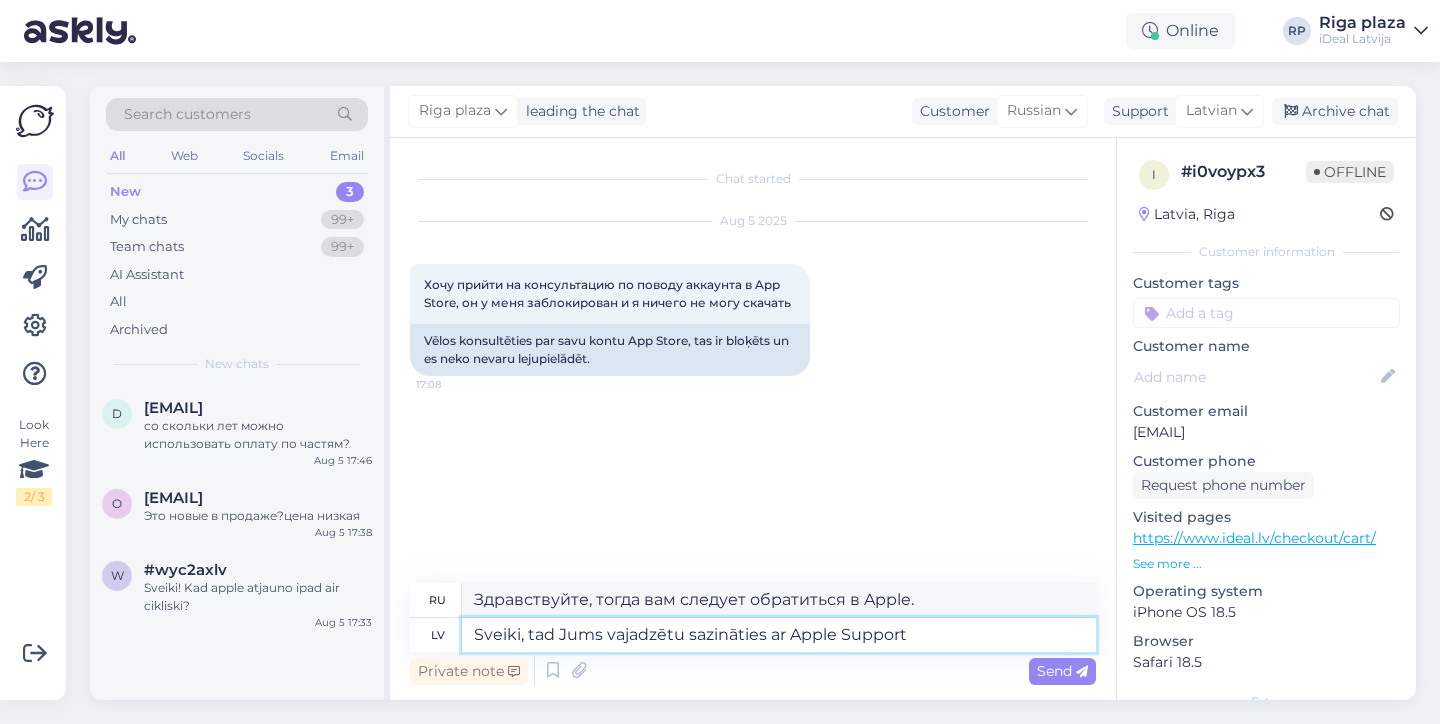 type on "Здравствуйте, тогда вам следует обратиться в службу поддержки Apple." 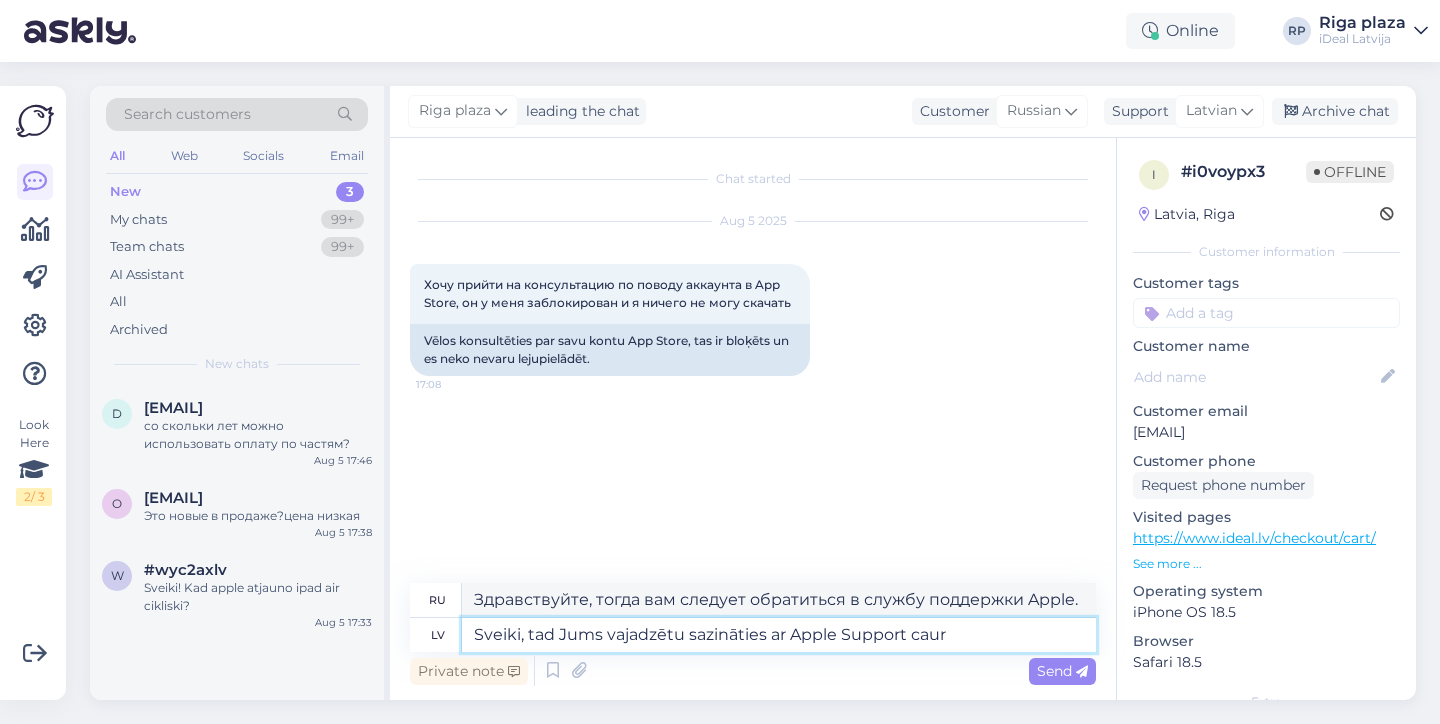 type on "Sveiki, tad Jums vajadzētu sazināties ar Apple Support caur" 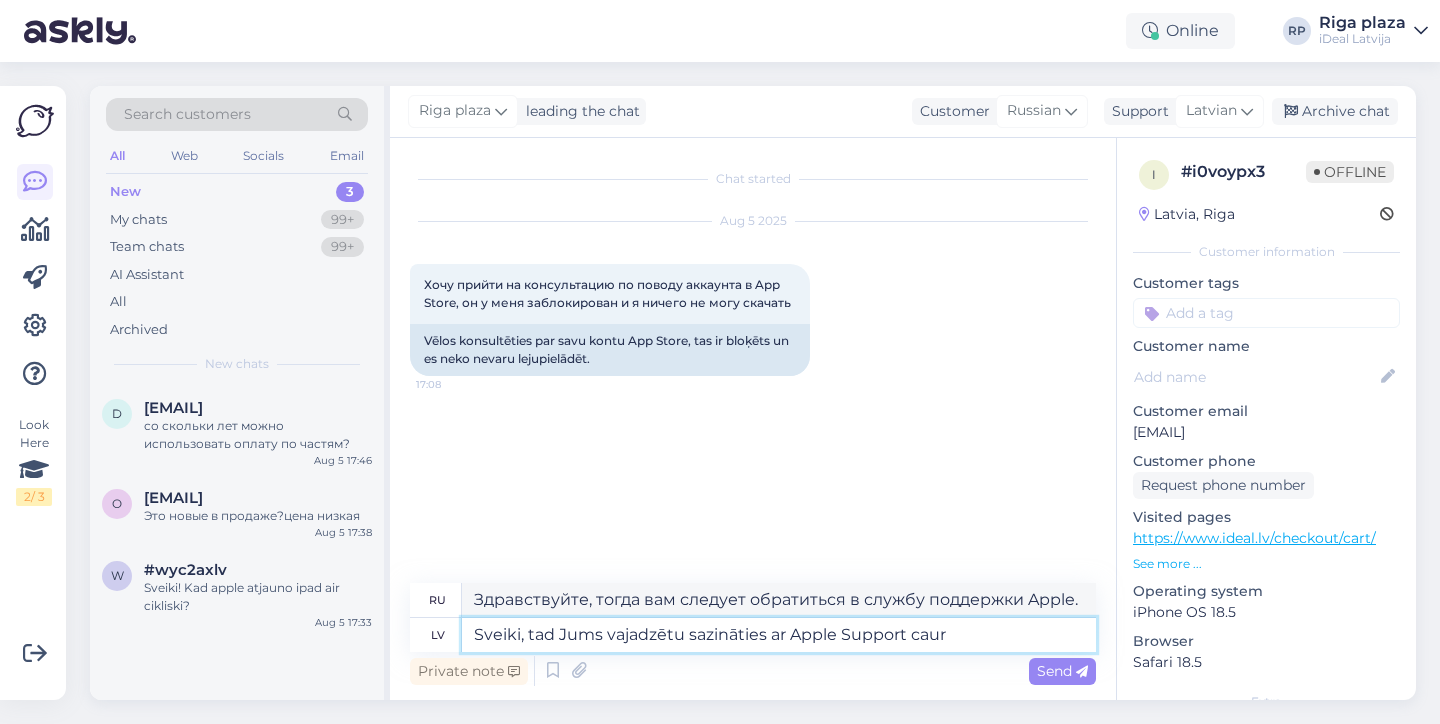 type on "Здравствуйте, тогда вам следует обратиться в службу поддержки Apple через" 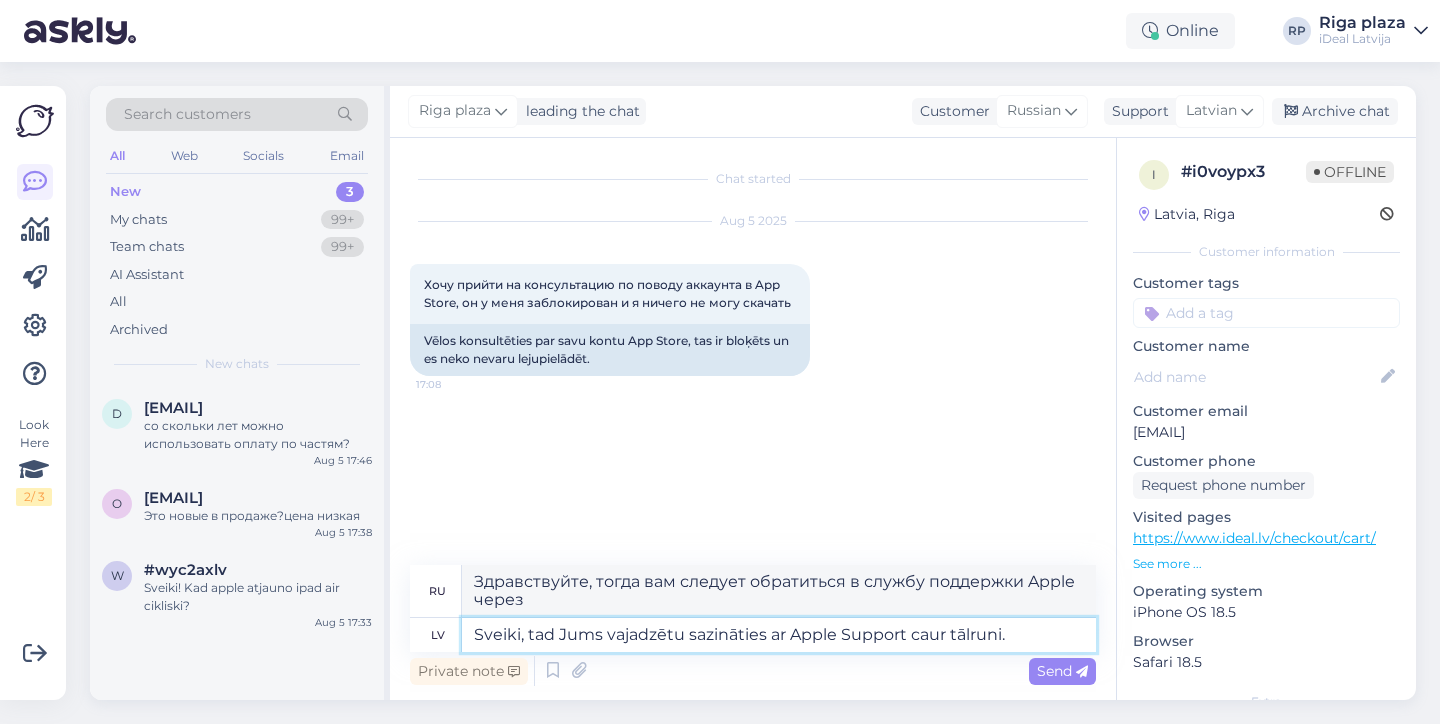 type on "Sveiki, tad Jums vajadzētu sazināties ar Apple Support caur tālruni." 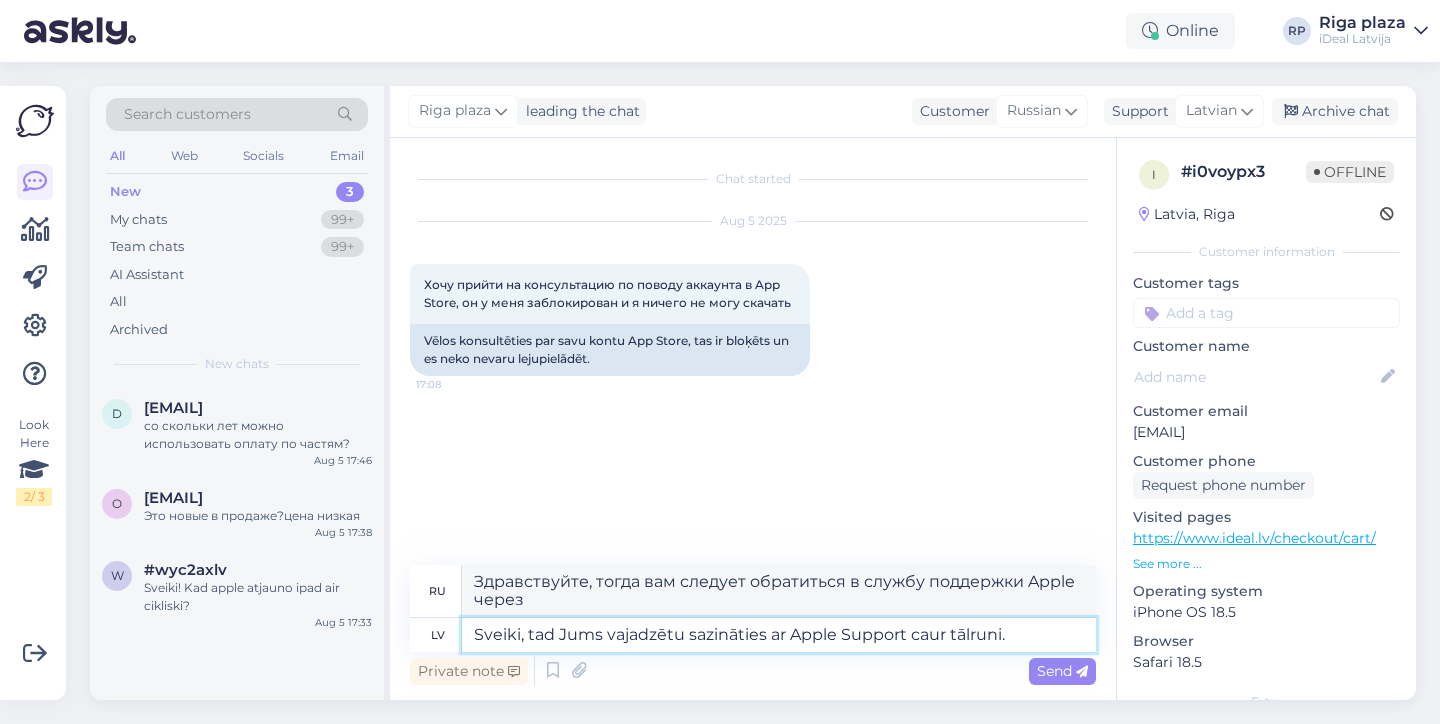 type on "Здравствуйте, тогда вам нужно" 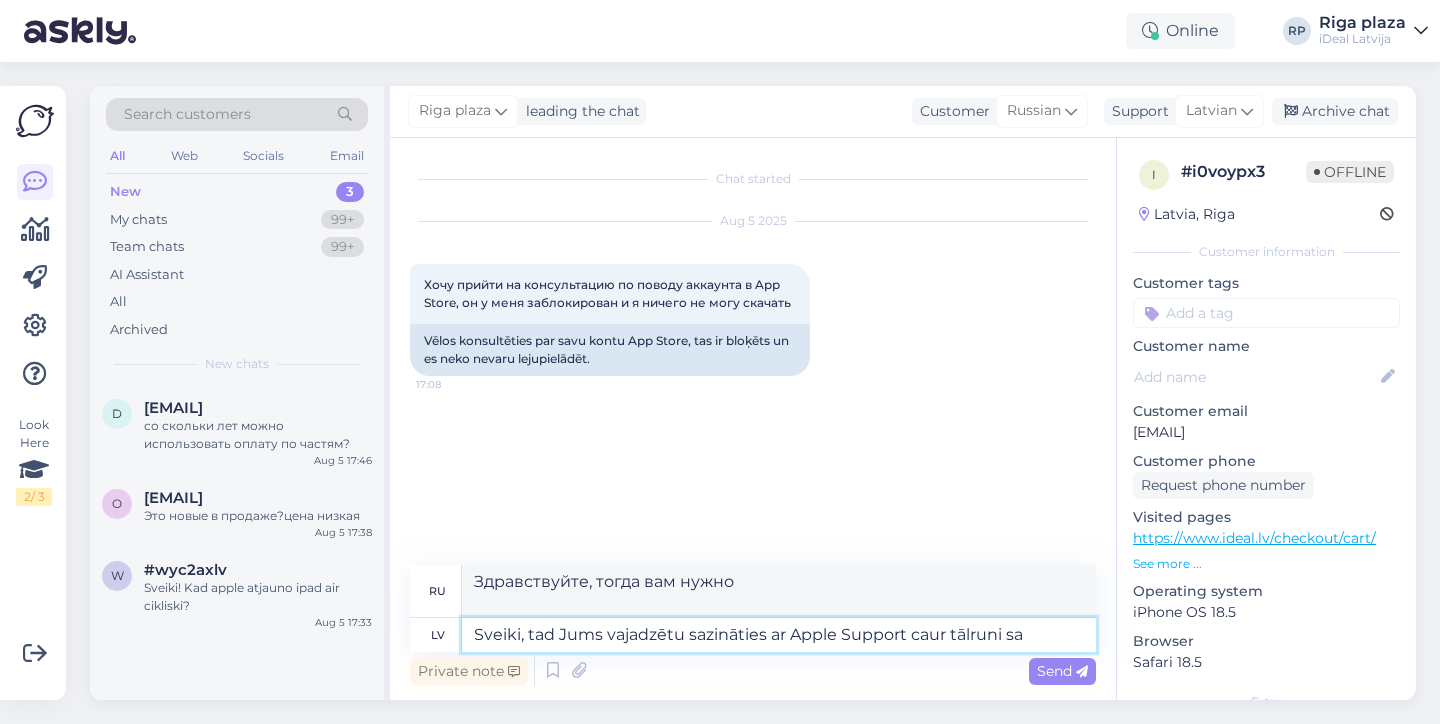 type on "Sveiki, tad Jums vajadzētu sazināties ar Apple Support caur tālruni sak" 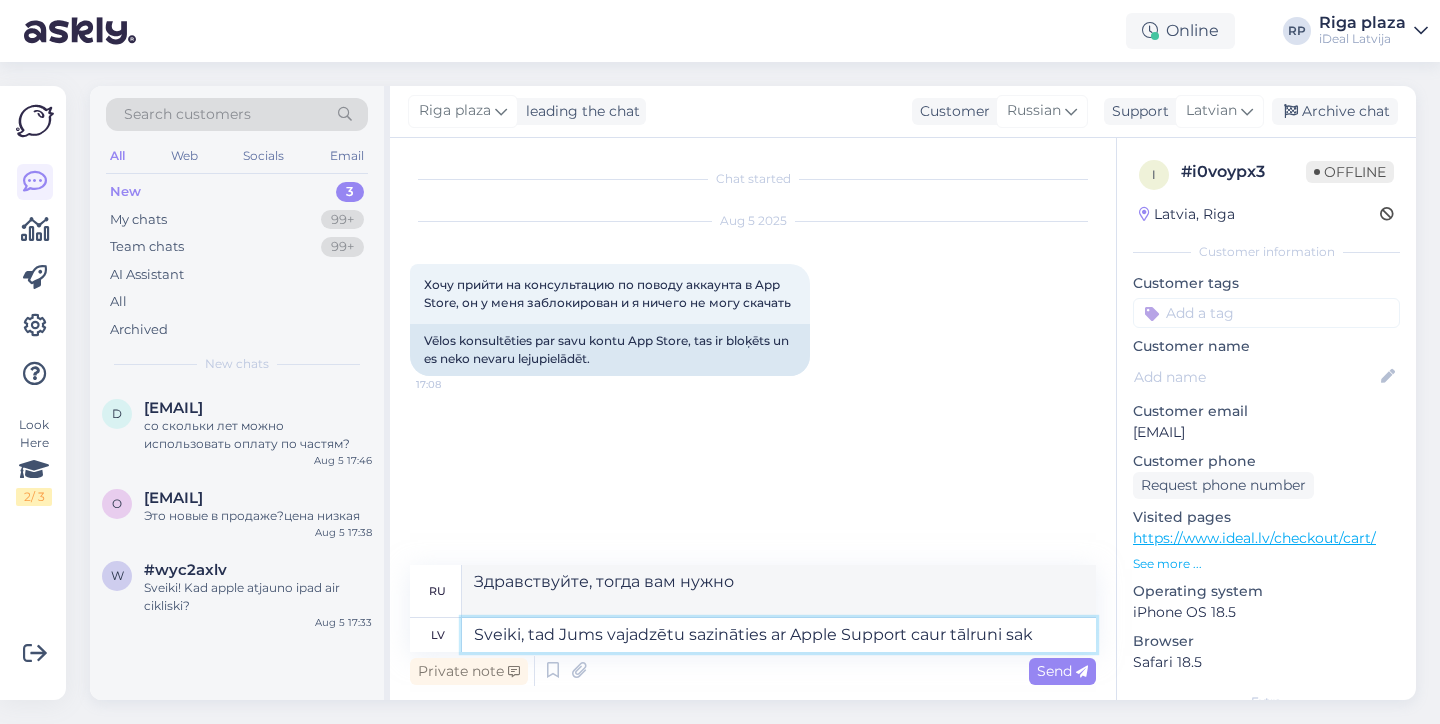 type on "Здравствуйте, тогда вам следует обратиться в службу поддержки Apple по телефону." 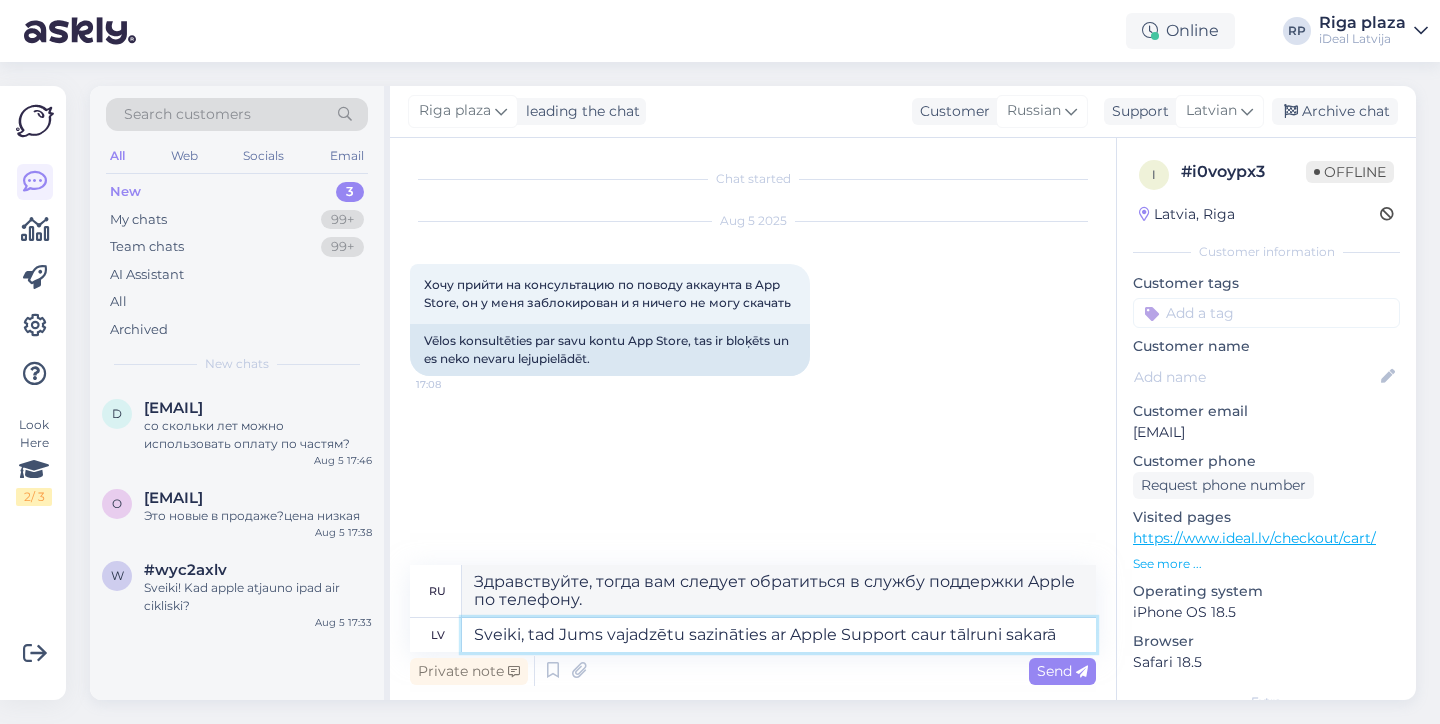 type on "Sveiki, tad Jums vajadzētu sazināties ar Apple Support caur tālruni sakarā a" 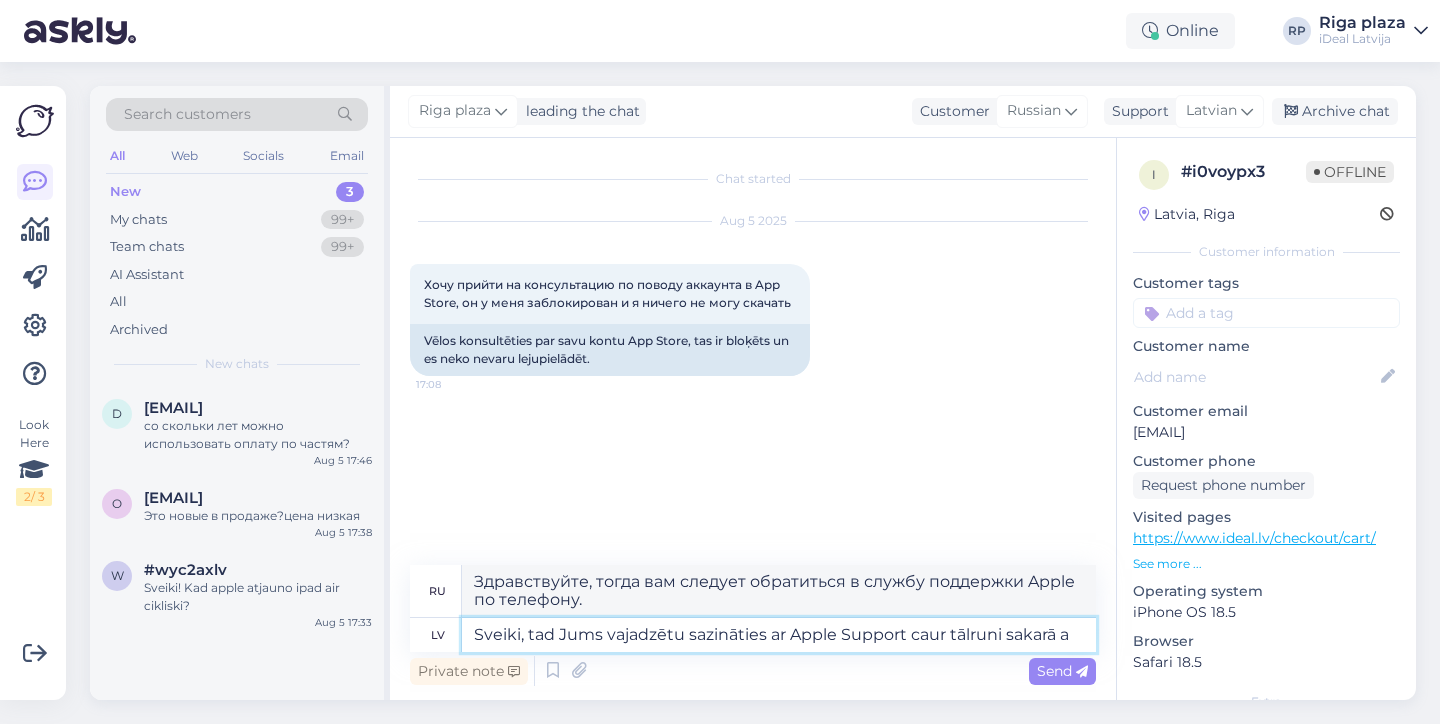 type on "Здравствуйте, тогда вам следует обратиться в службу поддержки Apple по телефону по поводу" 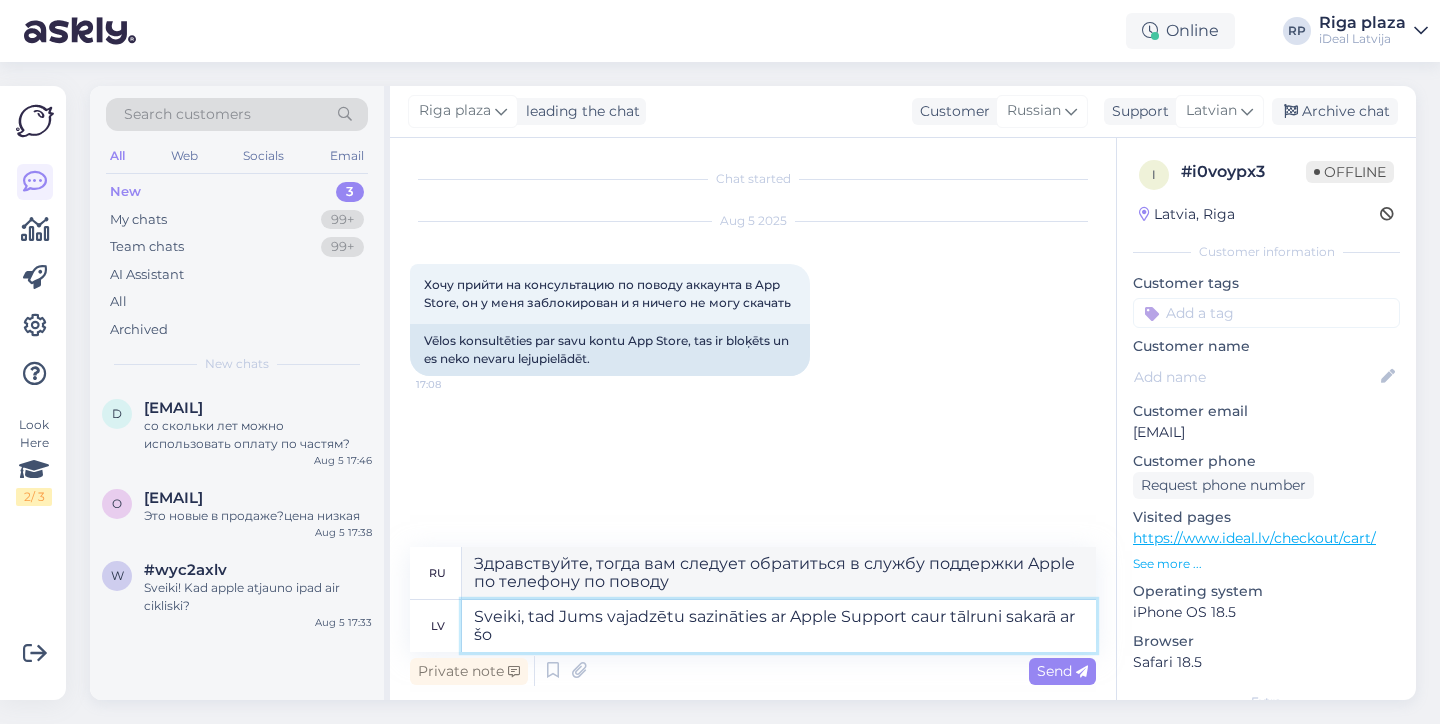 type on "Sveiki, tad Jums vajadzētu sazināties ar Apple Support caur tālruni sakarā ar šo l" 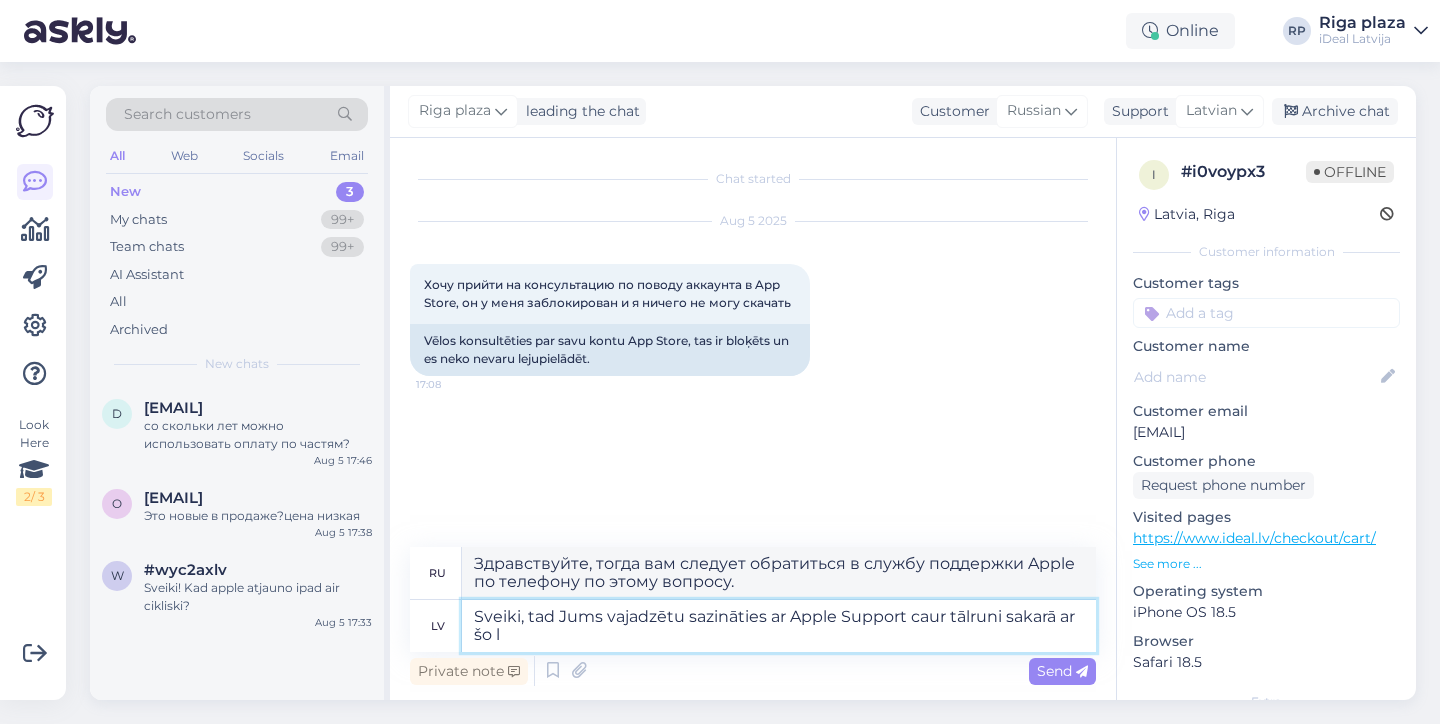 type on "Здравствуйте, тогда вам следует обратиться в службу поддержки Apple по телефону по поводу" 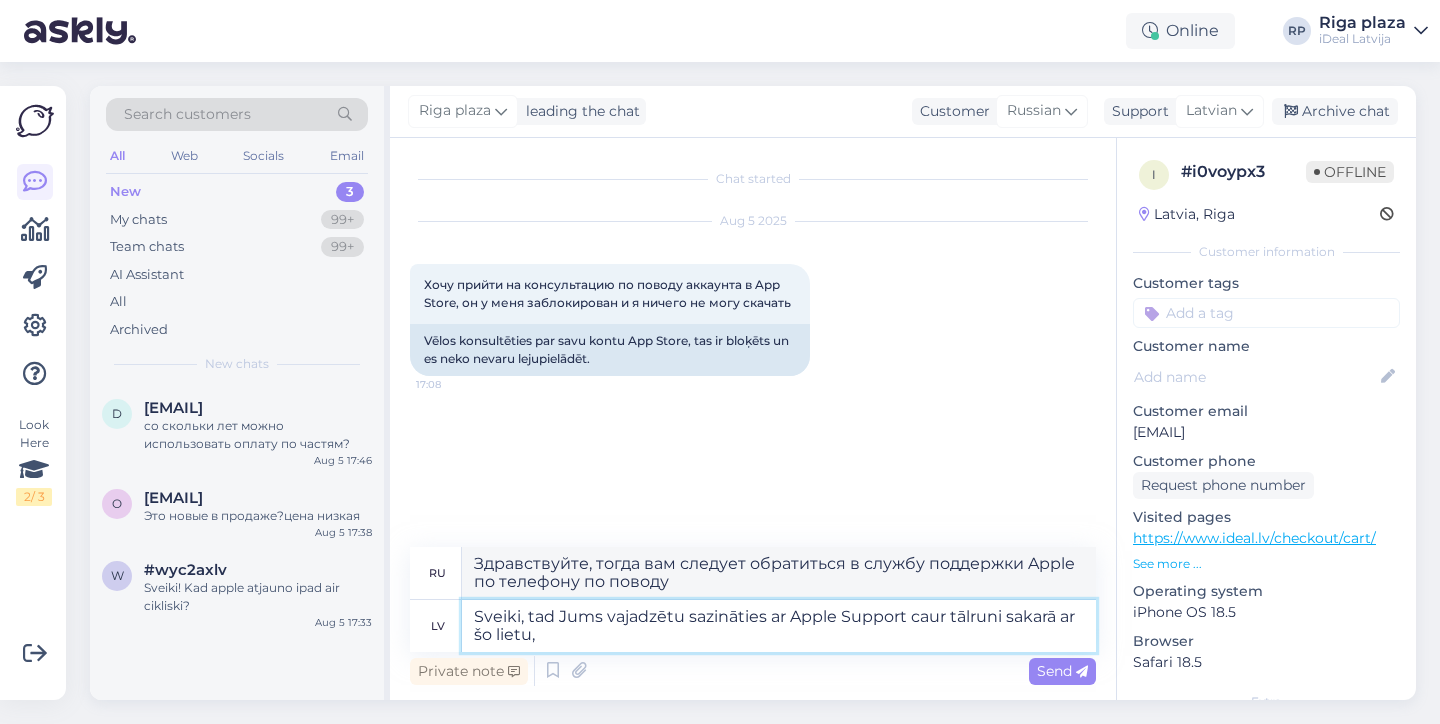 type on "Sveiki, tad Jums vajadzētu sazināties ar Apple Support caur tālruni sakarā ar šo lietu," 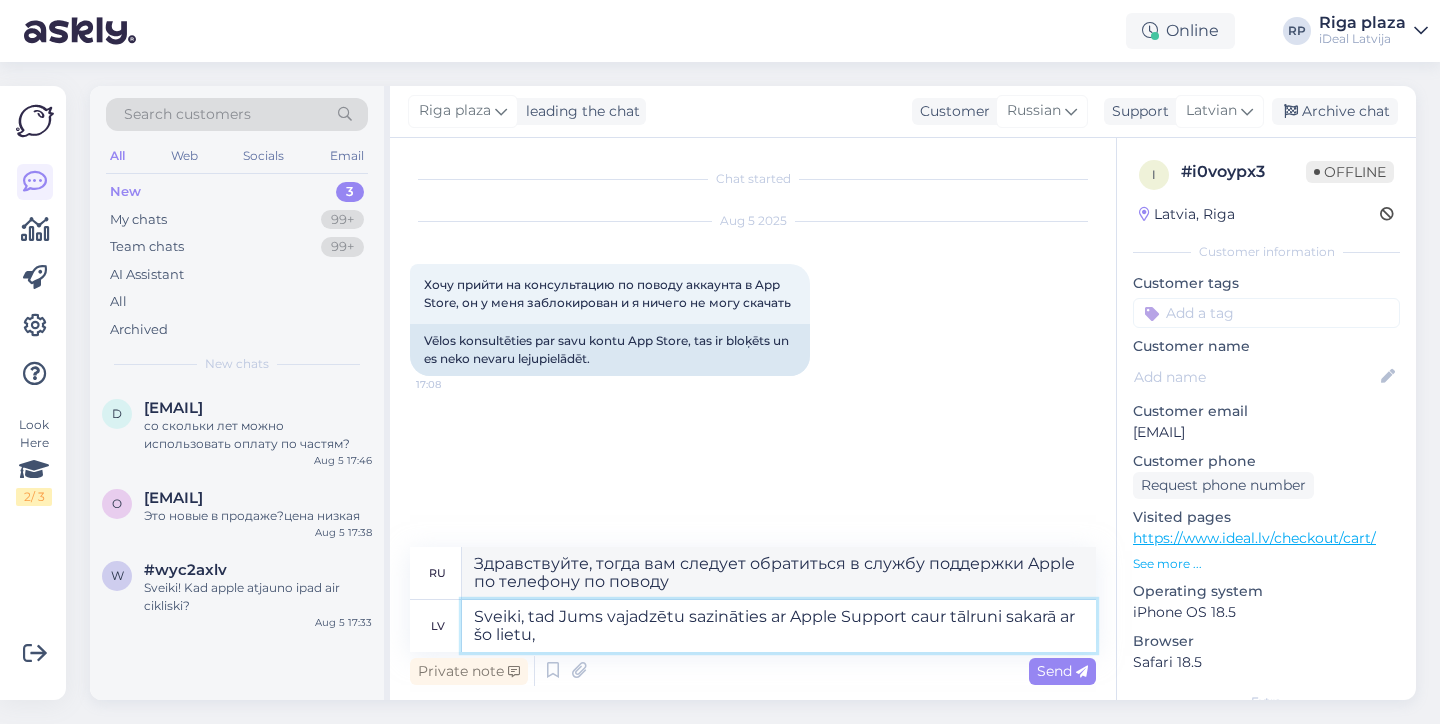 type on "Здравствуйте, тогда вам следует обратиться в службу поддержки Apple по телефону по этому вопросу." 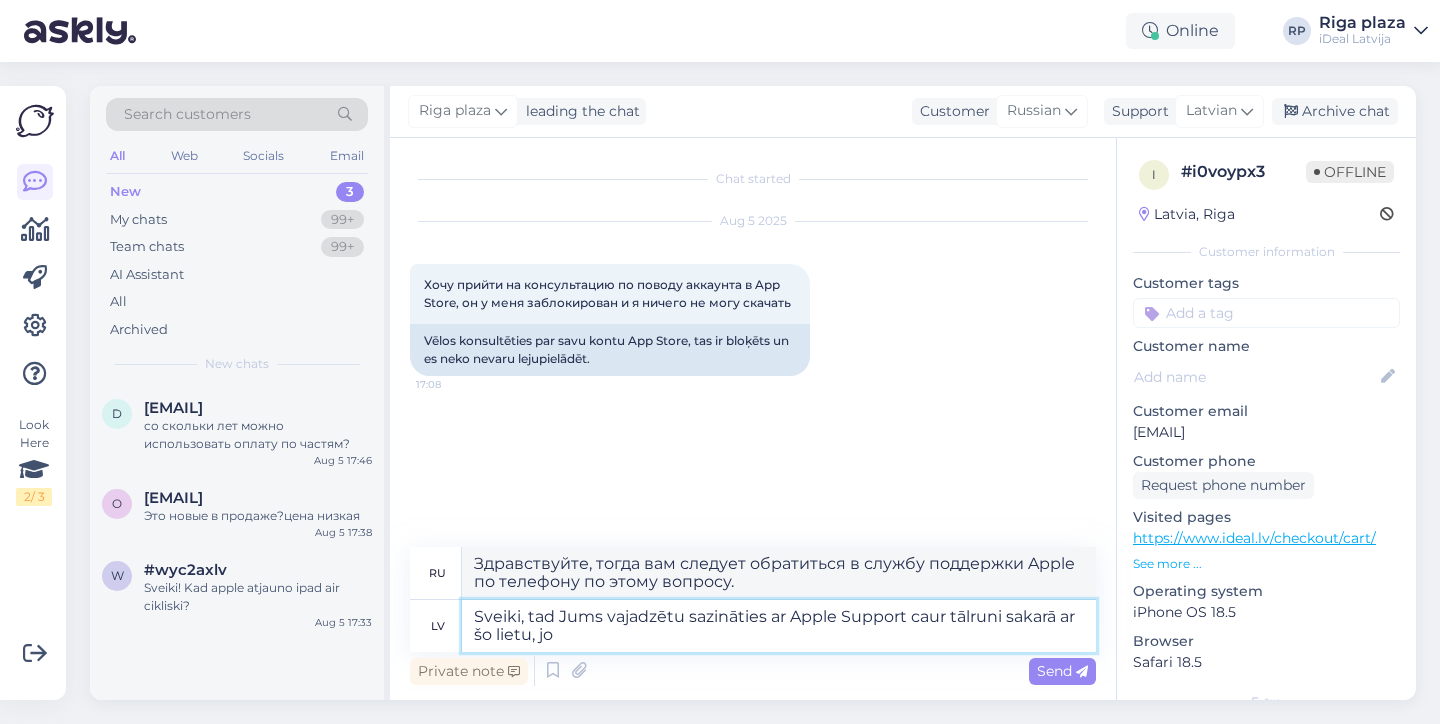 type on "Sveiki, tad Jums vajadzētu sazināties ar Apple Support caur tālruni sakarā ar šo lietu, jo" 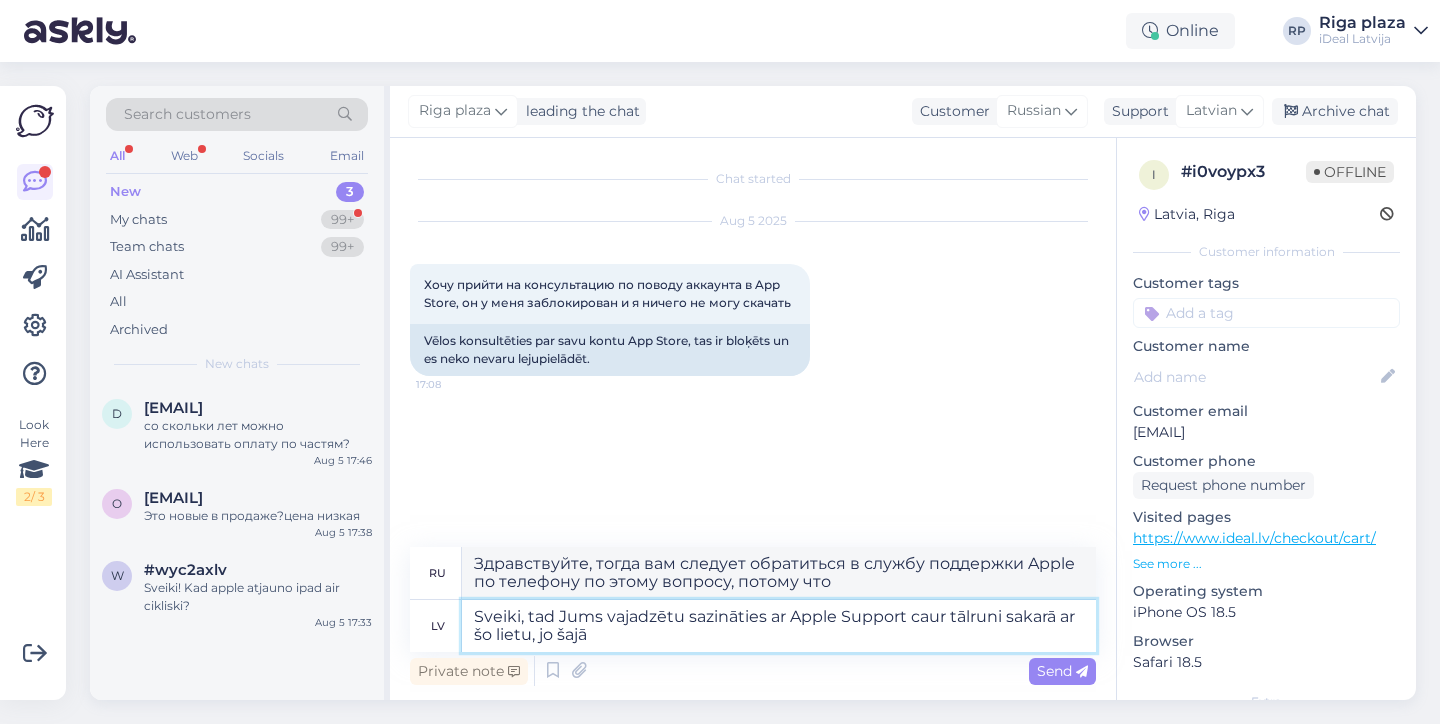 type on "Sveiki, tad Jums vajadzētu sazināties ar Apple Support caur tālruni sakarā ar šo lietu, jo šajā j" 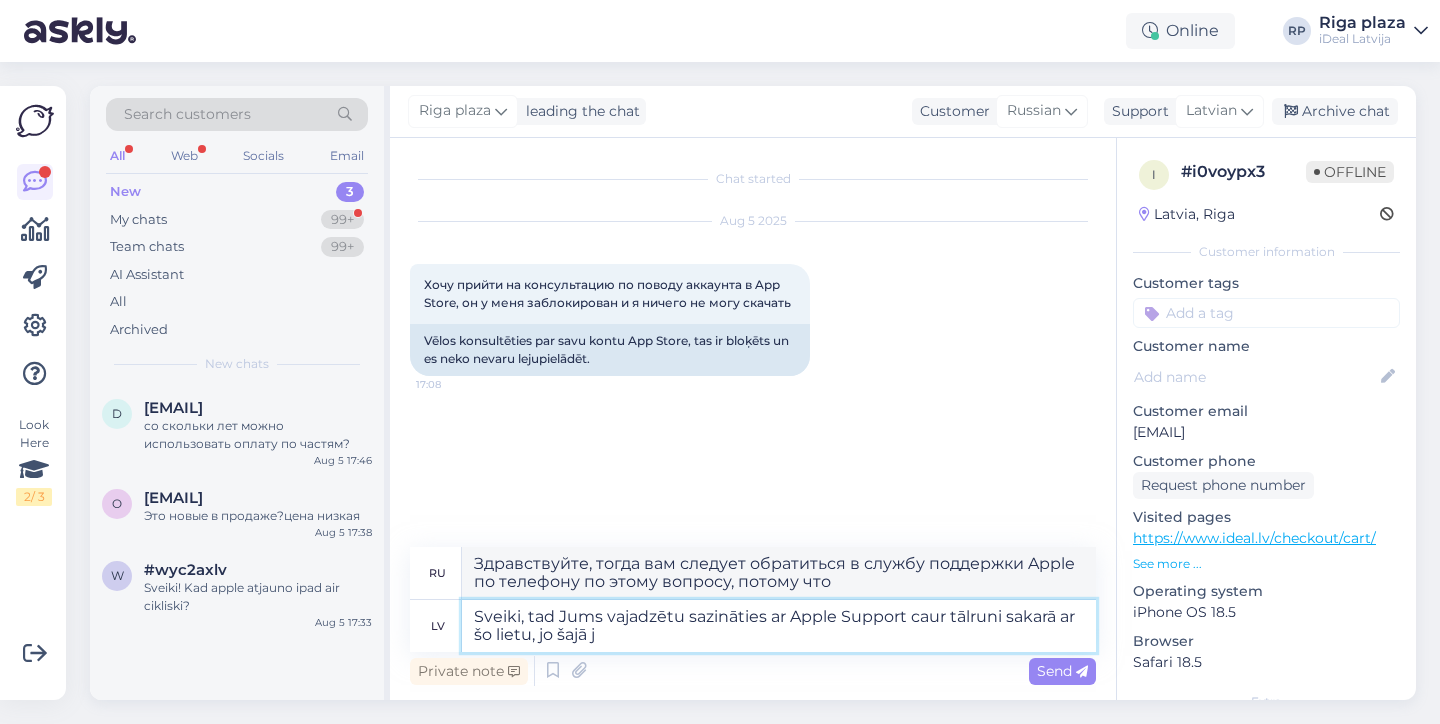 type on "Здравствуйте, тогда вам следует обратиться в службу поддержки Apple по телефону по этому вопросу, потому что в этом" 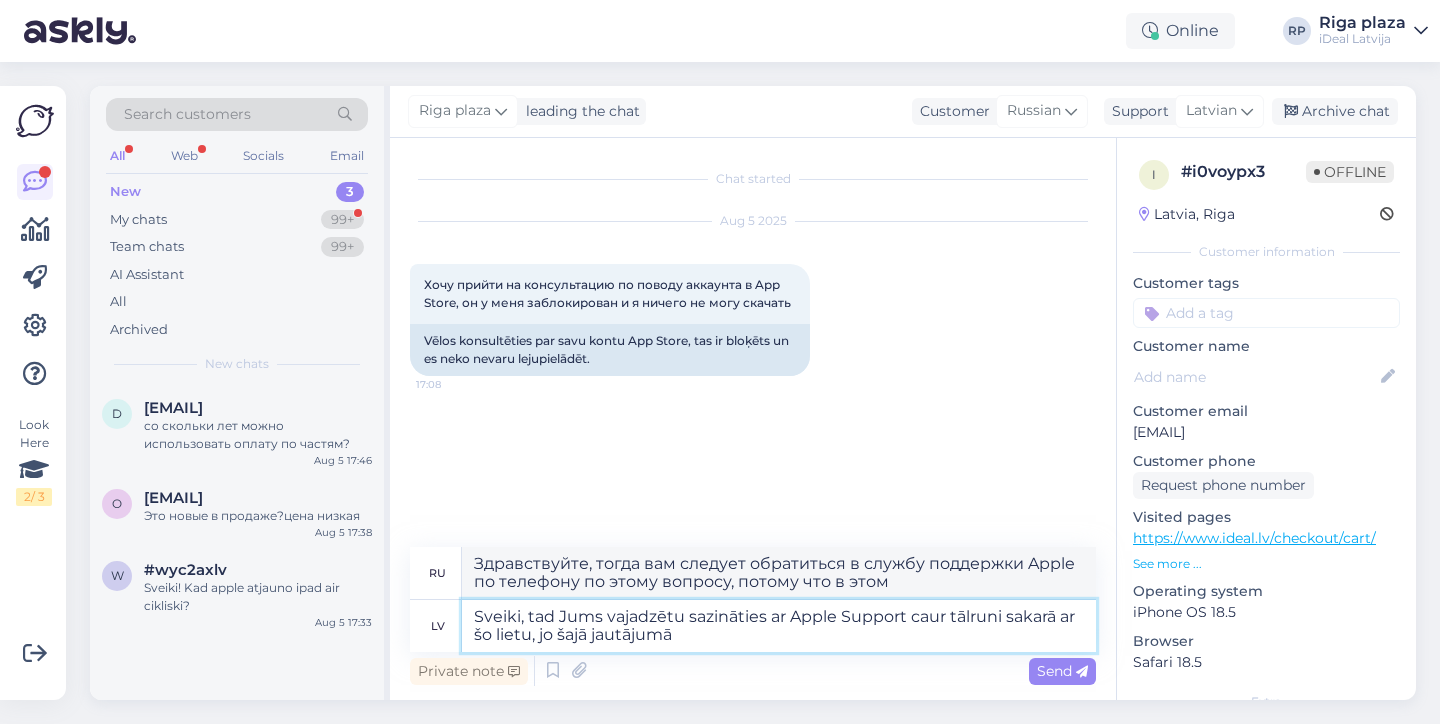 type on "Sveiki, tad Jums vajadzētu sazināties ar Apple Support caur tālruni sakarā ar šo lietu, jo šajā jautājumā J" 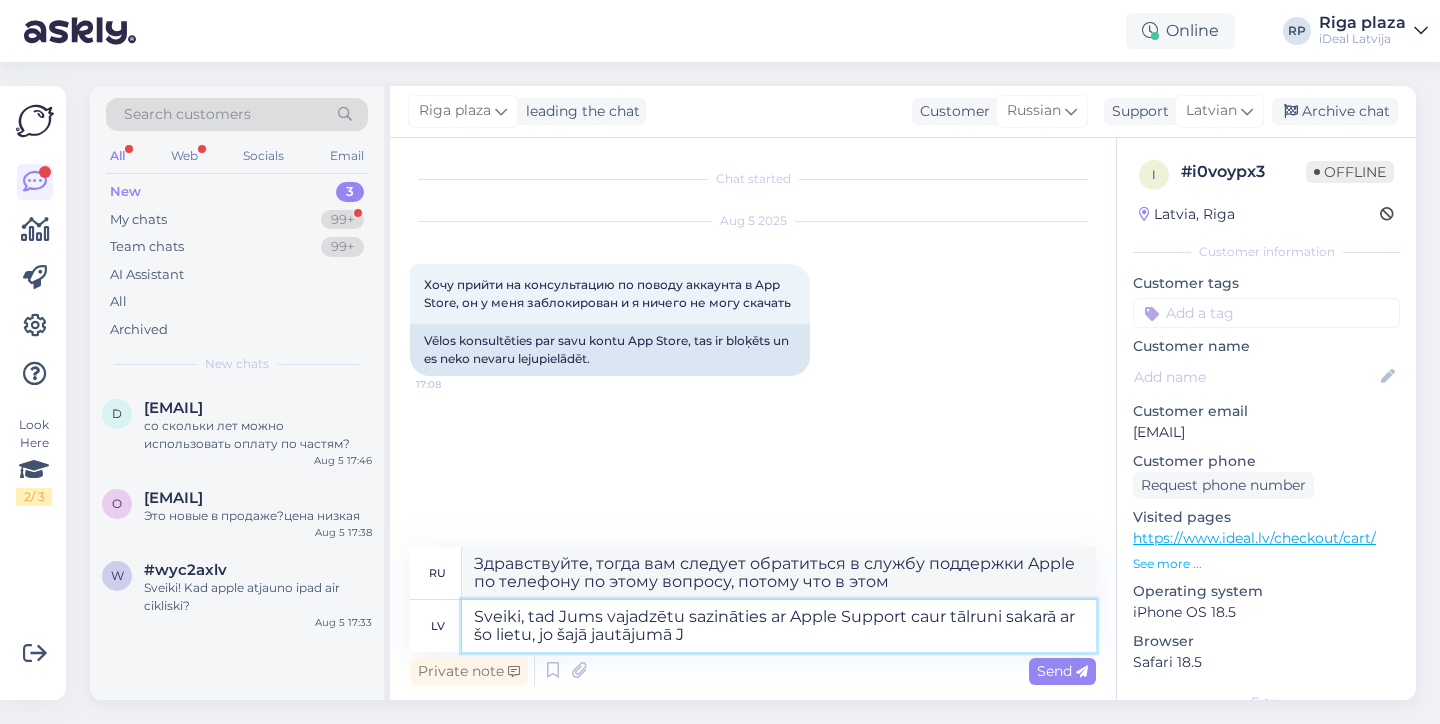 type on "Здравствуйте, тогда вам следует обратиться в службу поддержки Apple по телефону по этому вопросу, потому что в этом вопросе" 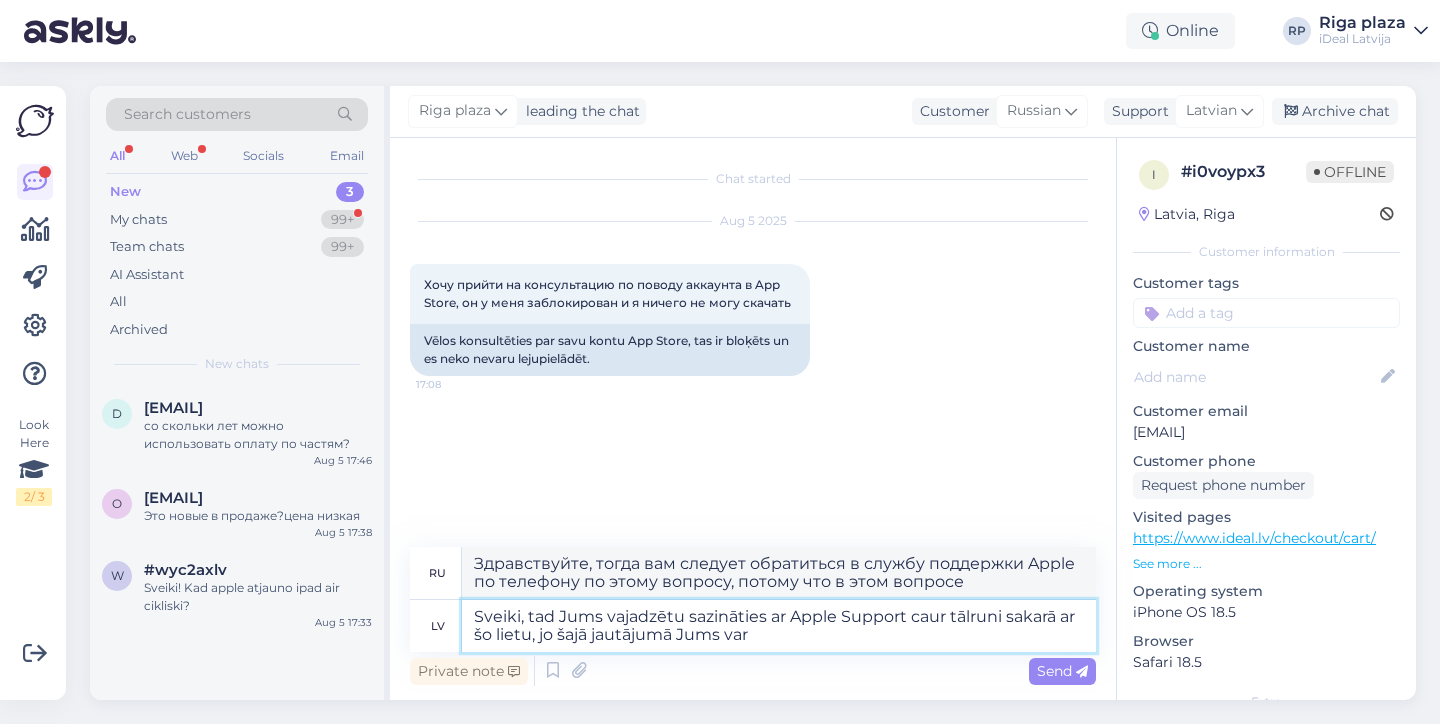 type on "Sveiki, tad Jums vajadzētu sazināties ar Apple Support caur tālruni sakarā ar šo lietu, jo šajā jautājumā Jums var" 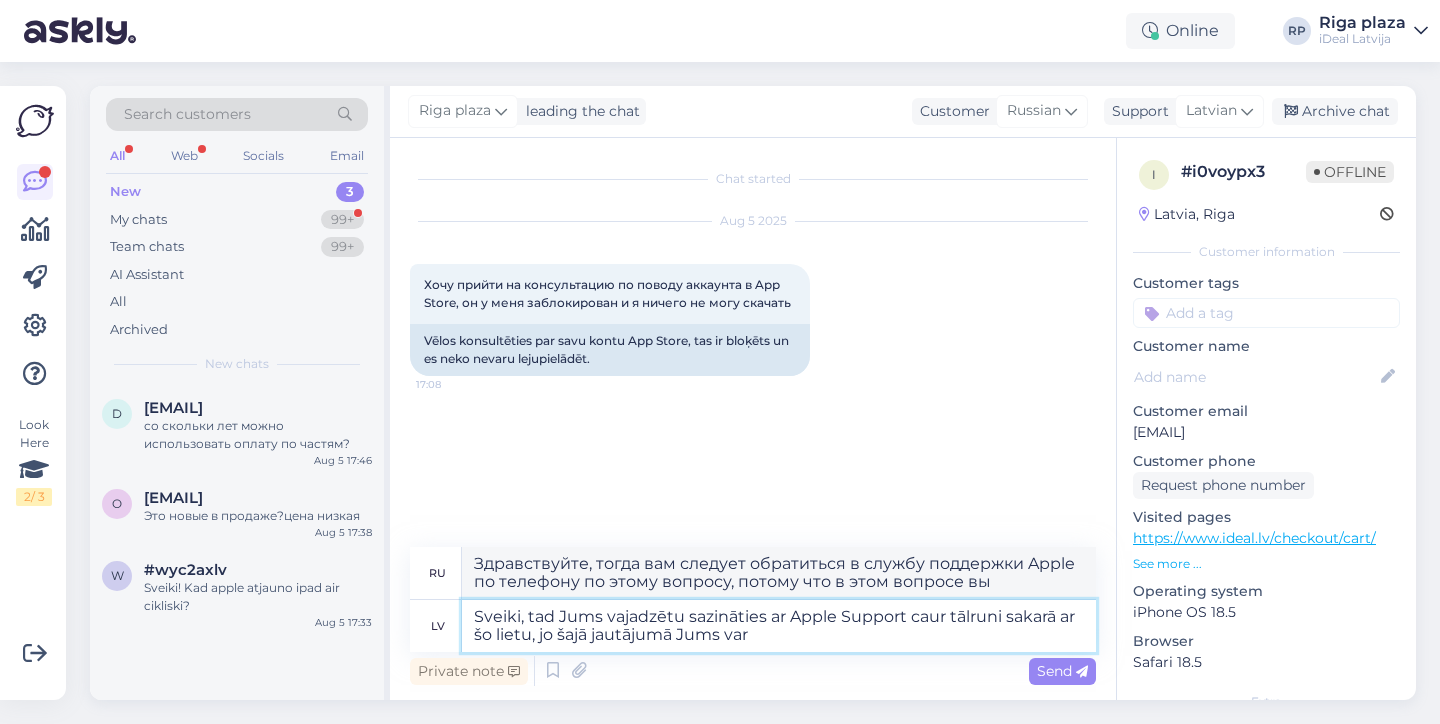 type on "Sveiki, tad Jums vajadzētu sazināties ar Apple Support caur tālruni sakarā ar šo lietu, jo šajā jautājumā Jums var p" 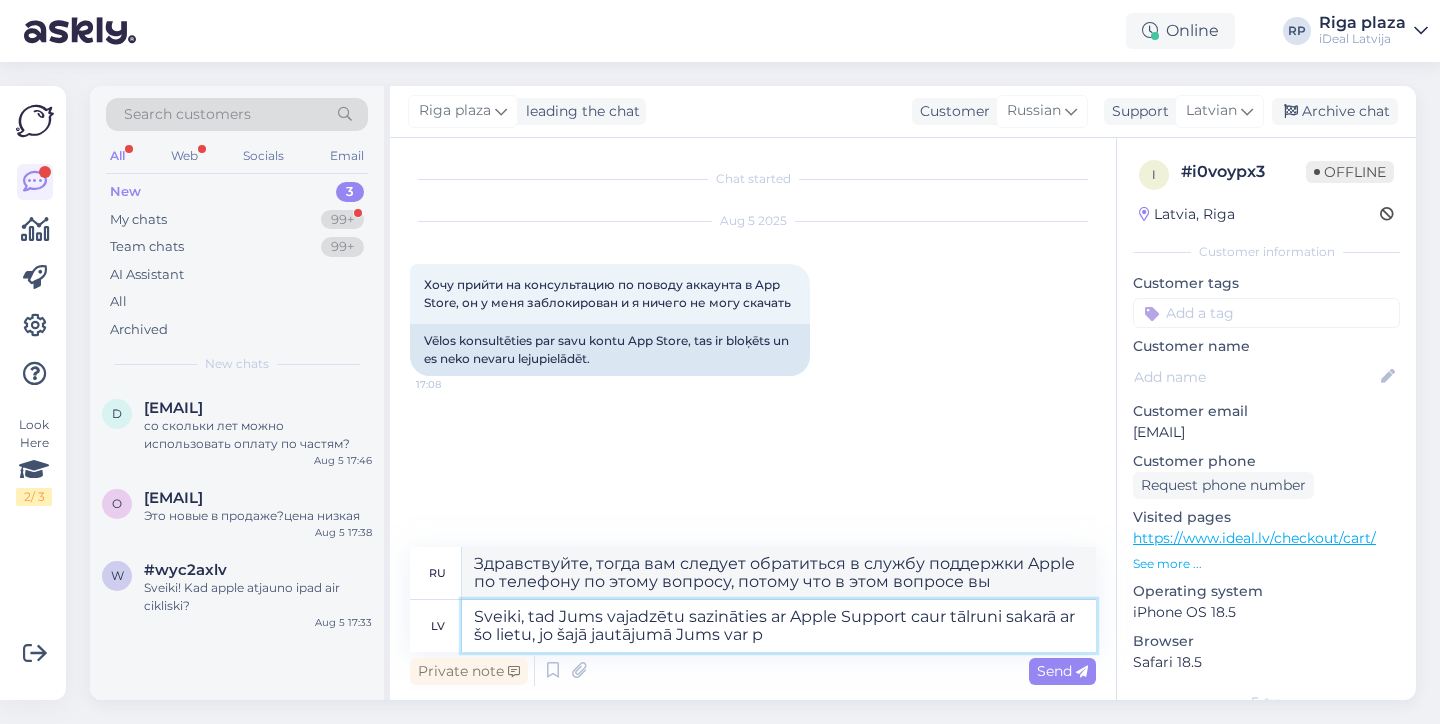 type on "Здравствуйте, тогда вам следует связаться со службой поддержки Apple по телефону по данному вопросу, возможно, там вам смогут помочь." 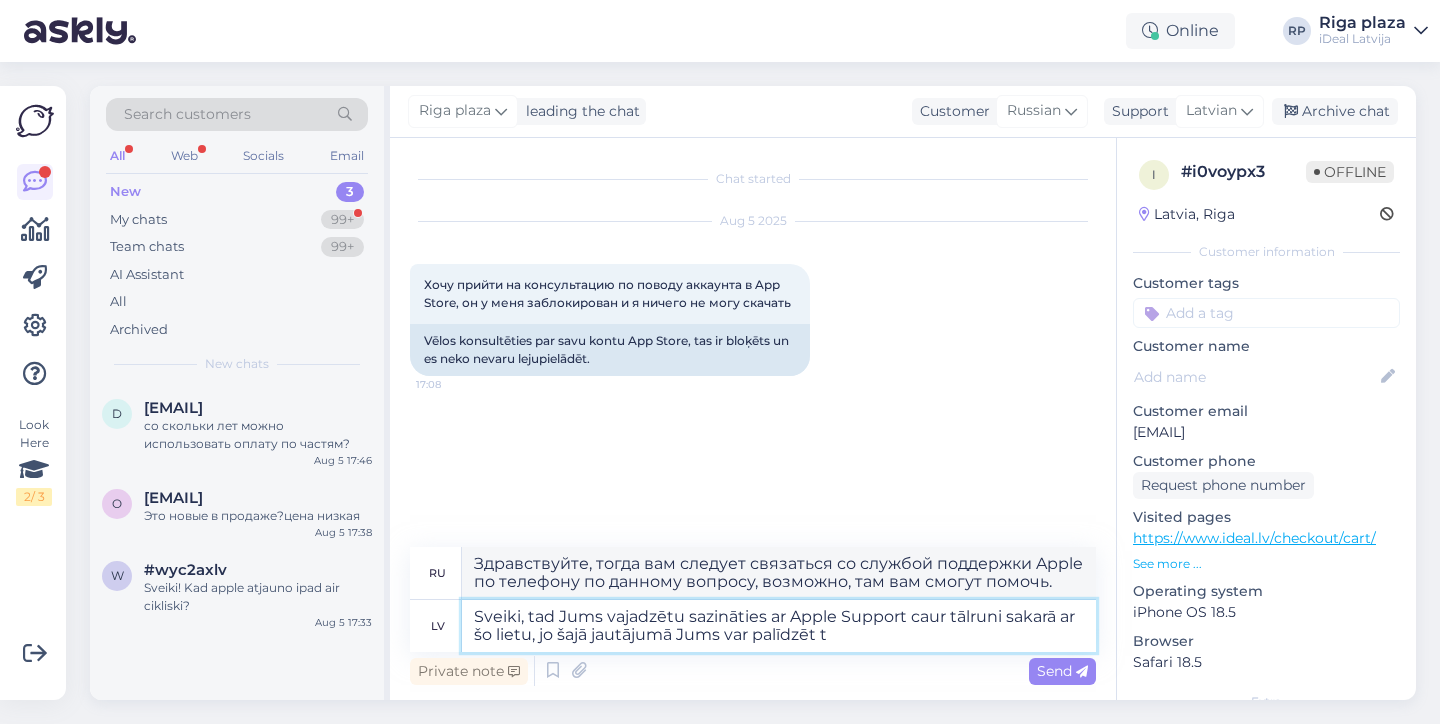 type on "Sveiki, tad Jums vajadzētu sazināties ar Apple Support caur tālruni sakarā ar šo lietu, jo šajā jautājumā Jums var palīdzēt ti" 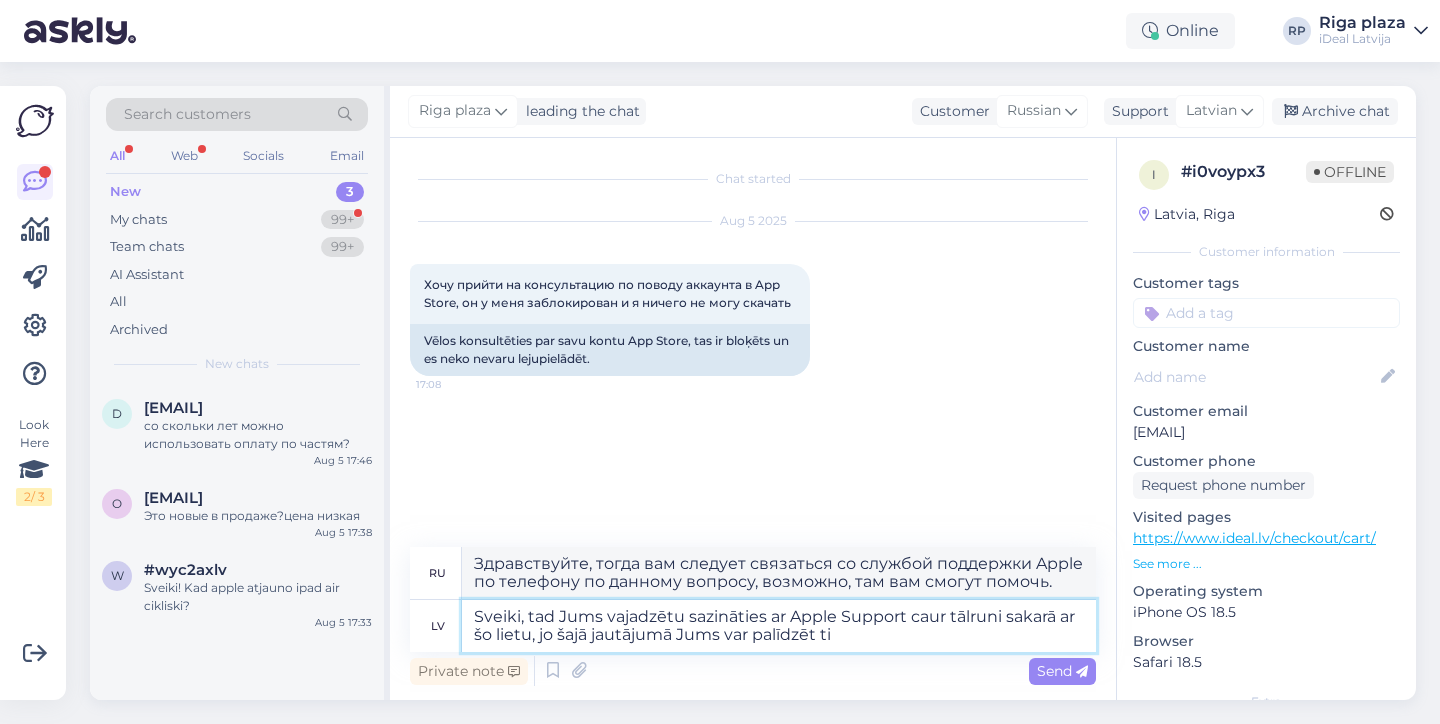 type on "Здравствуйте, тогда вам следует связаться со службой поддержки Apple по телефону по этому вопросу, они могут вам помочь." 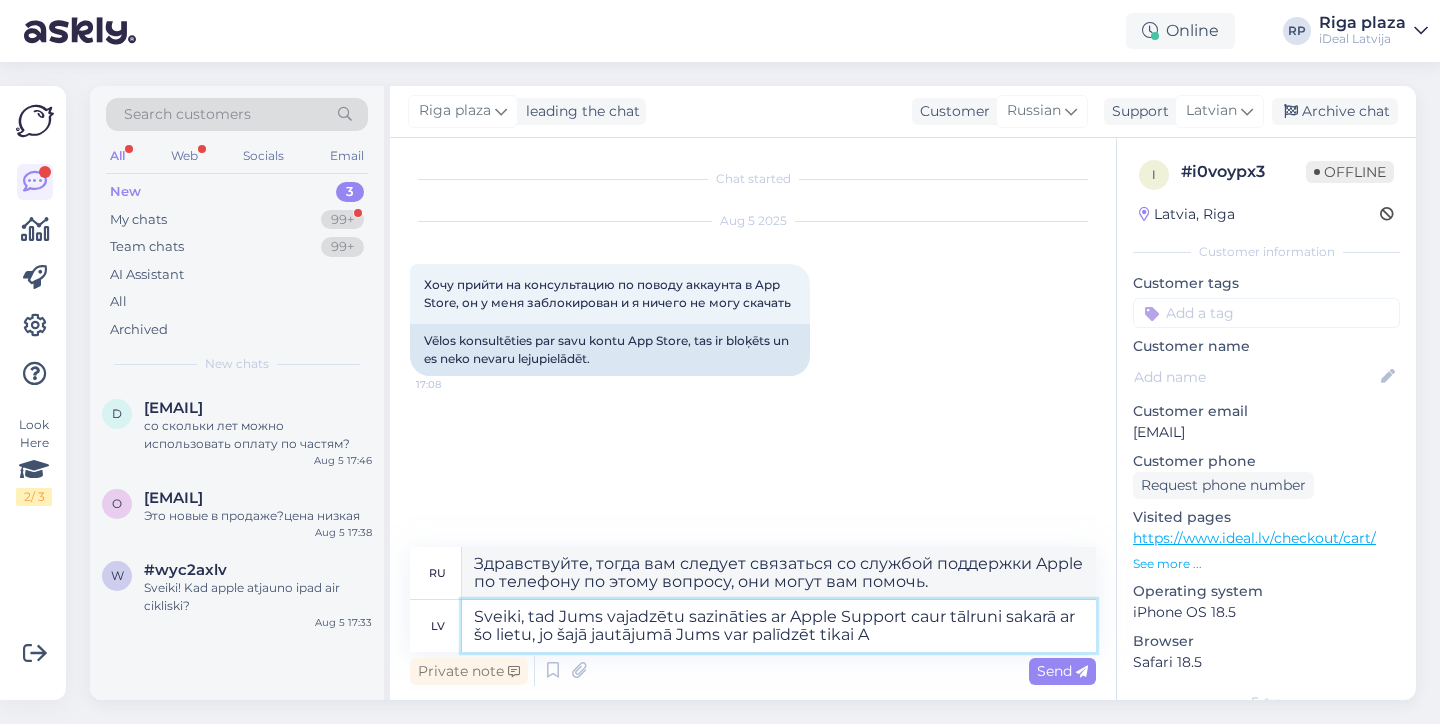 type on "Sveiki, tad Jums vajadzētu sazināties ar Apple Support caur tālruni sakarā ar šo lietu, jo šajā jautājumā Jums var palīdzēt tikai Ap" 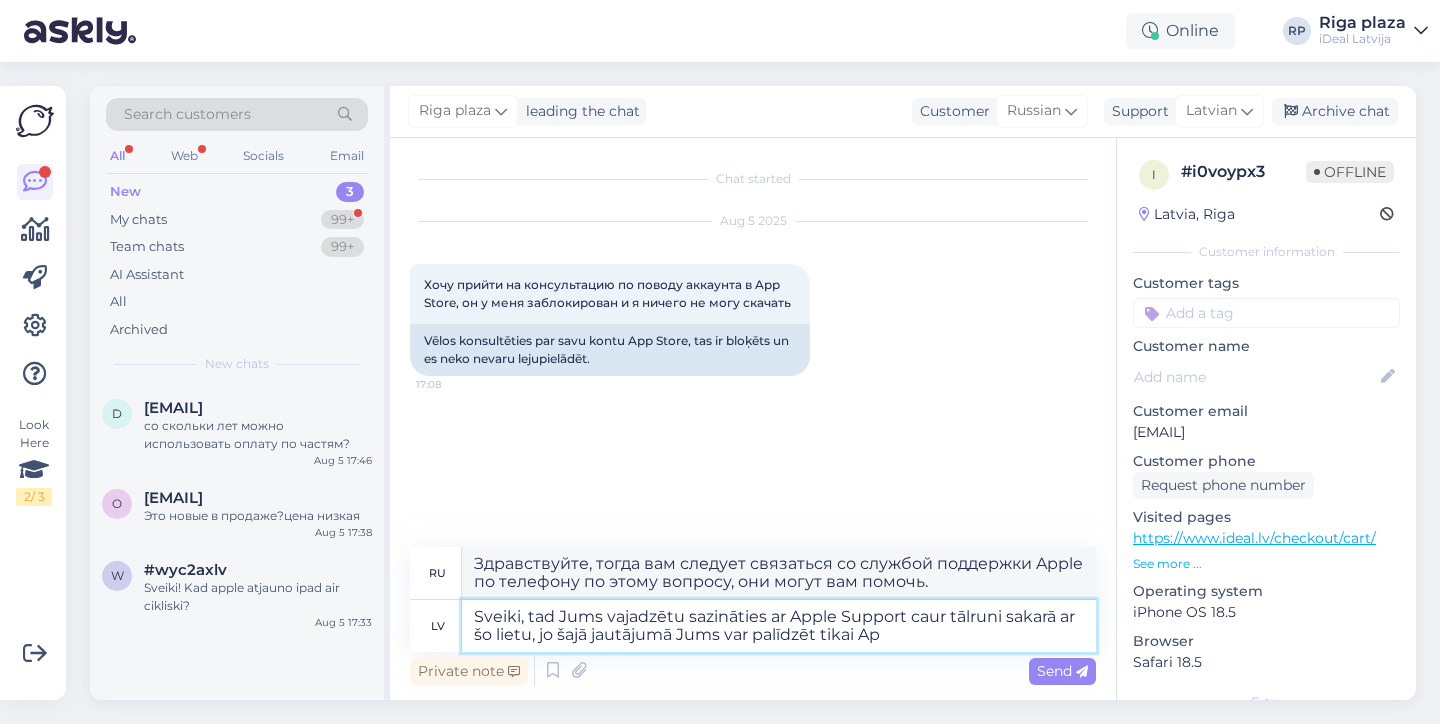 type on "Здравствуйте, тогда вам следует обратиться по телефону в службу поддержки Apple по данному вопросу, так как только они могут вам помочь." 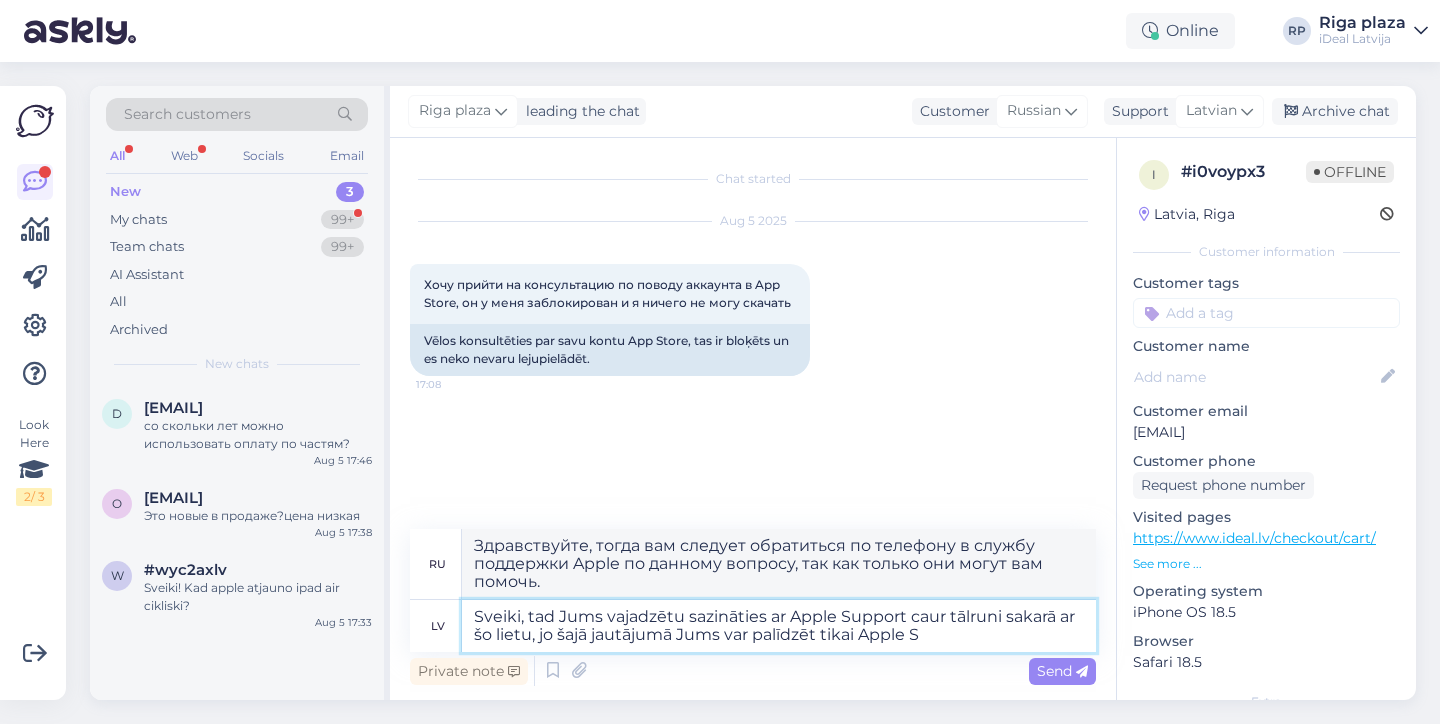 type on "Sveiki, tad Jums vajadzētu sazināties ar Apple Support caur tālruni sakarā ar šo lietu, jo šajā jautājumā Jums var palīdzēt tikai Apple Su" 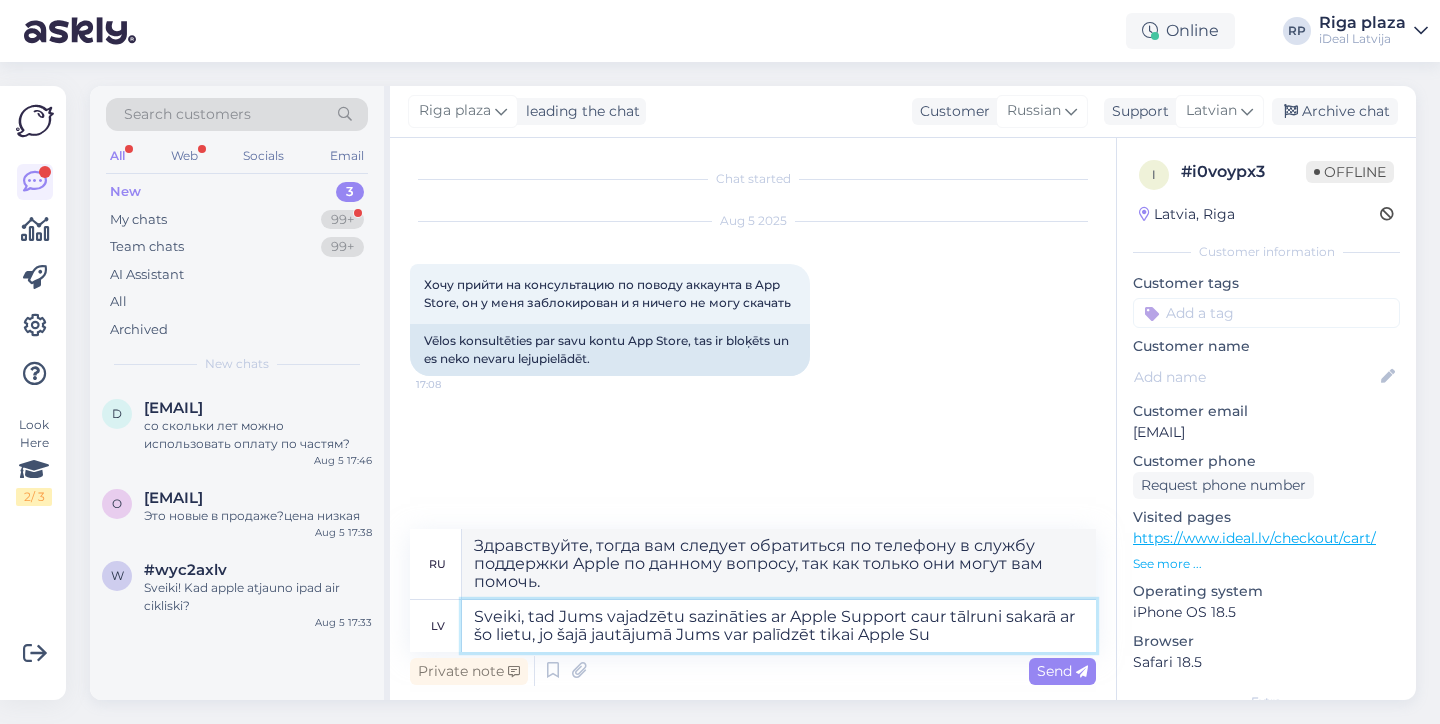 type on "Здравствуйте, тогда вам следует связаться со службой поддержки Apple по телефону по данному вопросу, так как только Apple может вам помочь в этом вопросе." 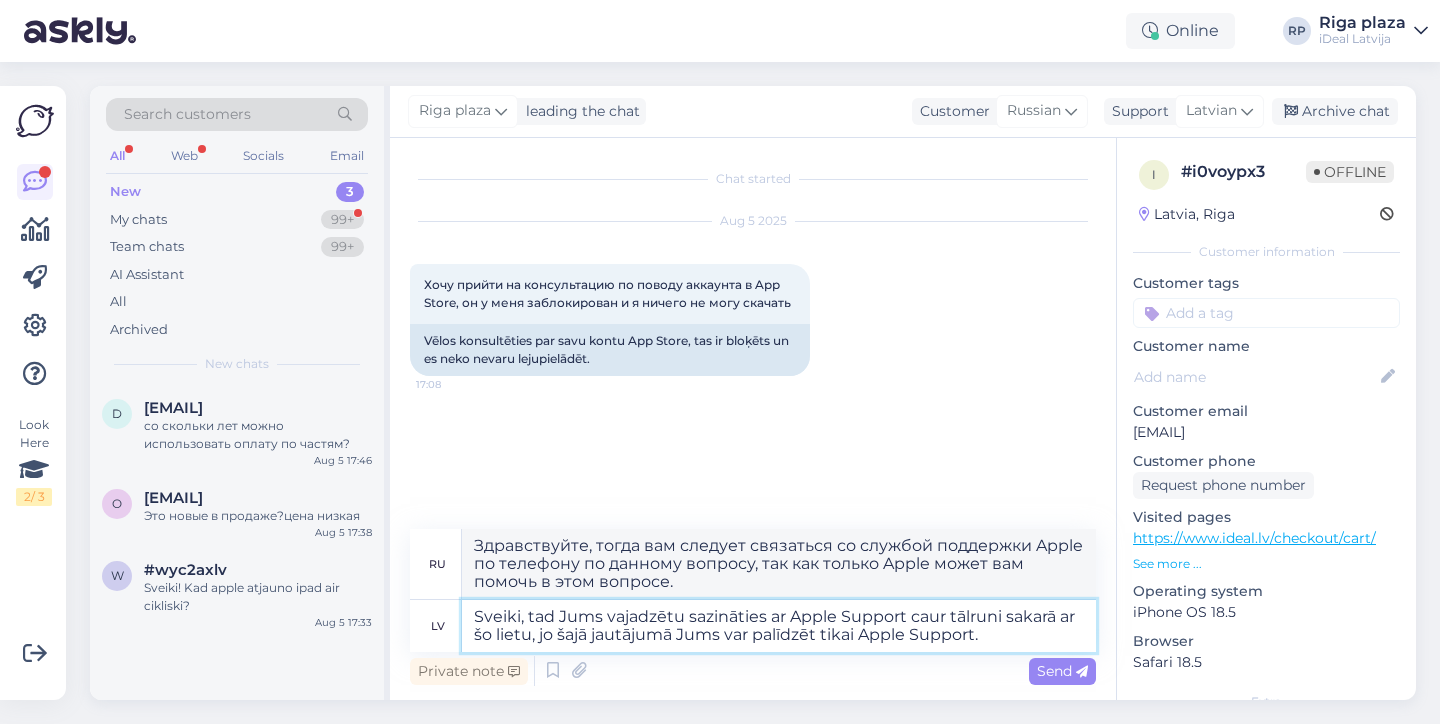 type on "Sveiki, tad Jums vajadzētu sazināties ar Apple Support caur tālruni sakarā ar šo lietu, jo šajā jautājumā Jums var palīdzēt tikai Apple Support." 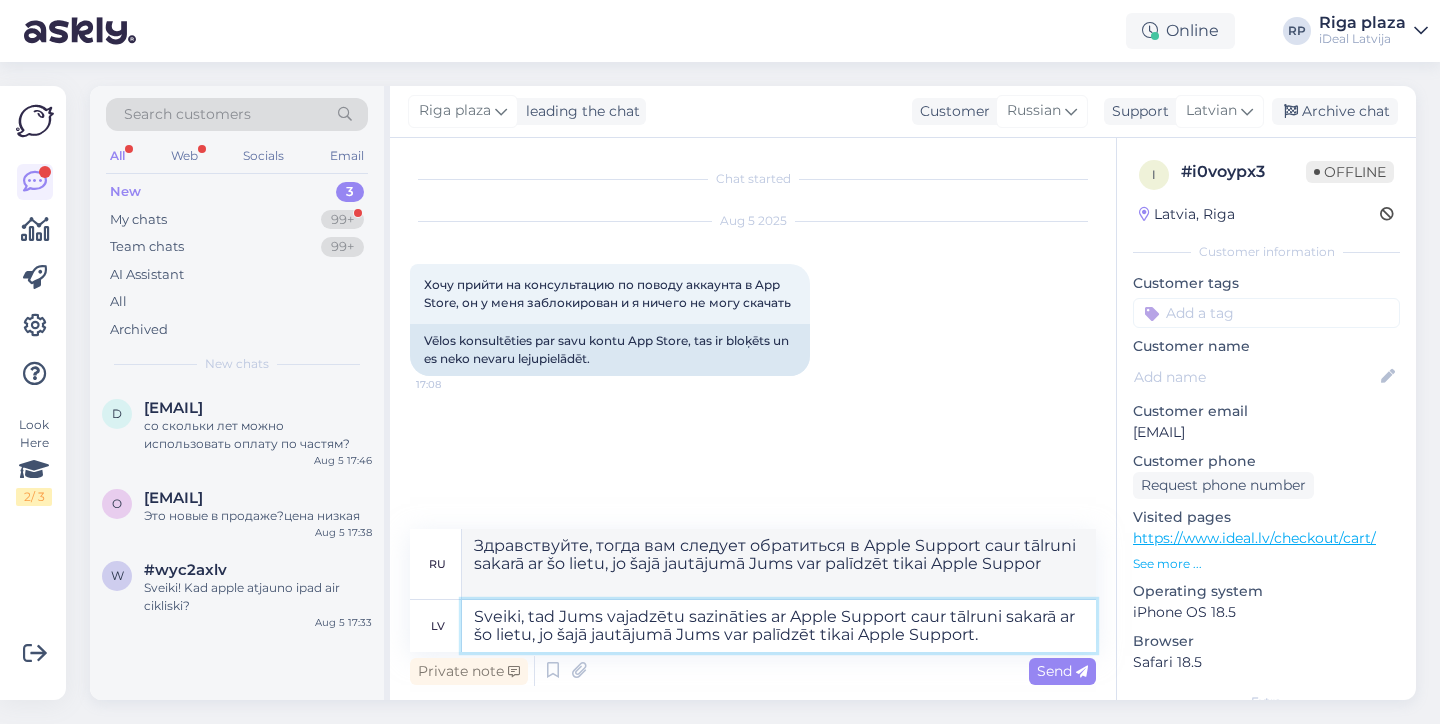 type 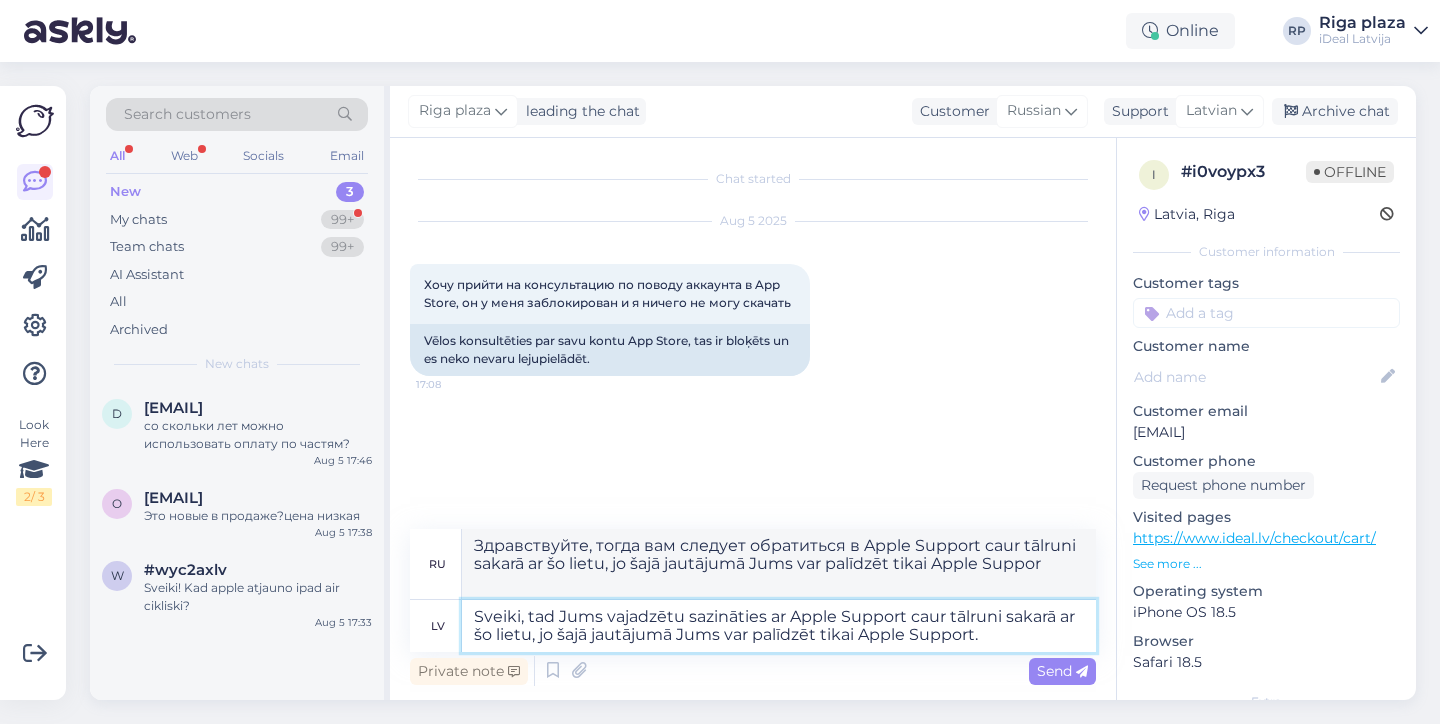 type 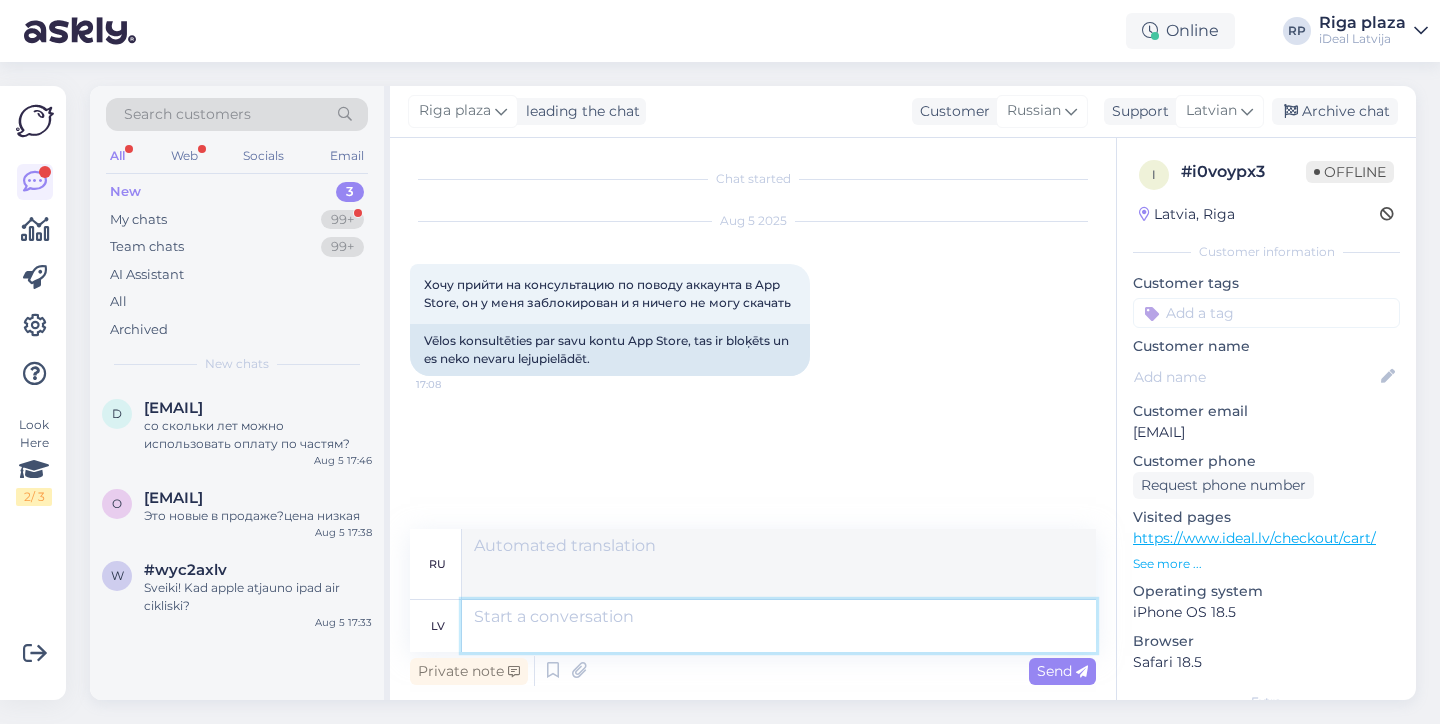 scroll, scrollTop: 43, scrollLeft: 0, axis: vertical 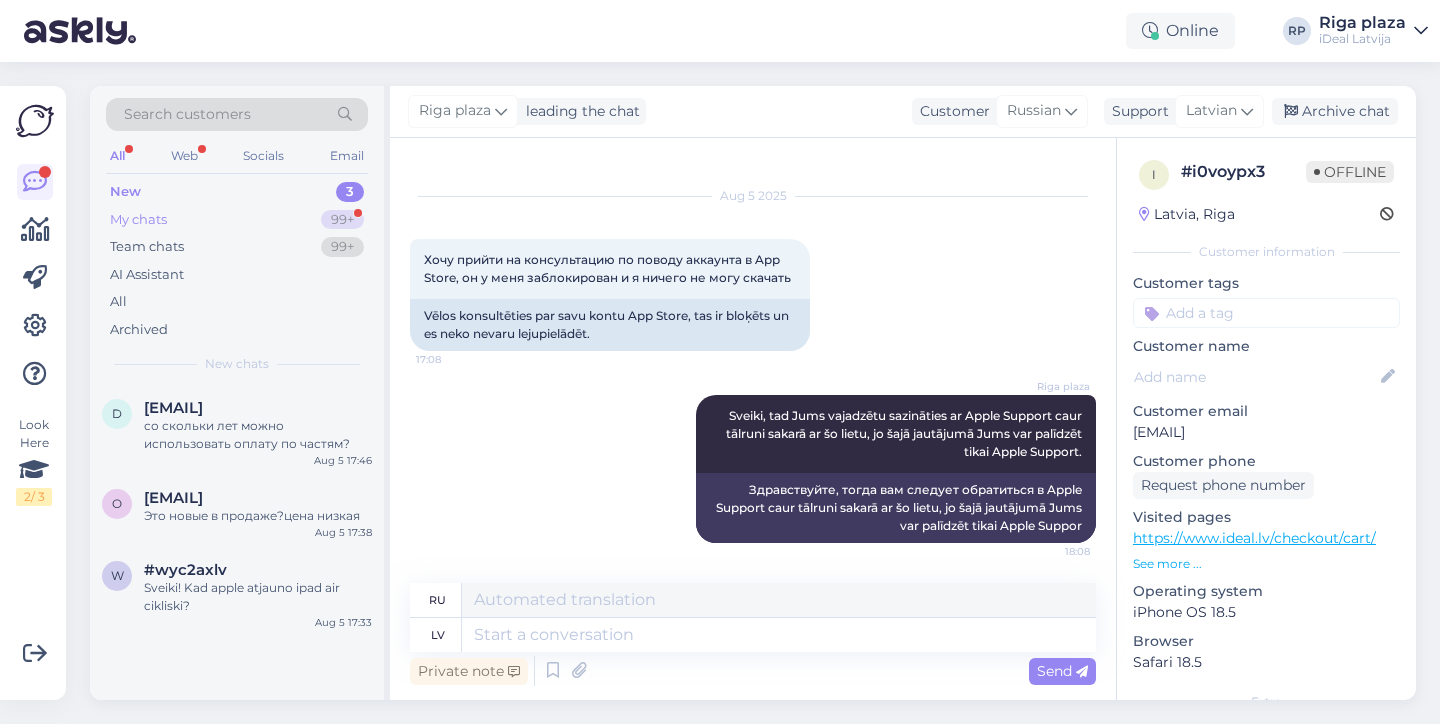 click on "My chats 99+" at bounding box center (237, 220) 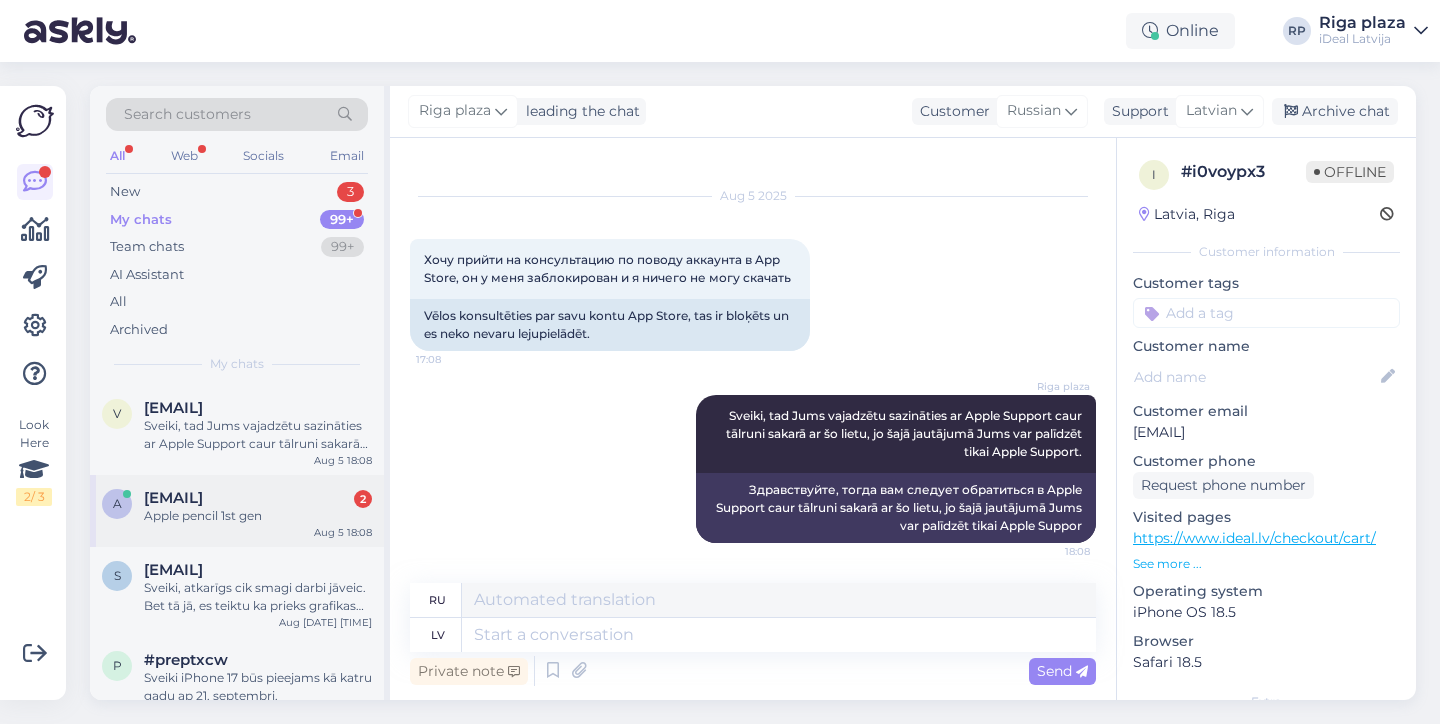 click on "a [EMAIL] 2 Apple pencil 1st gen Aug 5 18:08" at bounding box center [237, 511] 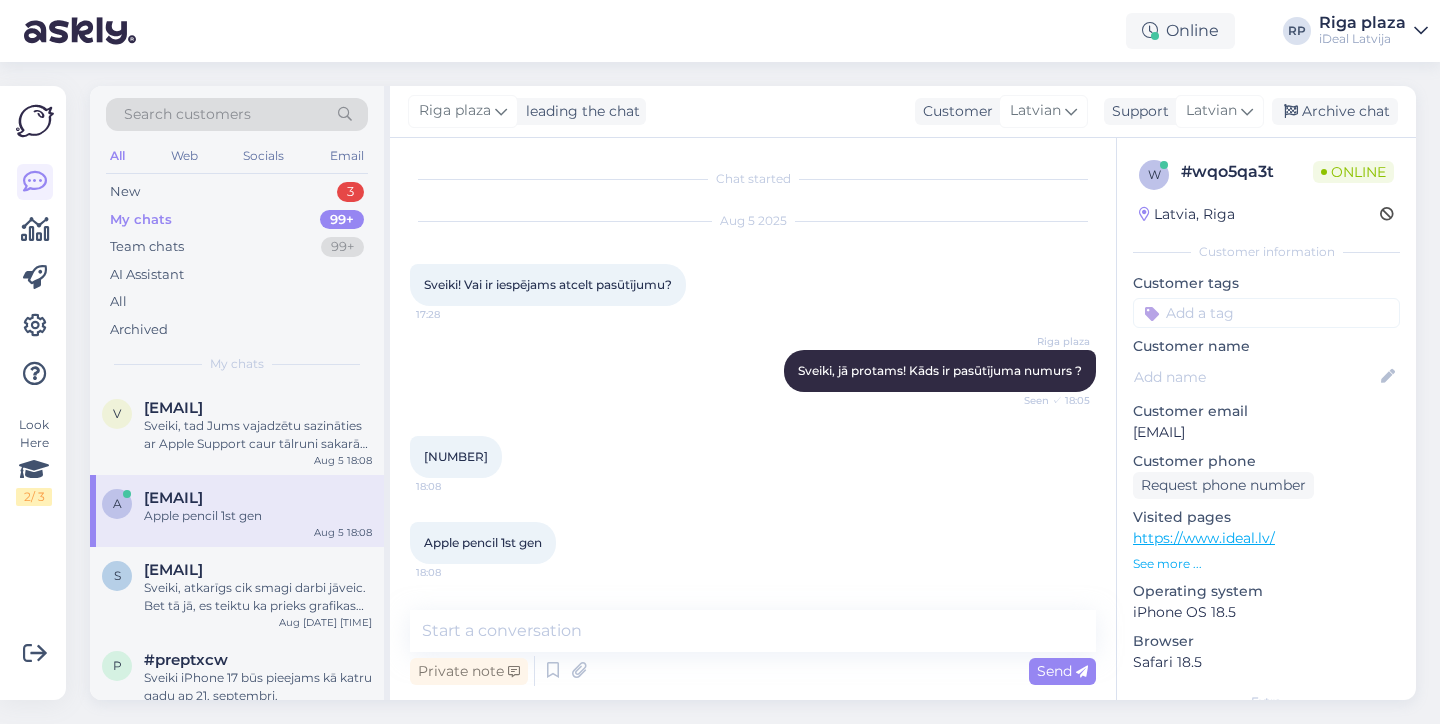 scroll, scrollTop: 0, scrollLeft: 0, axis: both 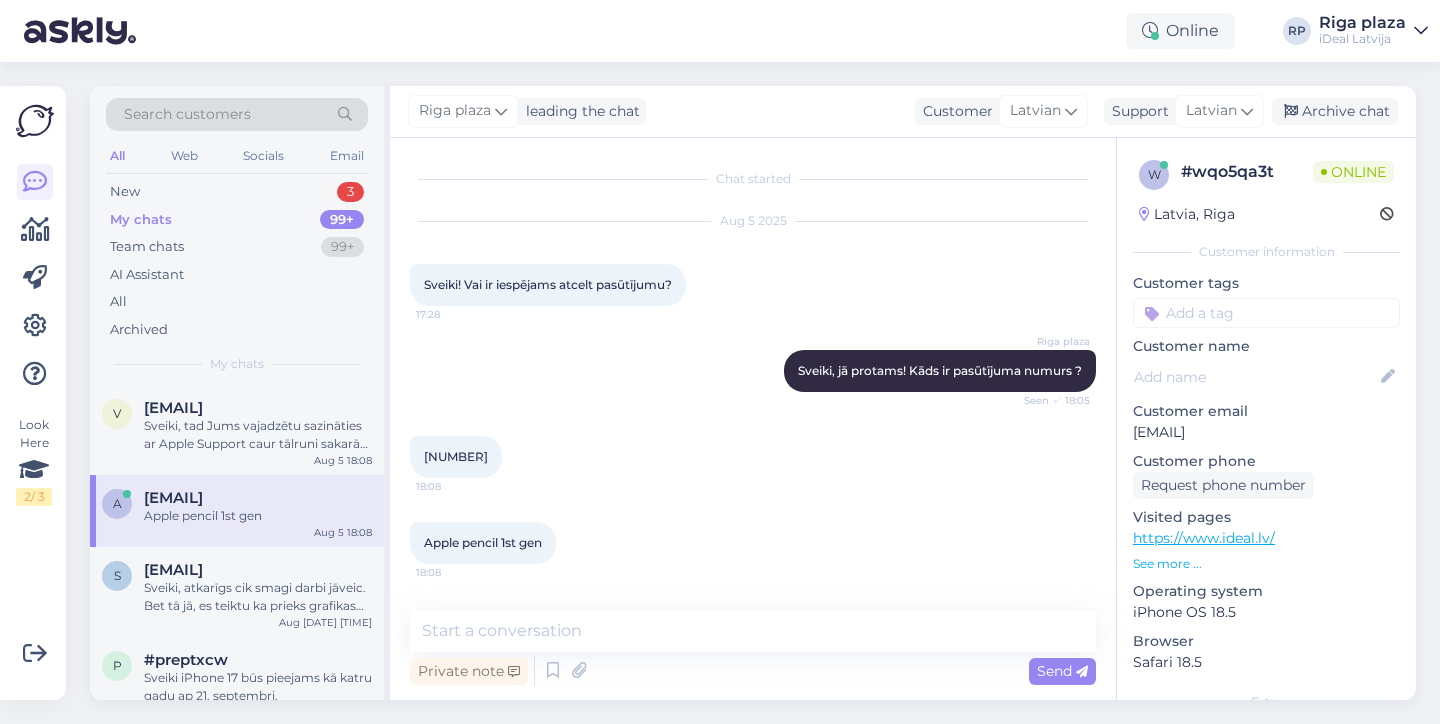 click on "[NUMBER]" at bounding box center [456, 456] 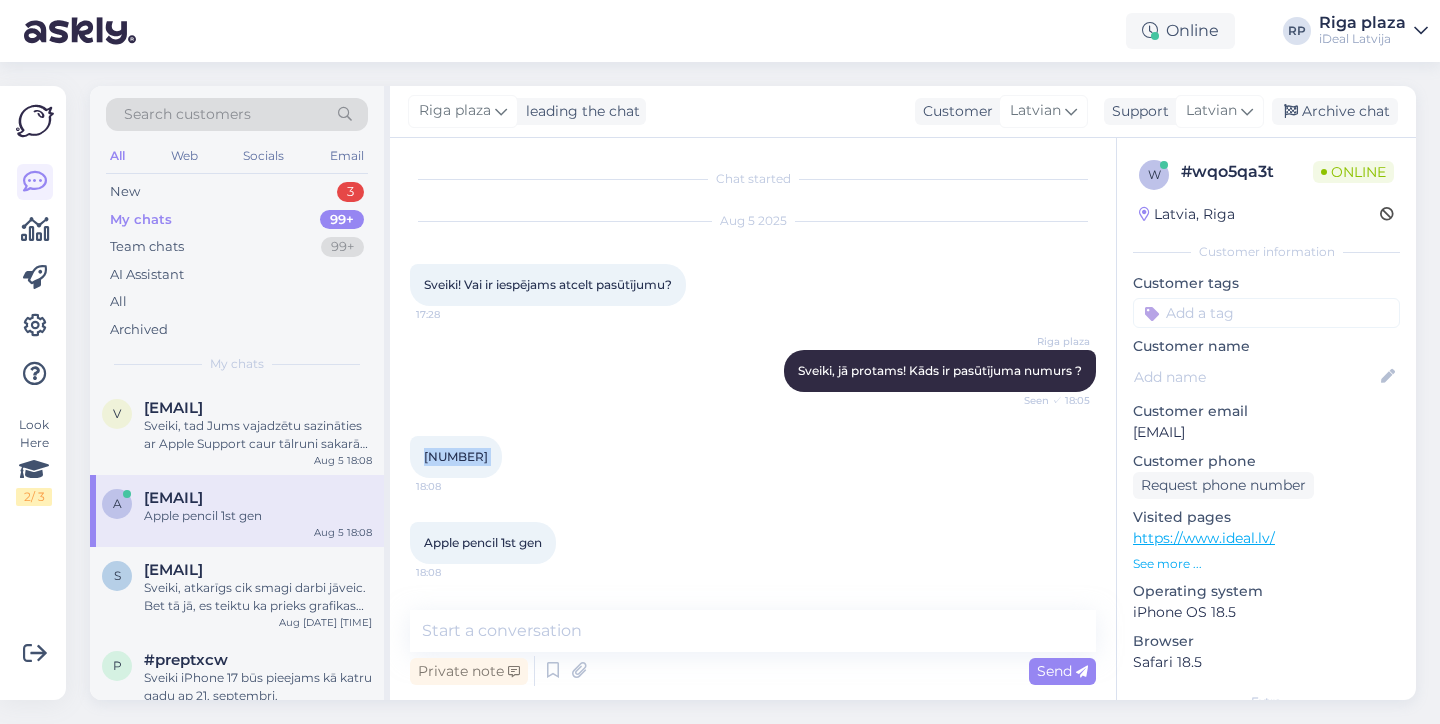click on "[NUMBER]" at bounding box center [456, 456] 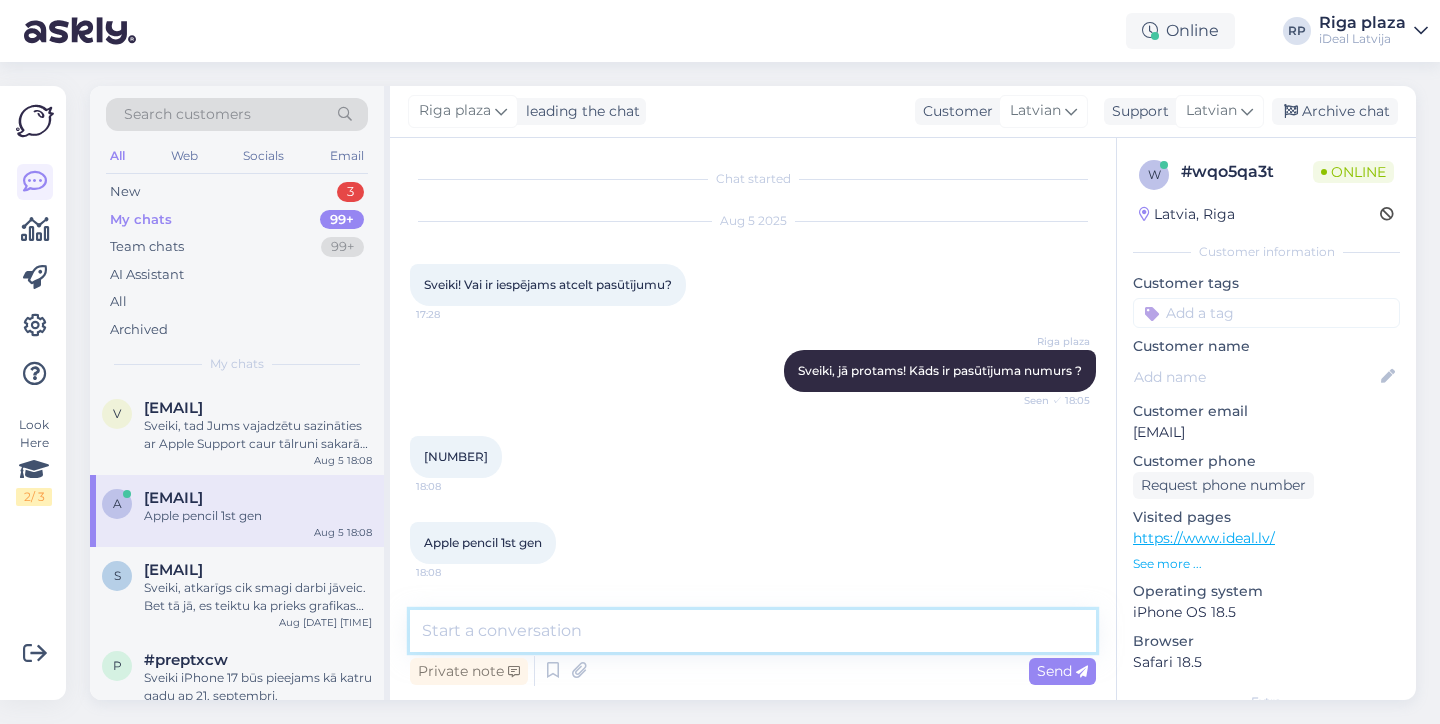 click at bounding box center (753, 631) 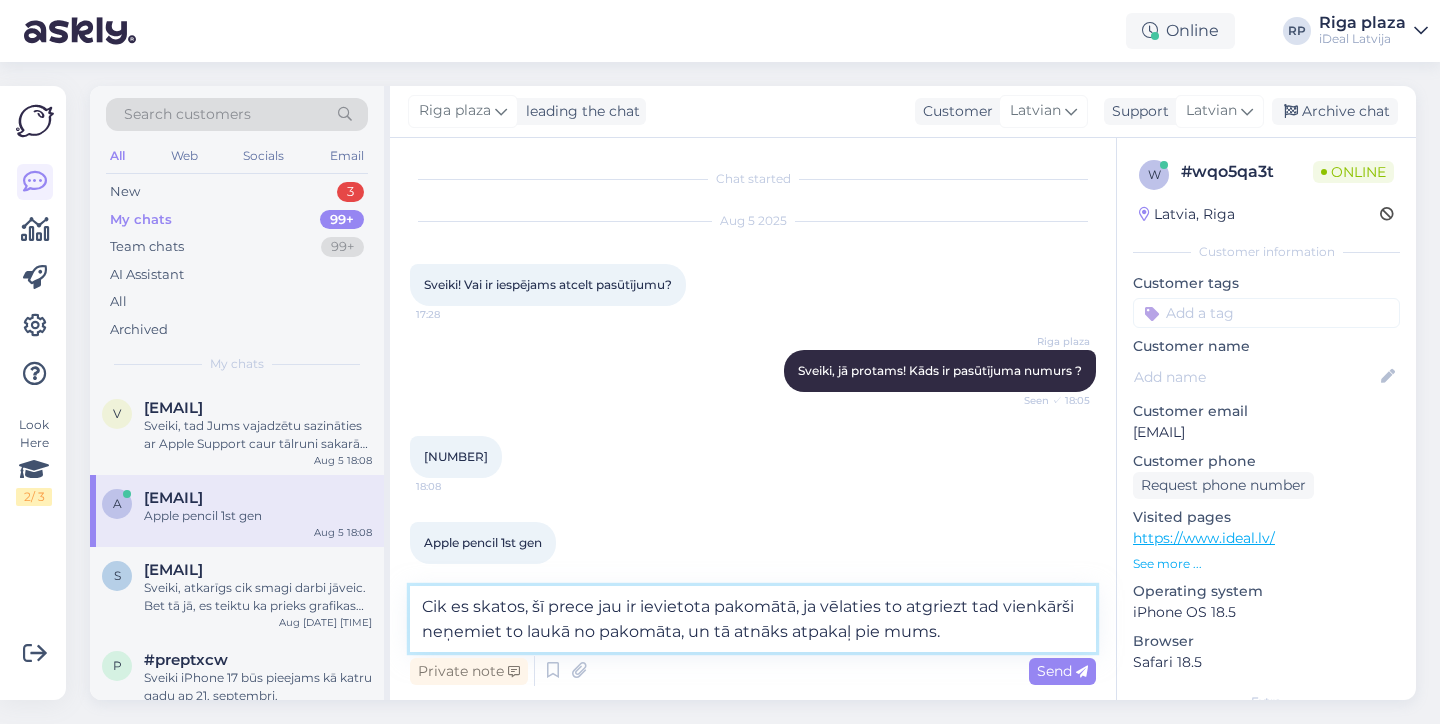 type on "Cik es skatos, šī prece jau ir ievietota pakomātā, ja vēlaties to atgriezt tad vienkārši neņemiet to laukā no pakomāta, un tā atnāks atpakaļ pie mums." 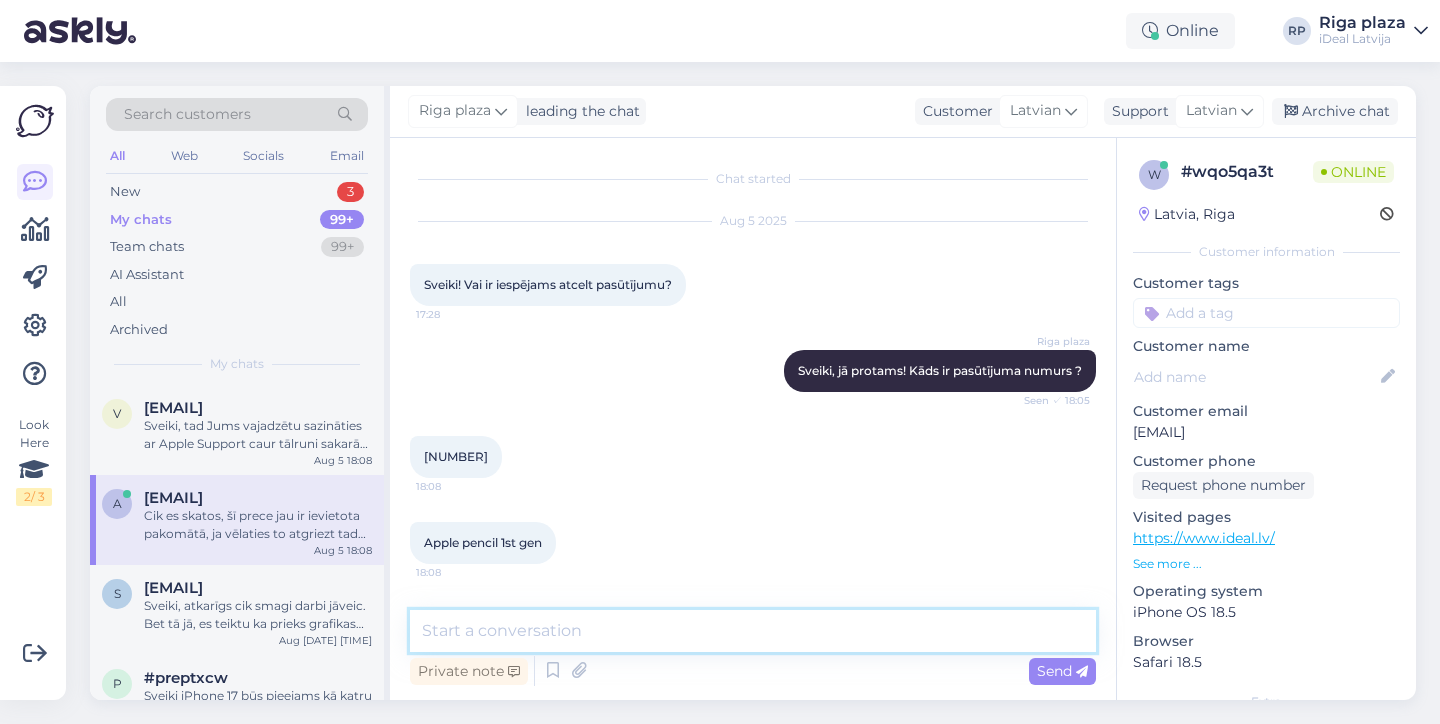 scroll, scrollTop: 116, scrollLeft: 0, axis: vertical 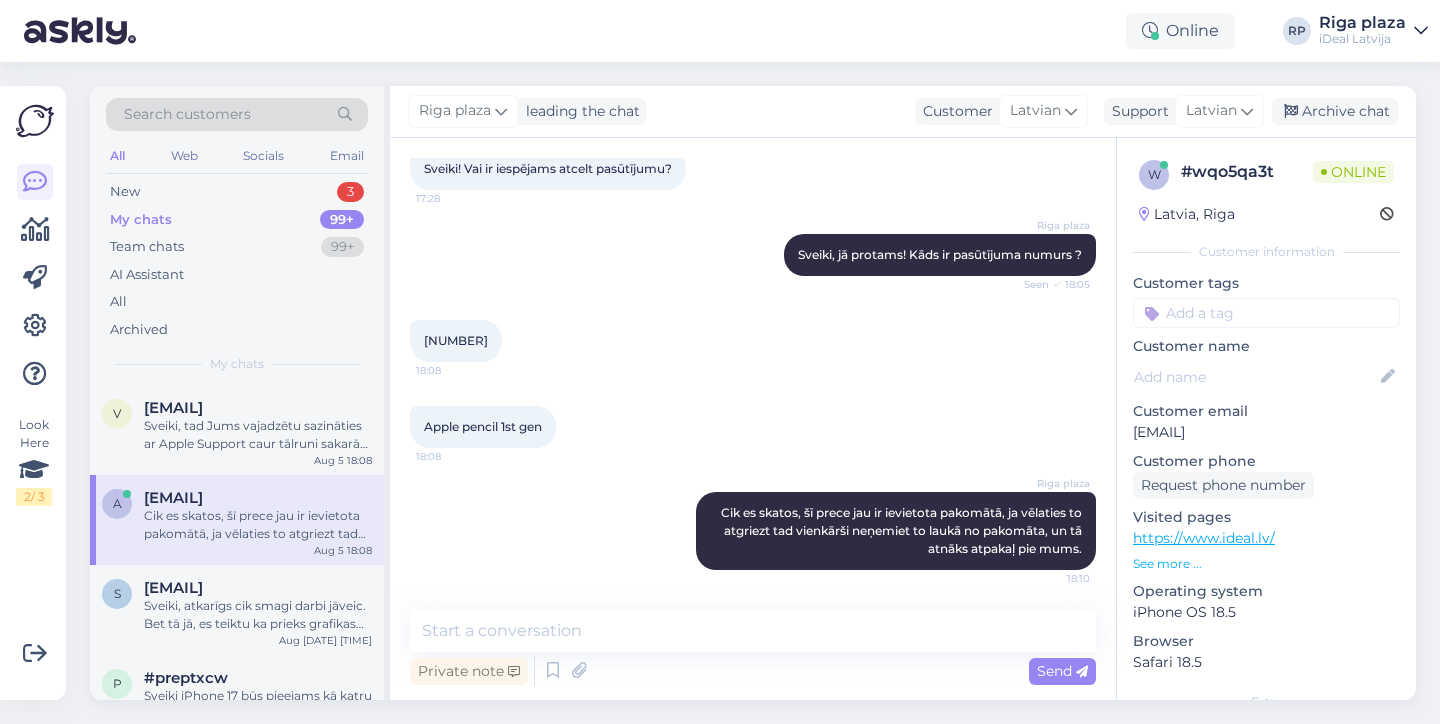 click on "[NUMBER]" at bounding box center (456, 340) 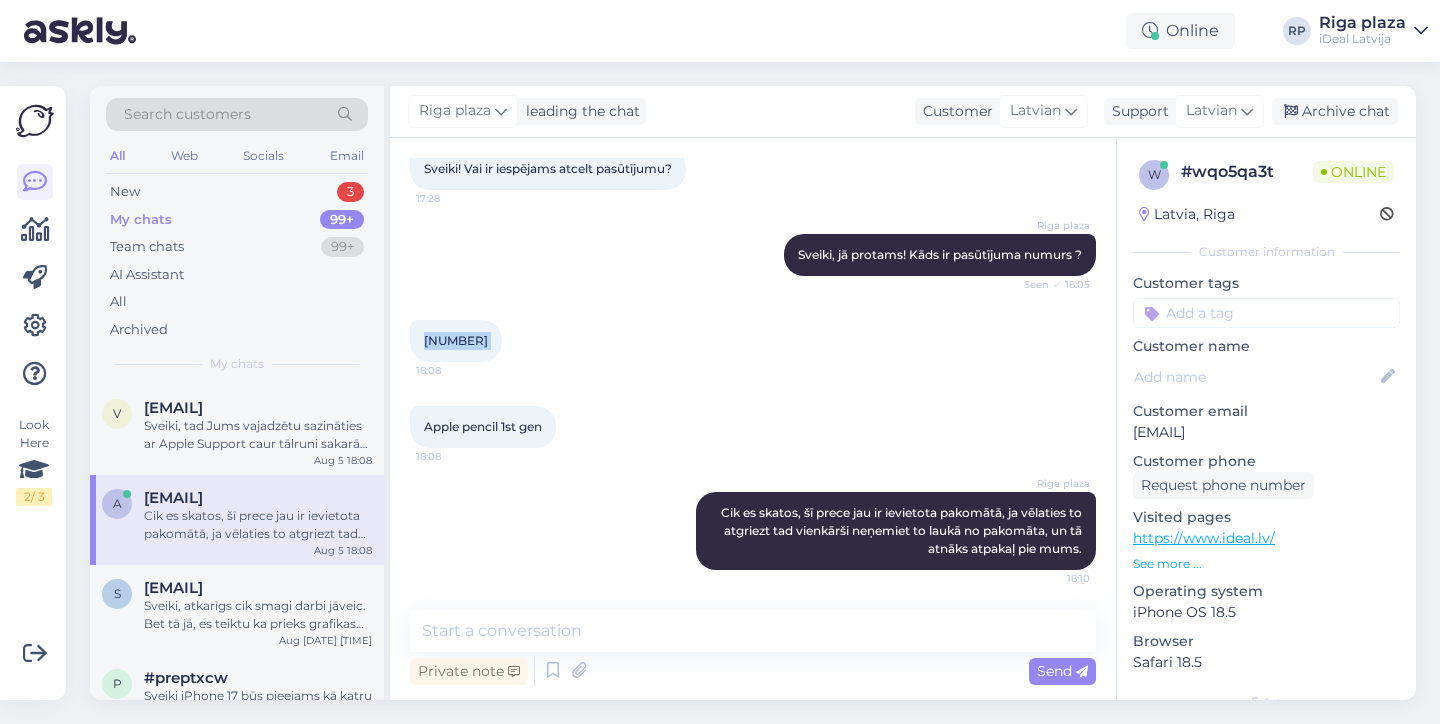 click on "[NUMBER]" at bounding box center [456, 340] 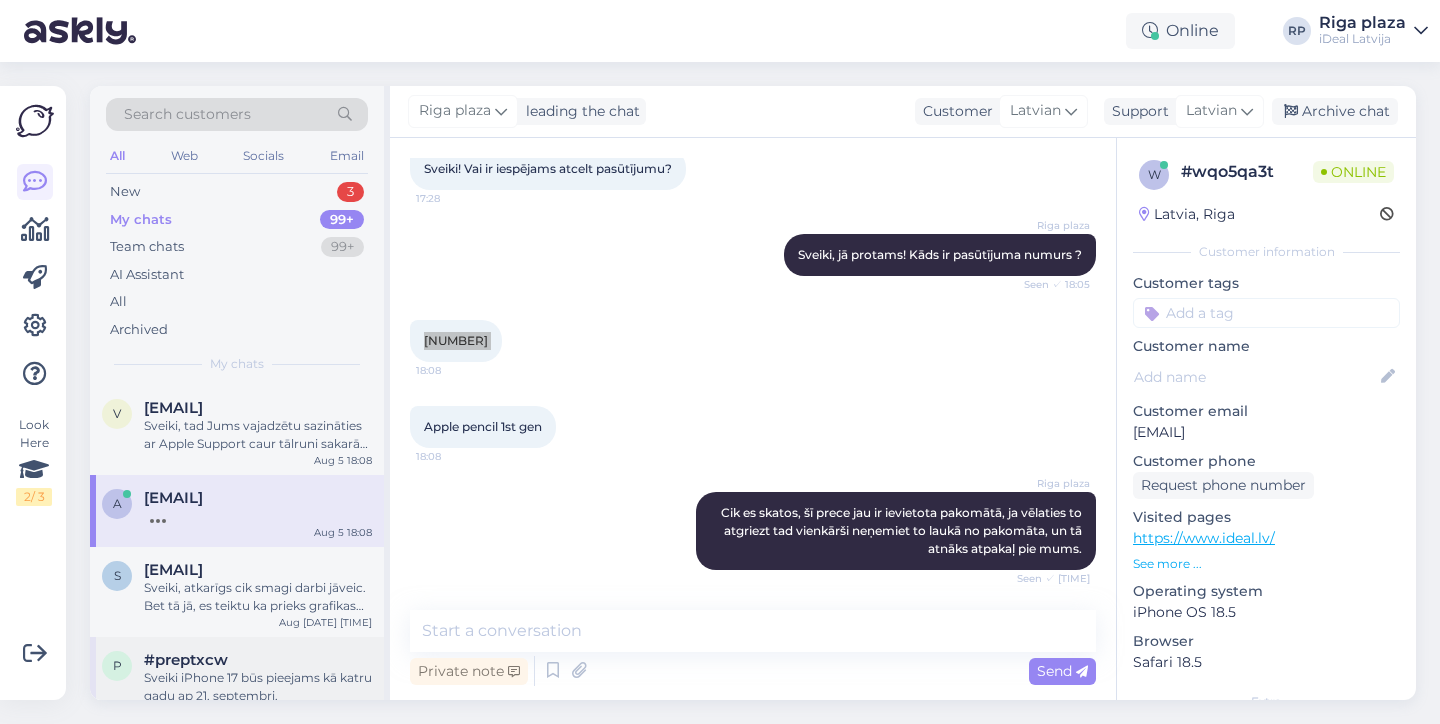 scroll, scrollTop: 202, scrollLeft: 0, axis: vertical 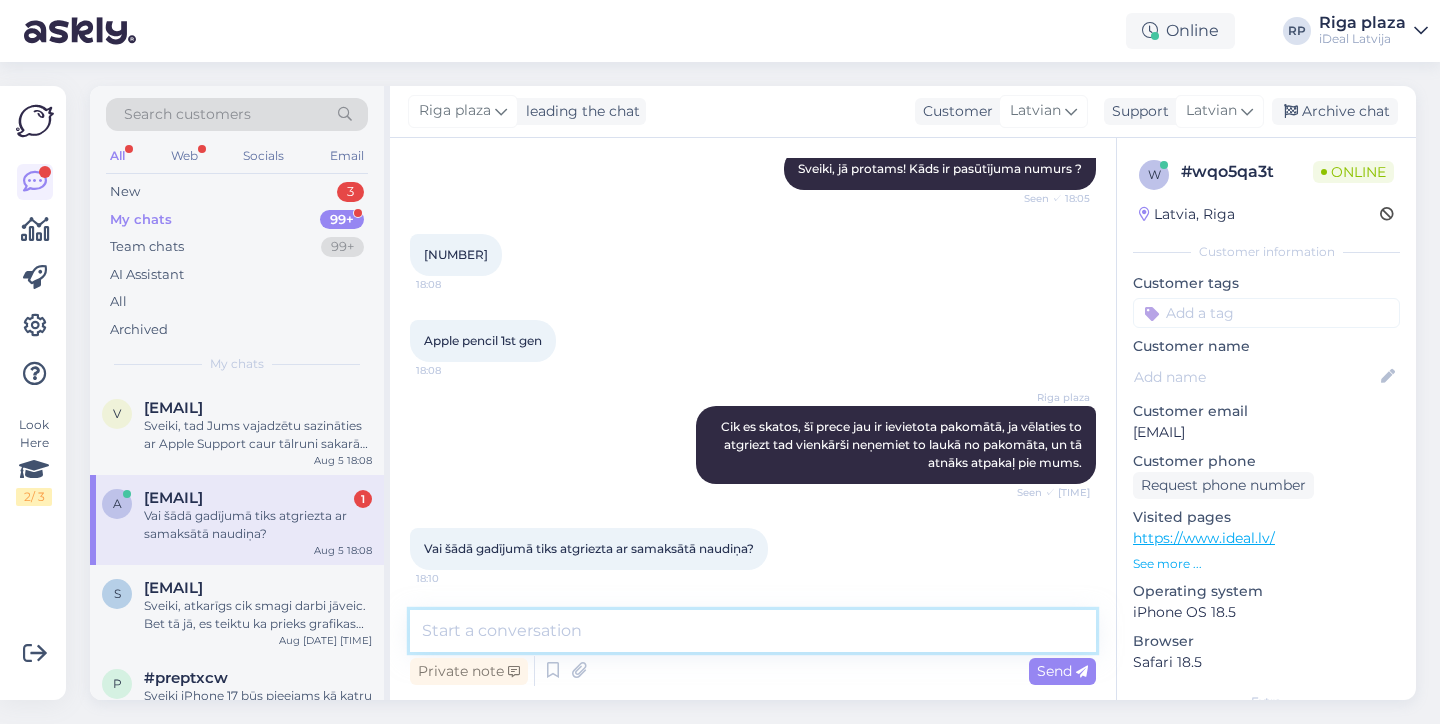 click at bounding box center (753, 631) 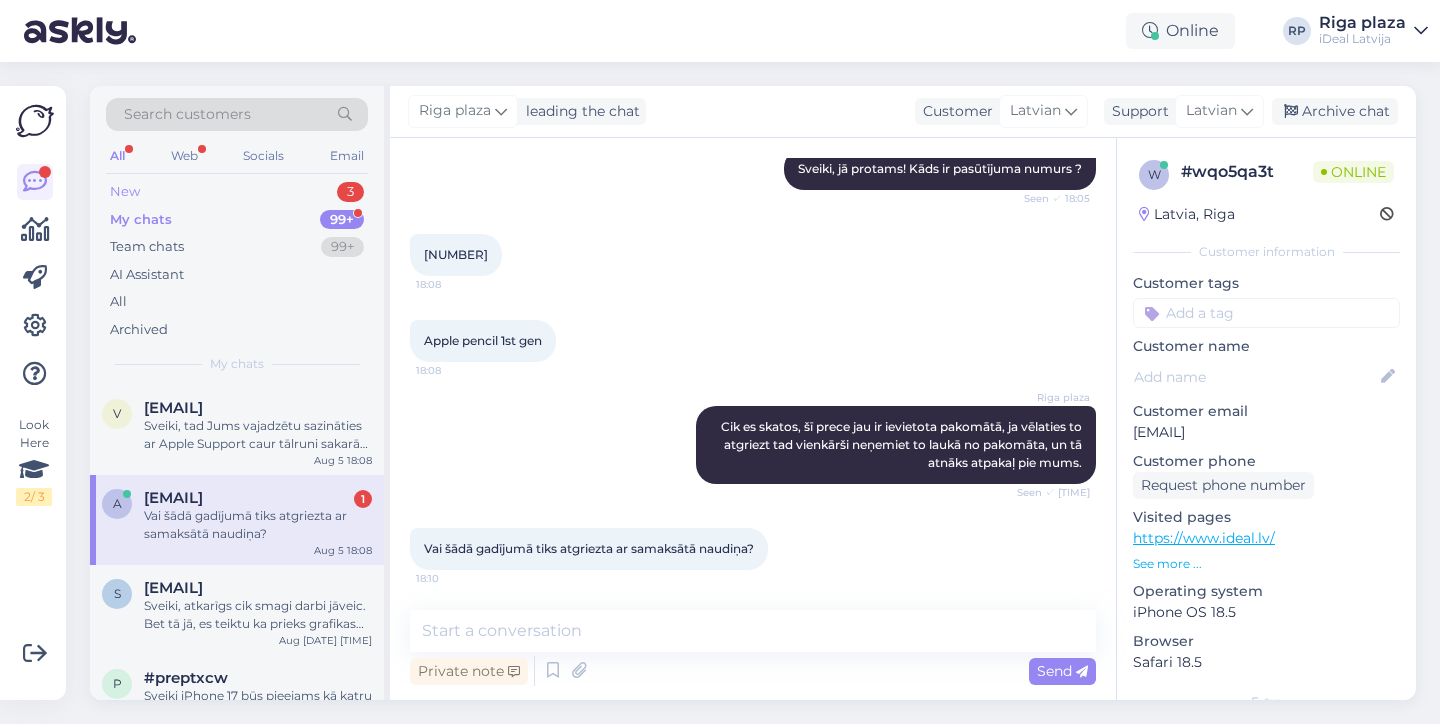 click on "New 3" at bounding box center [237, 192] 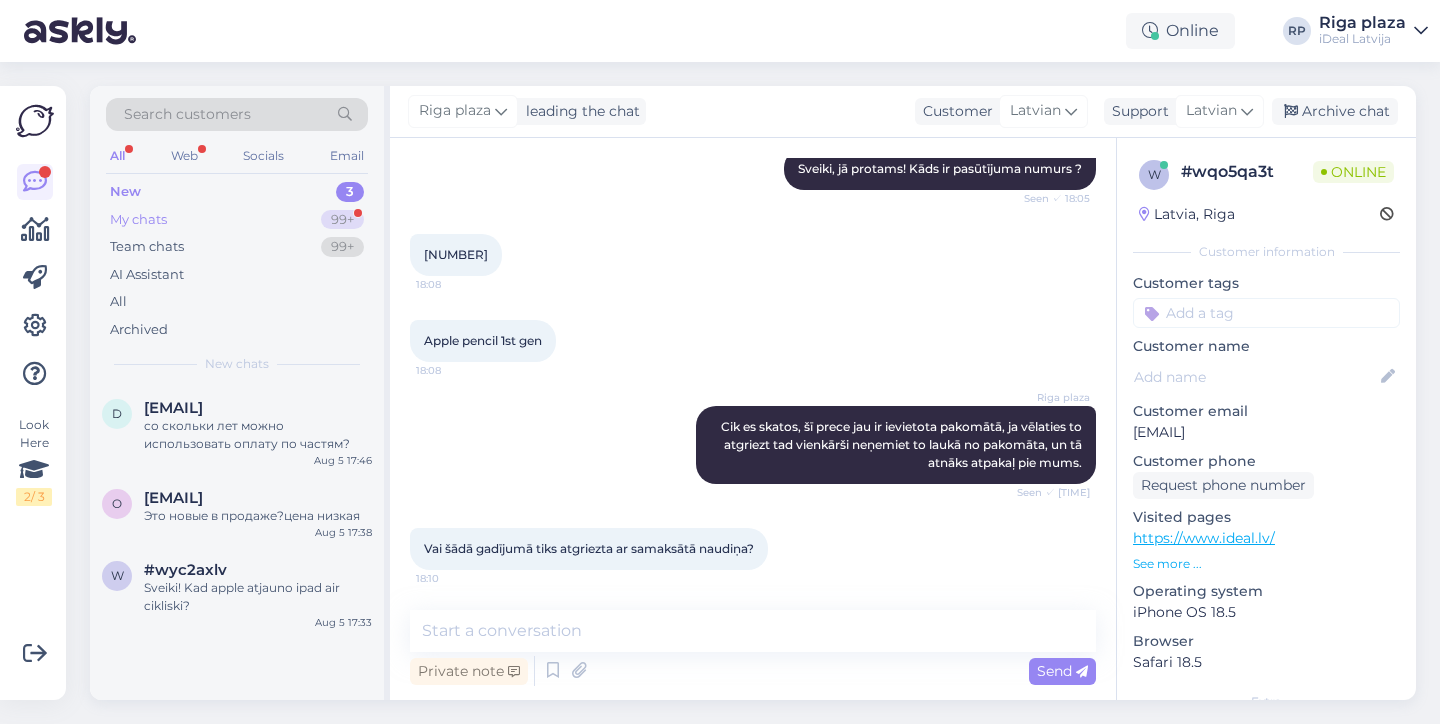 click on "My chats 99+" at bounding box center [237, 220] 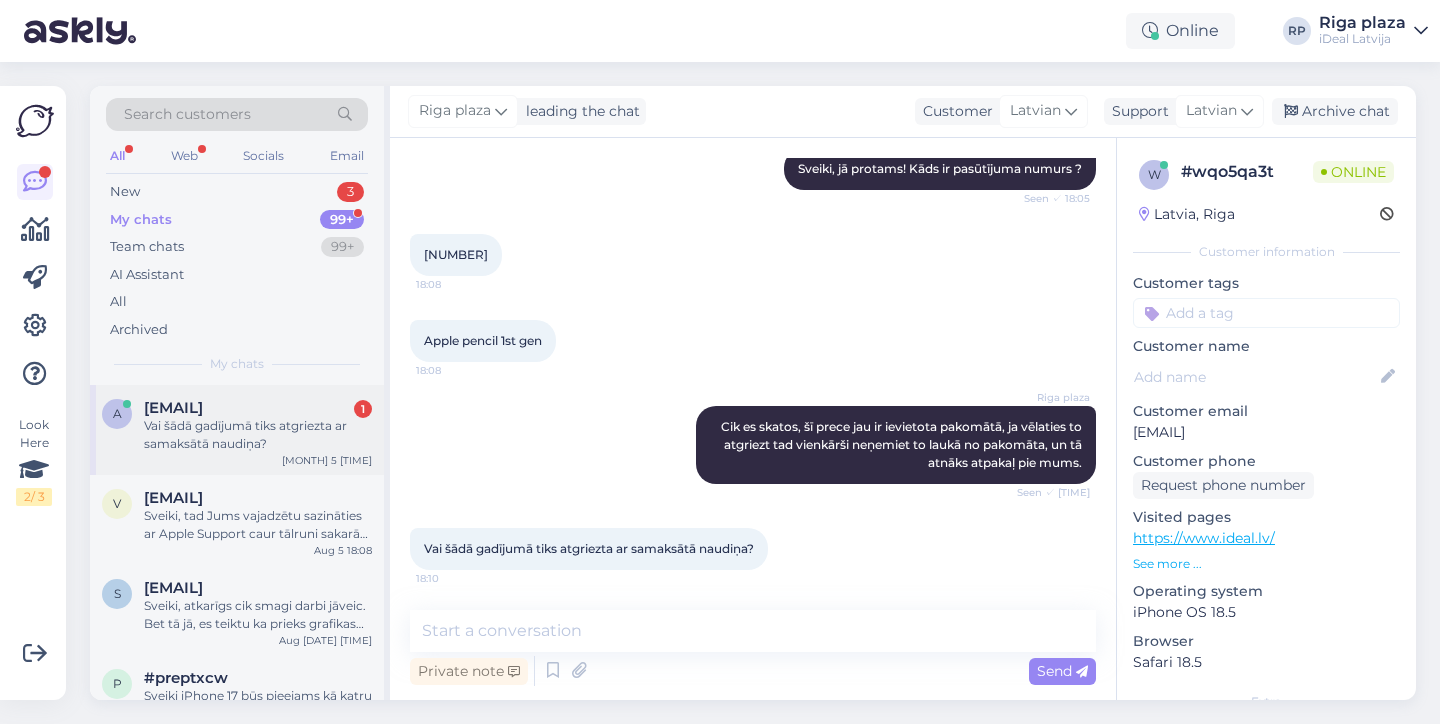 scroll, scrollTop: 0, scrollLeft: 0, axis: both 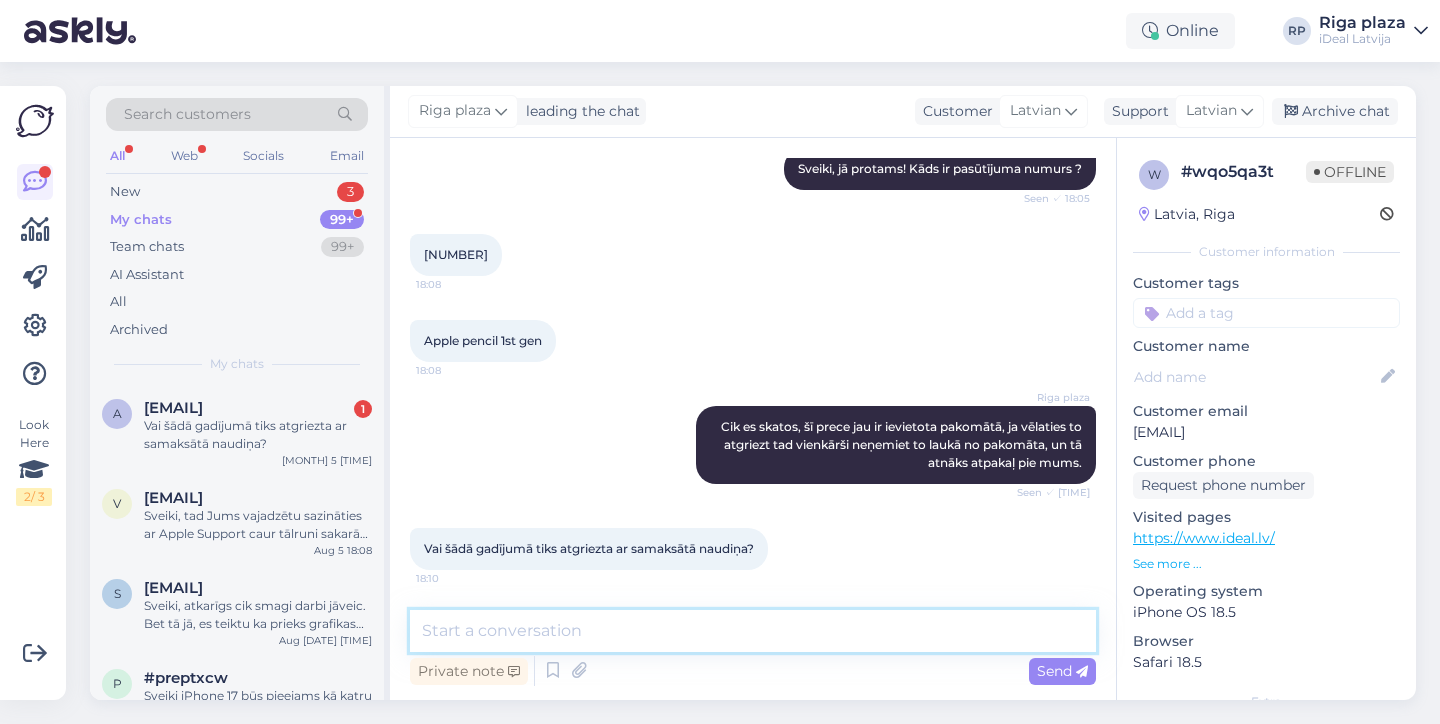 click at bounding box center [753, 631] 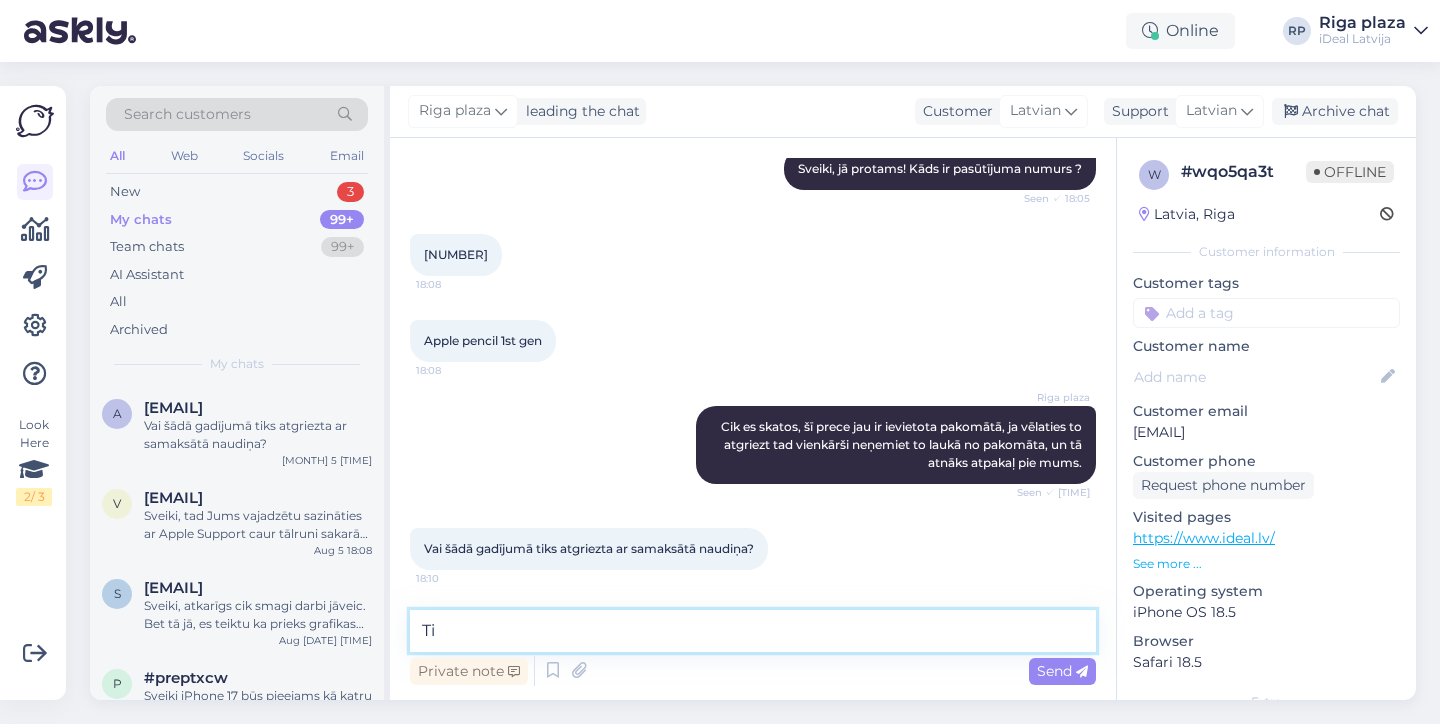 type on "T" 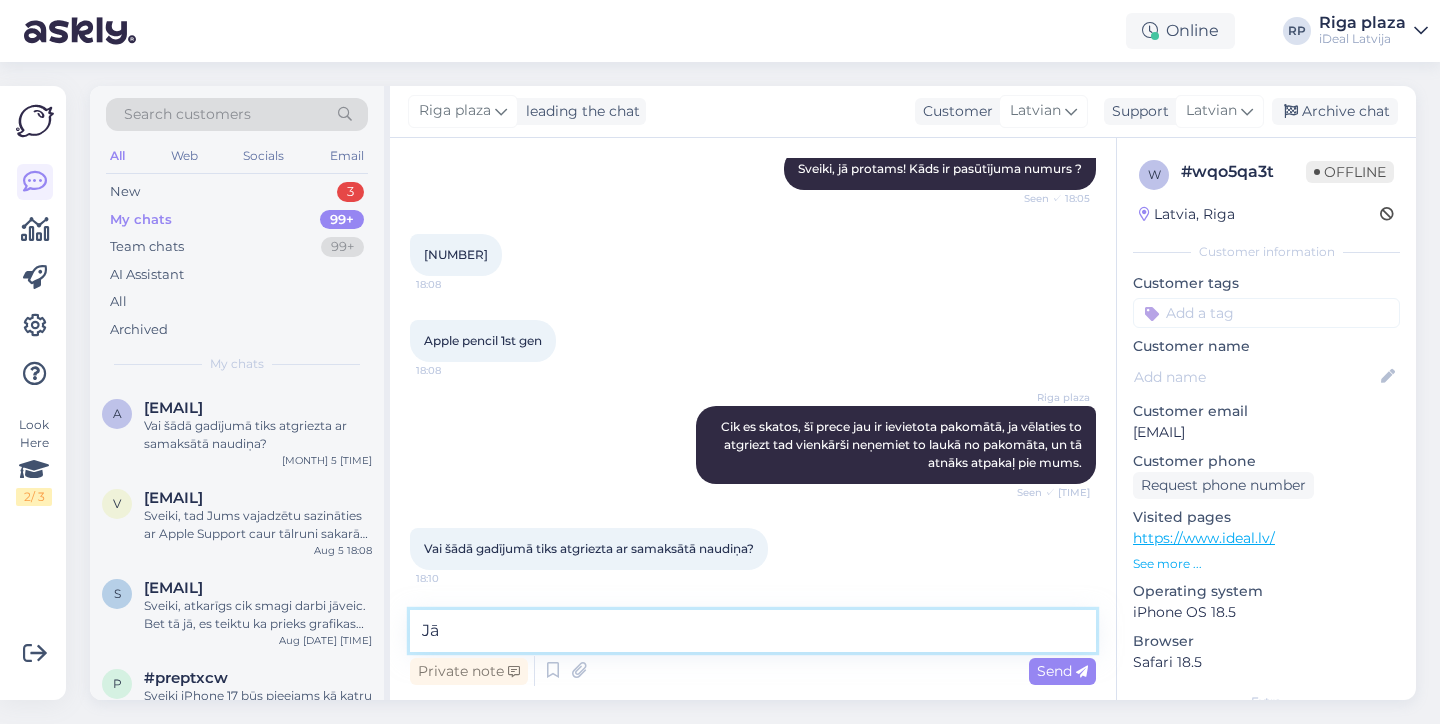 type on "Jā." 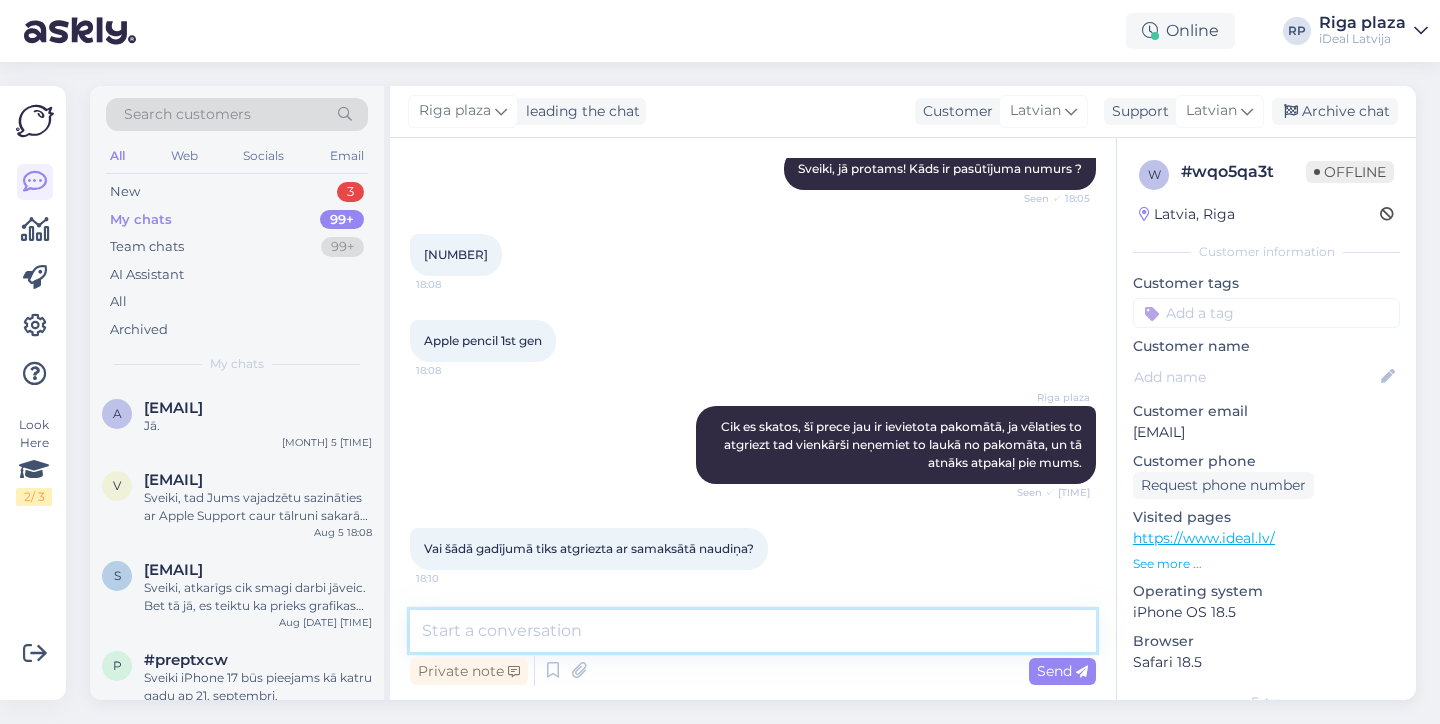 scroll, scrollTop: 288, scrollLeft: 0, axis: vertical 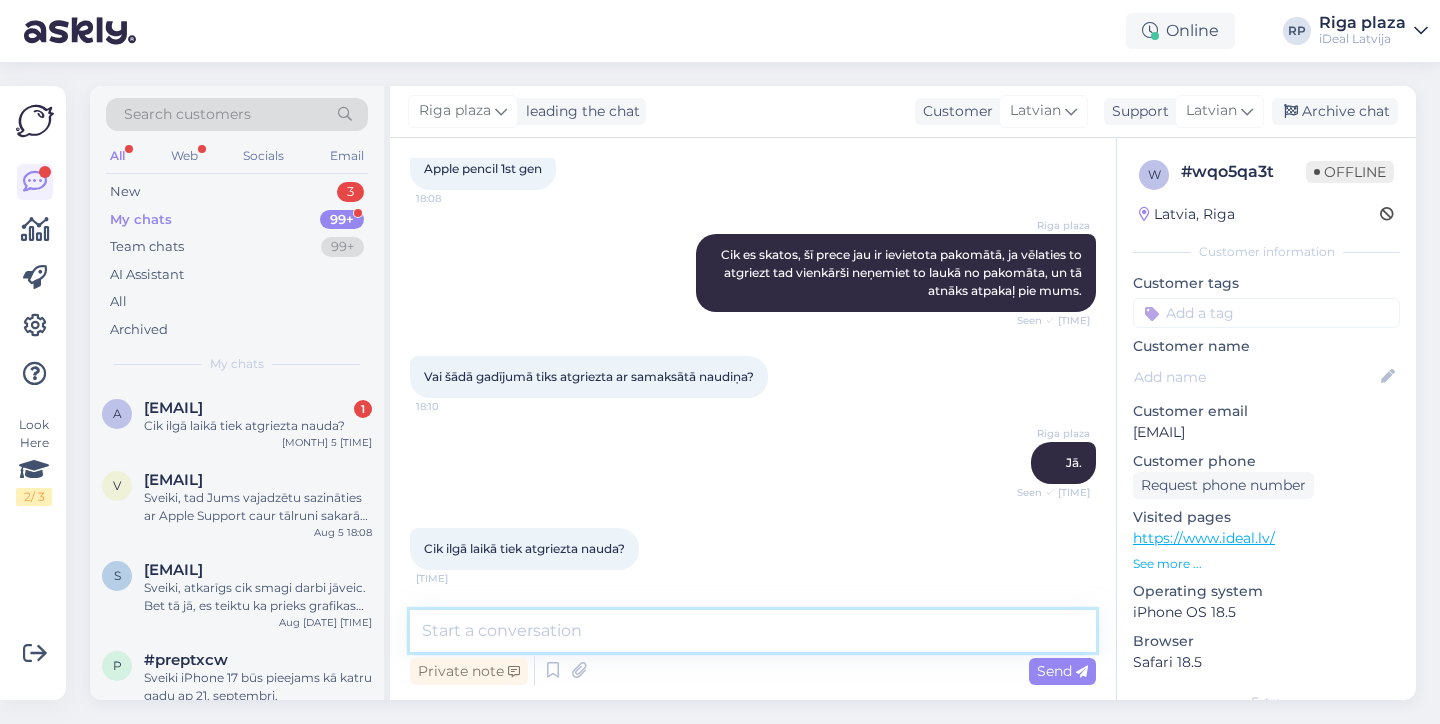 click at bounding box center [753, 631] 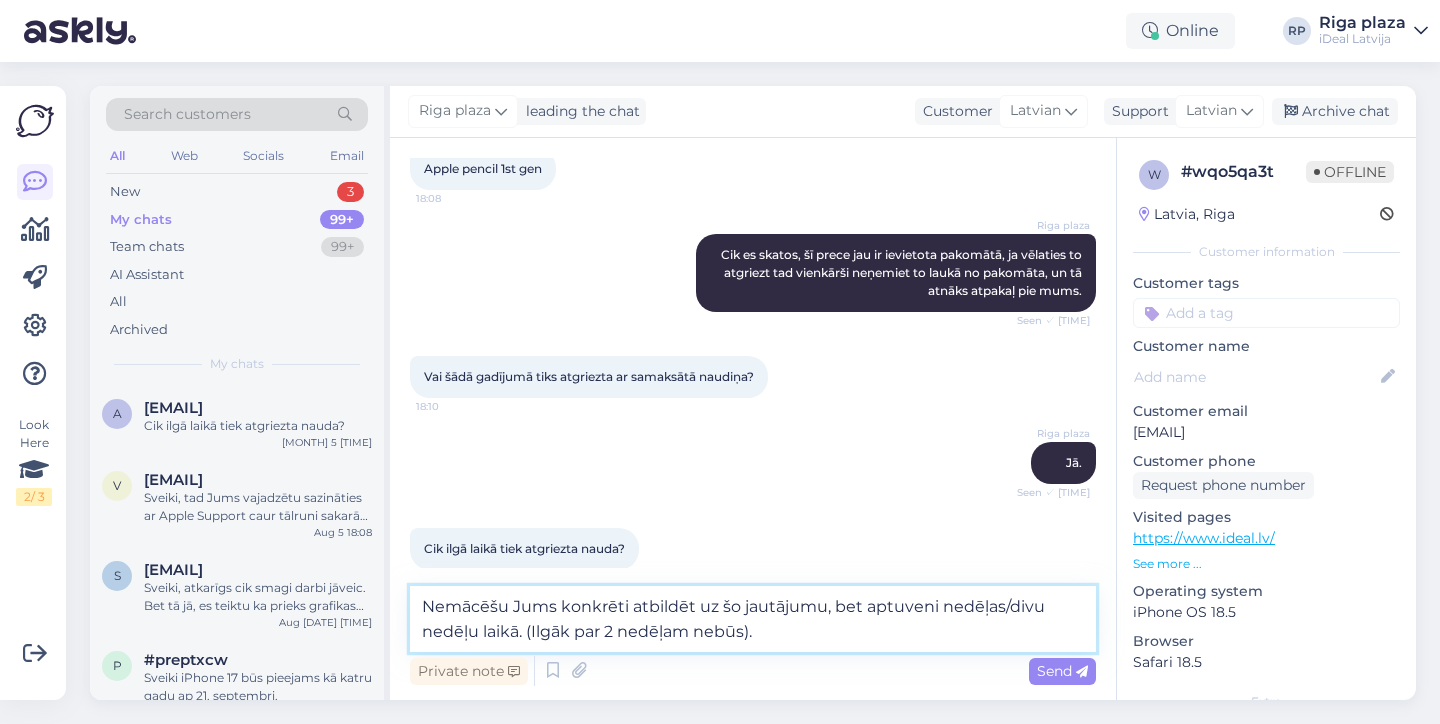 type on "Nemācēšu Jums konkrēti atbildēt uz šo jautājumu, bet aptuveni nedēļas/divu nedēļu laikā. (Ilgāk par 2 nedēļam nebūs)" 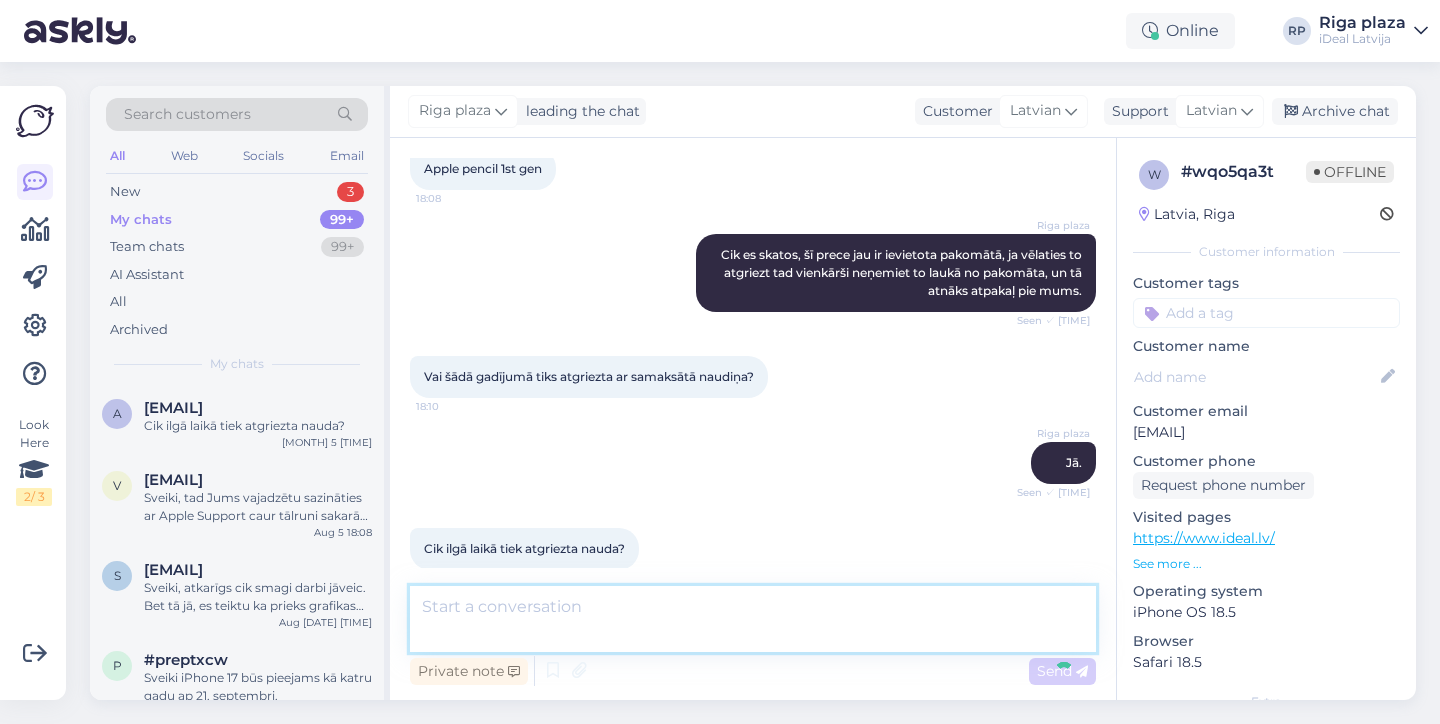 scroll, scrollTop: 496, scrollLeft: 0, axis: vertical 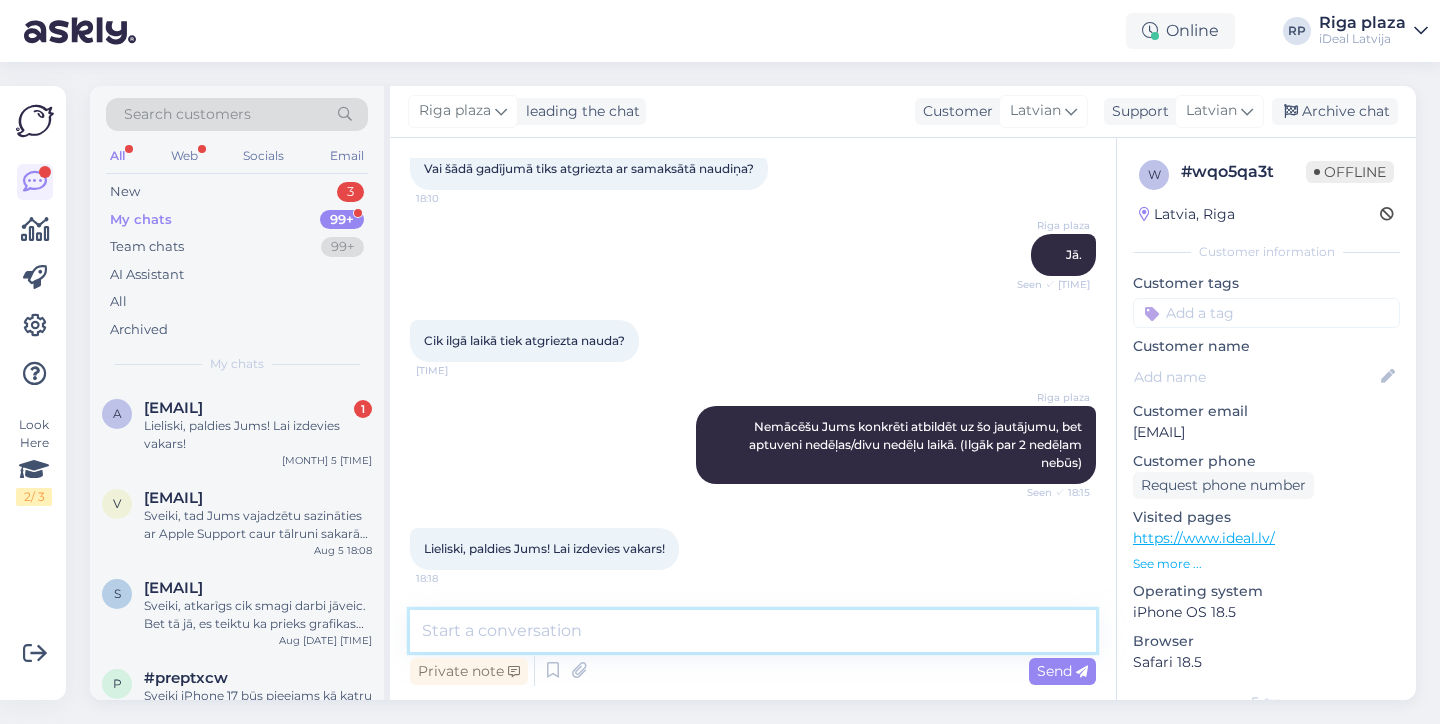 click at bounding box center (753, 631) 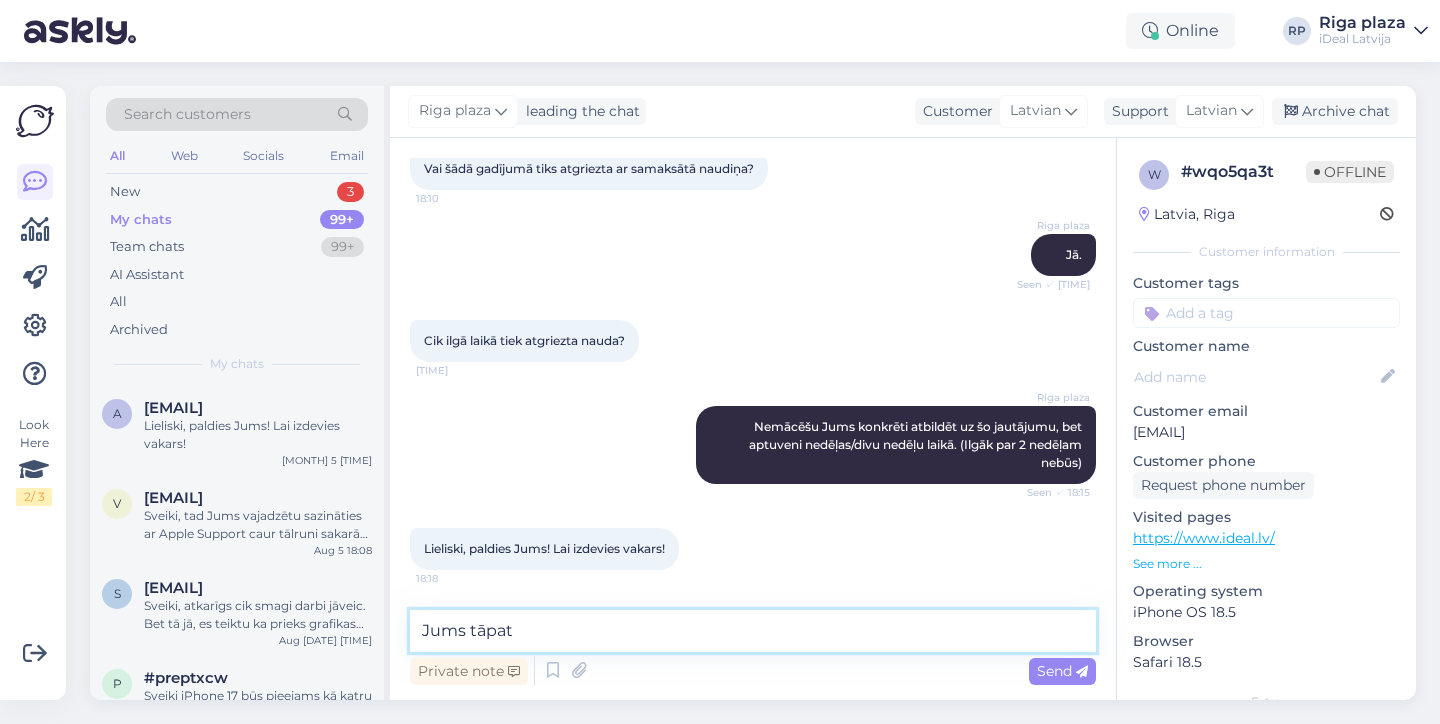 type on "Jums tāpat !" 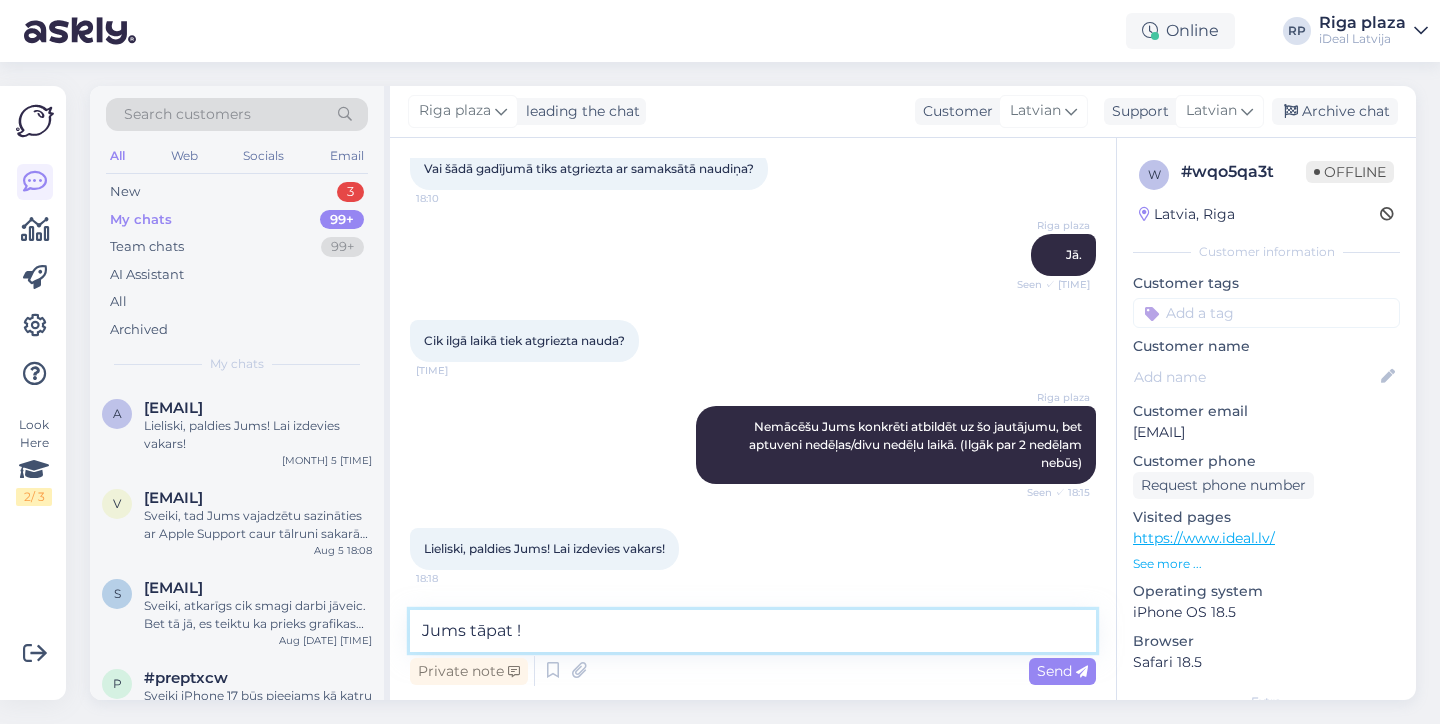 type 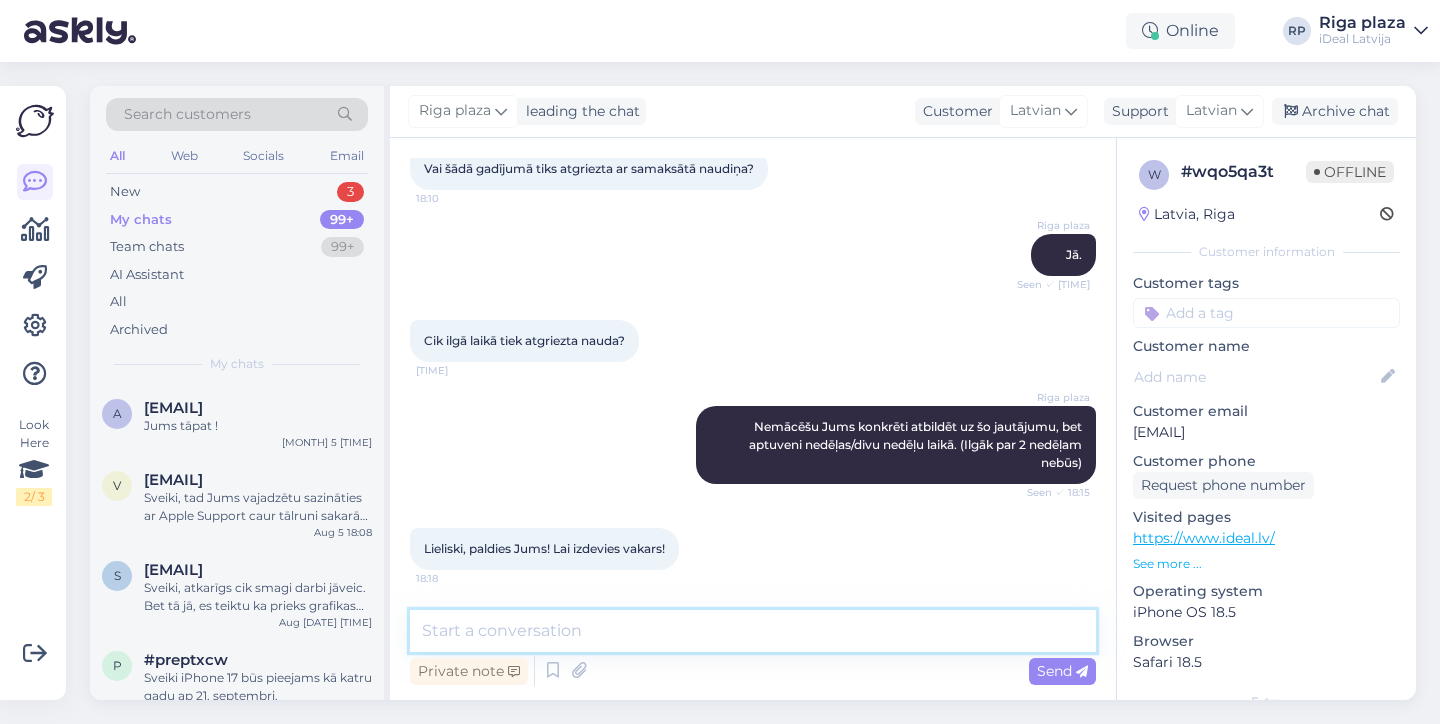 scroll, scrollTop: 668, scrollLeft: 0, axis: vertical 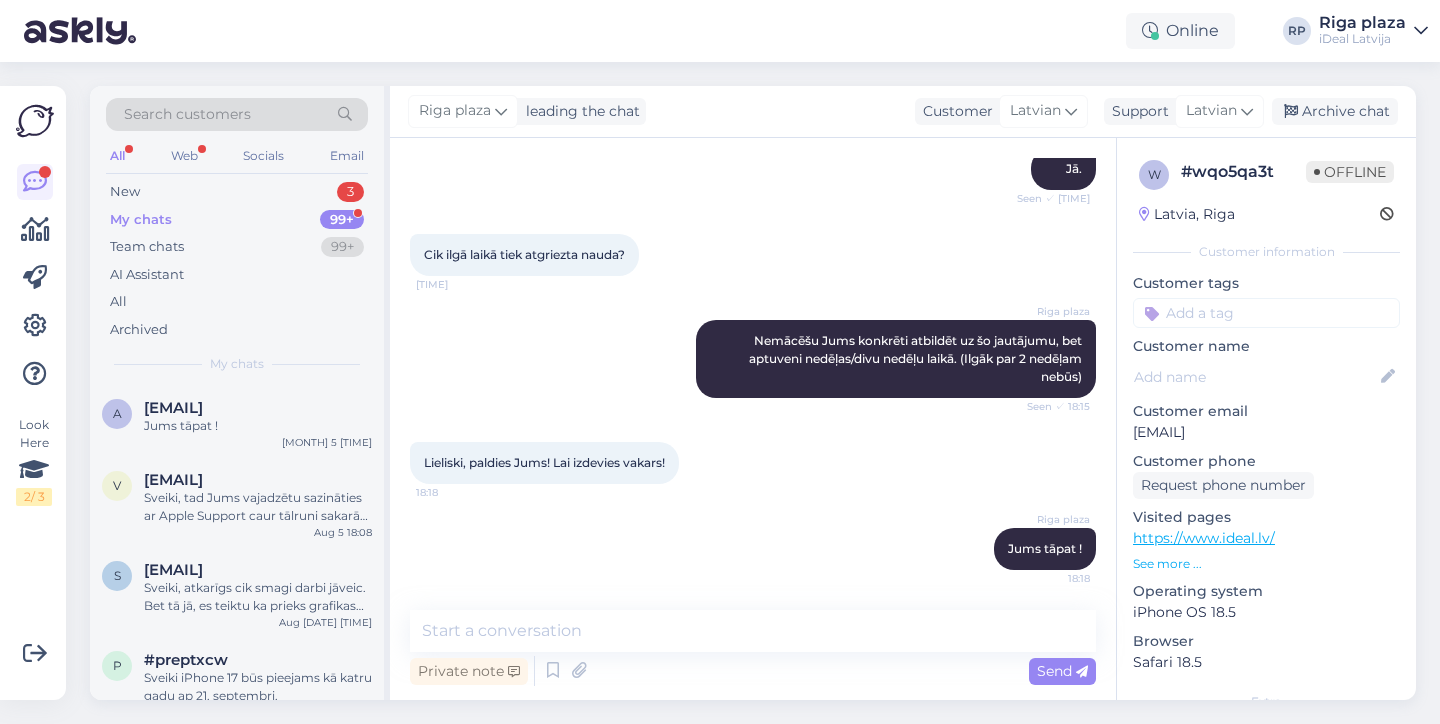 click on "99+" at bounding box center (342, 220) 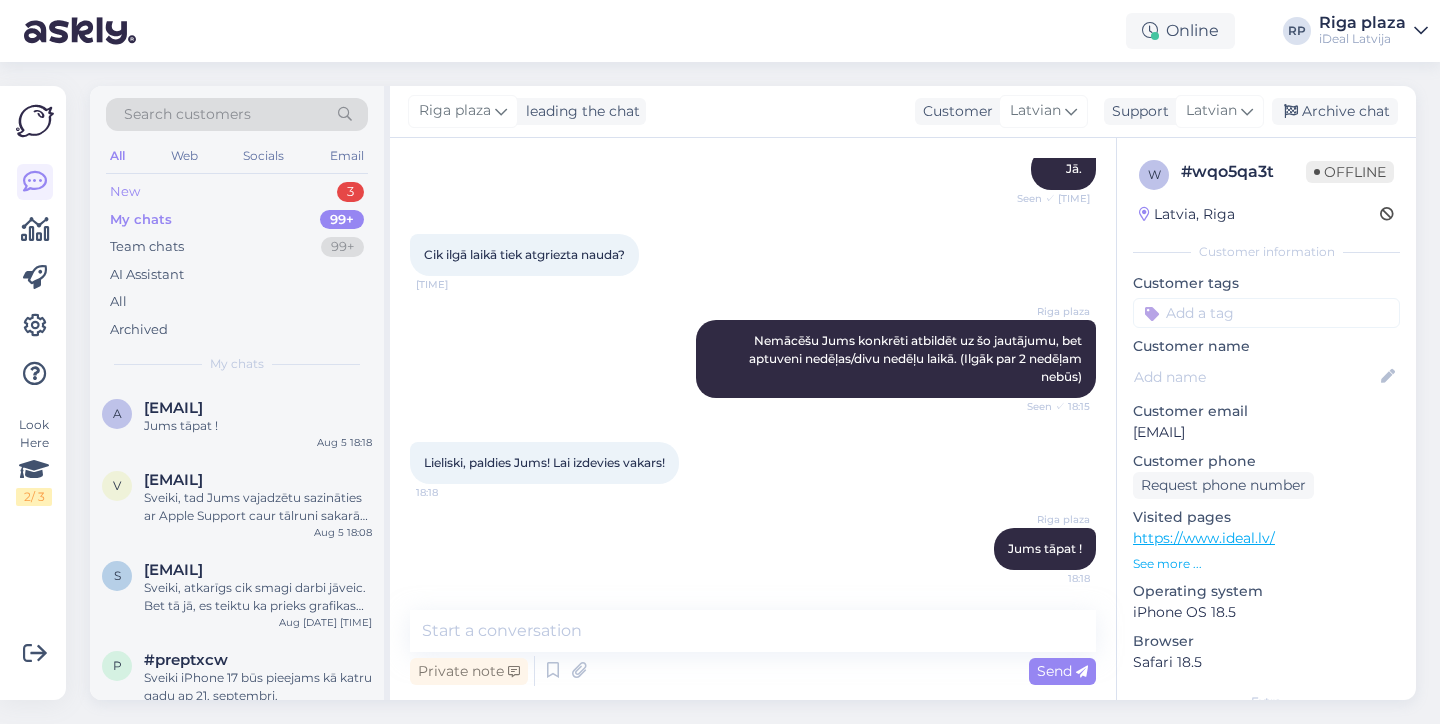click on "New 3" at bounding box center (237, 192) 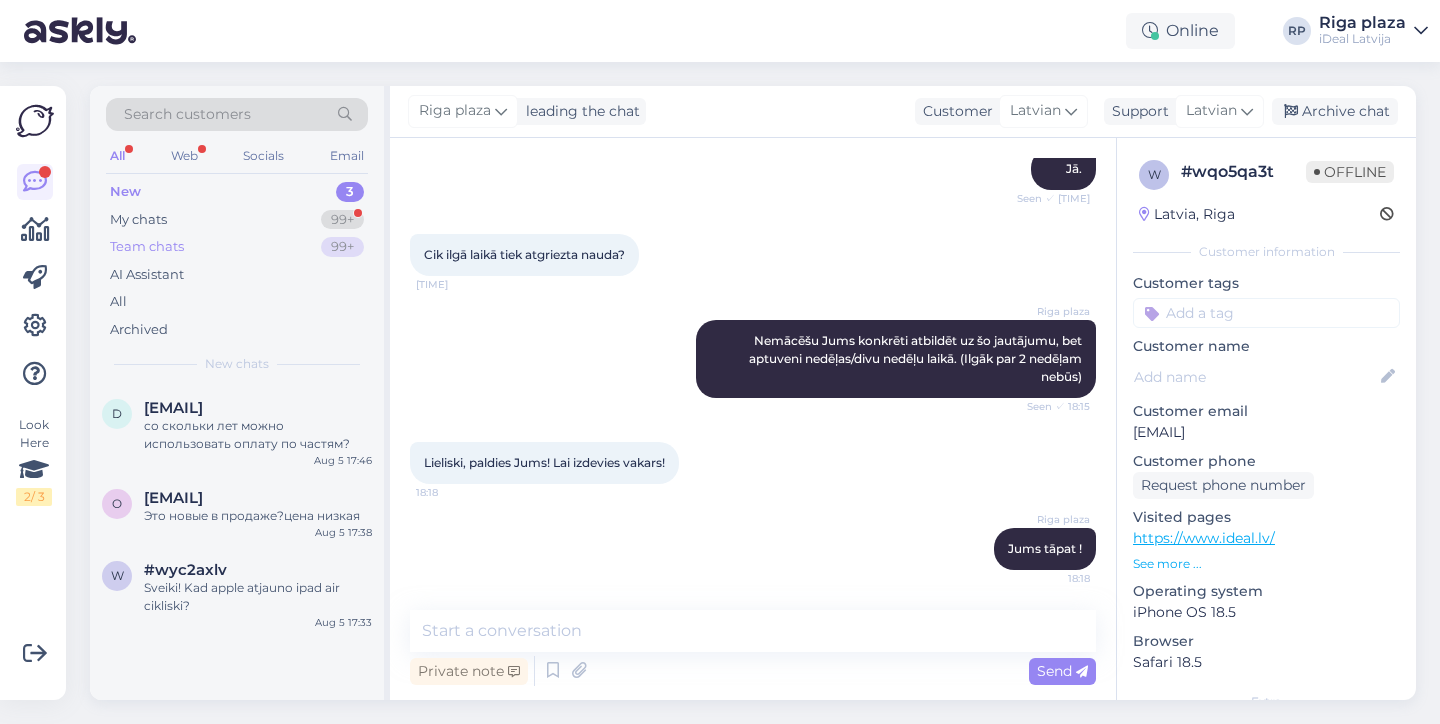 click on "Team chats 99+" at bounding box center (237, 247) 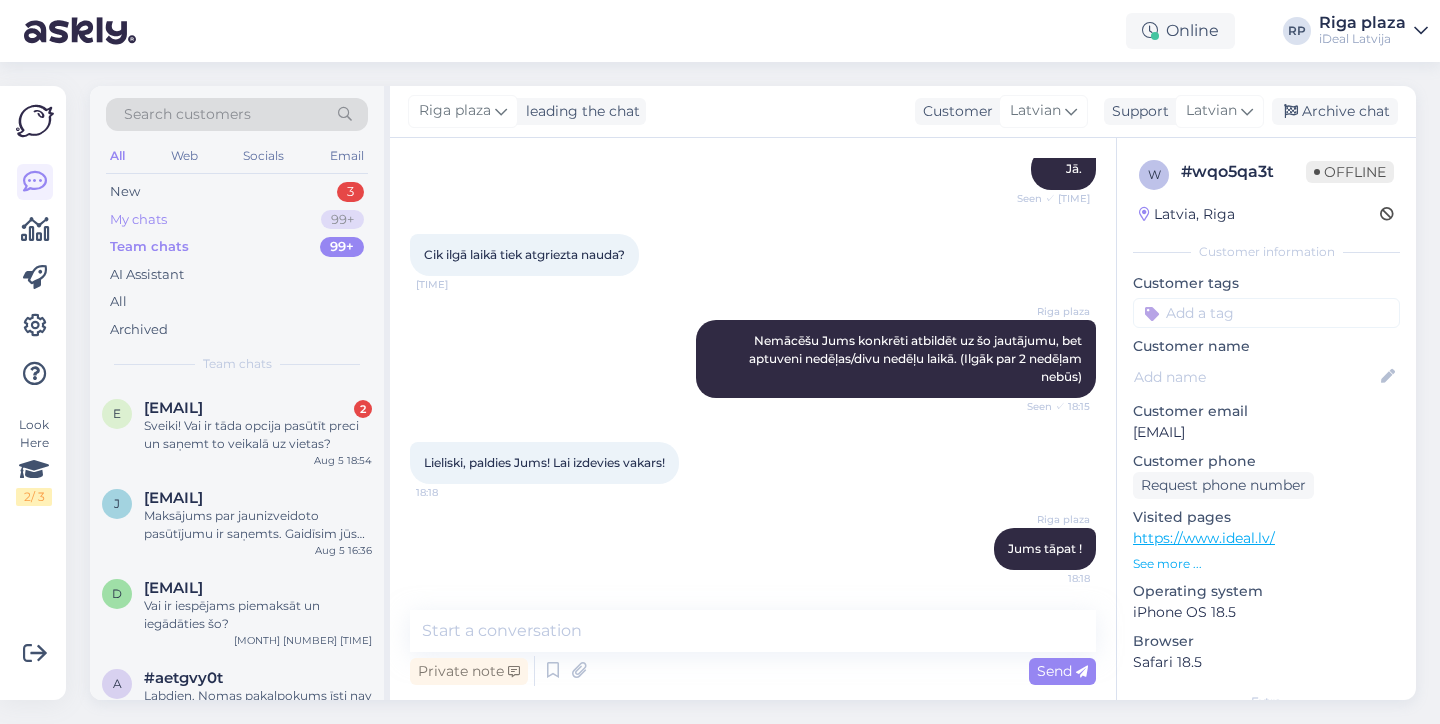 click on "My chats 99+" at bounding box center (237, 220) 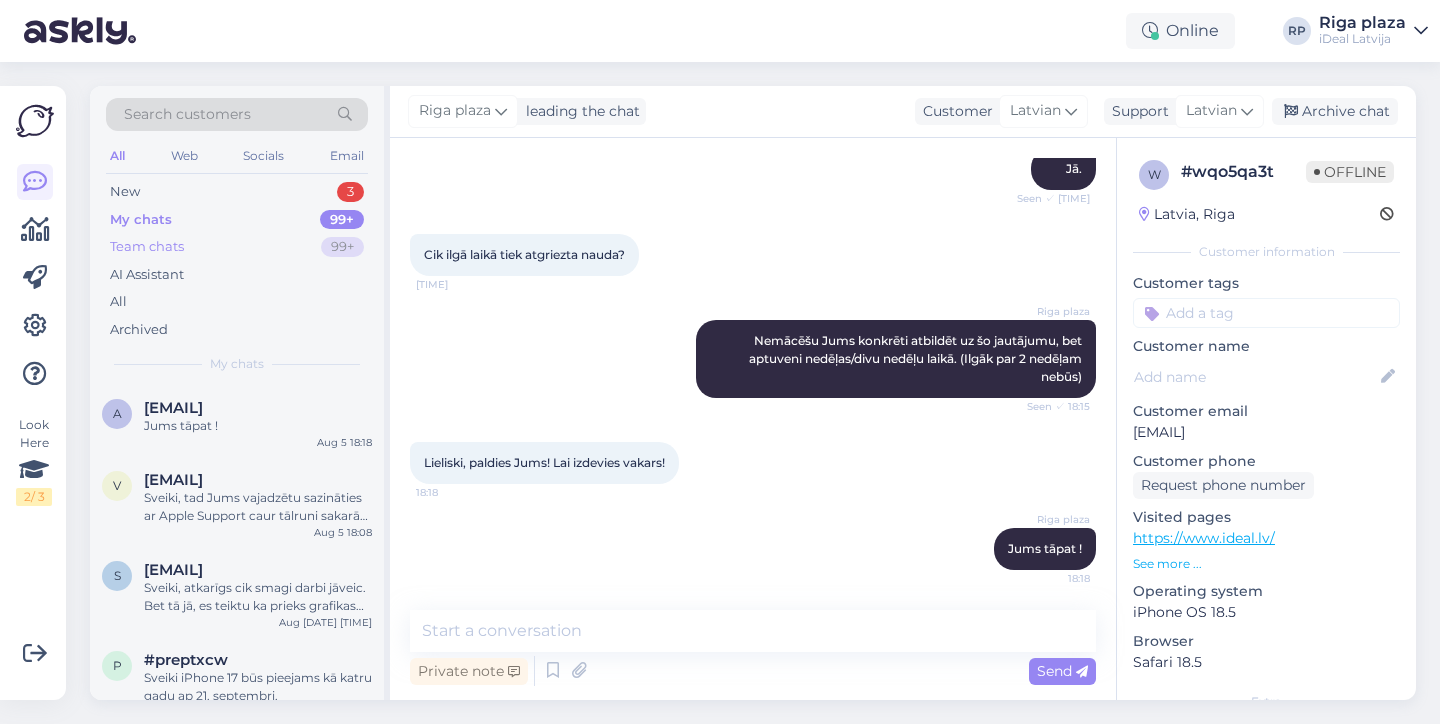 click on "Team chats 99+" at bounding box center (237, 247) 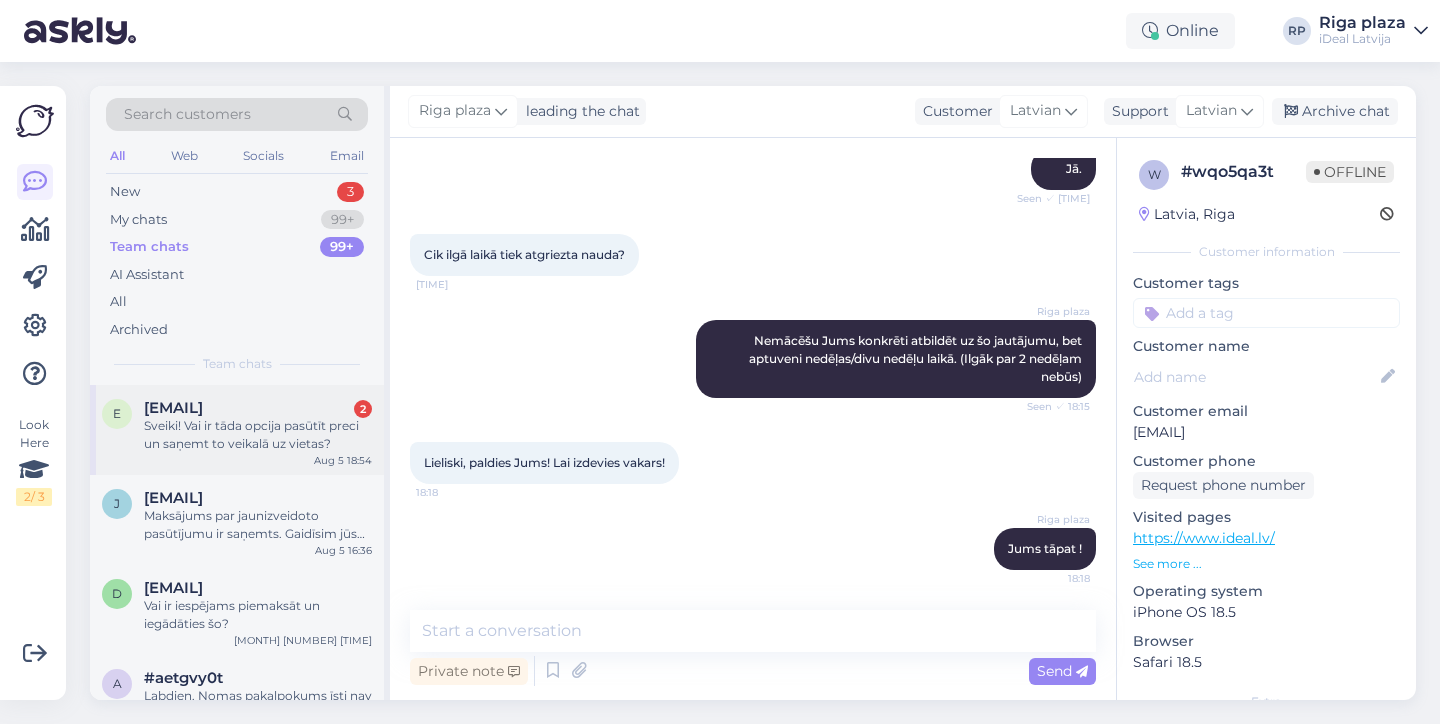 click on "Sveiki! Vai ir tāda opcija pasūtīt preci un saņemt to veikalā uz vietas?" at bounding box center (258, 435) 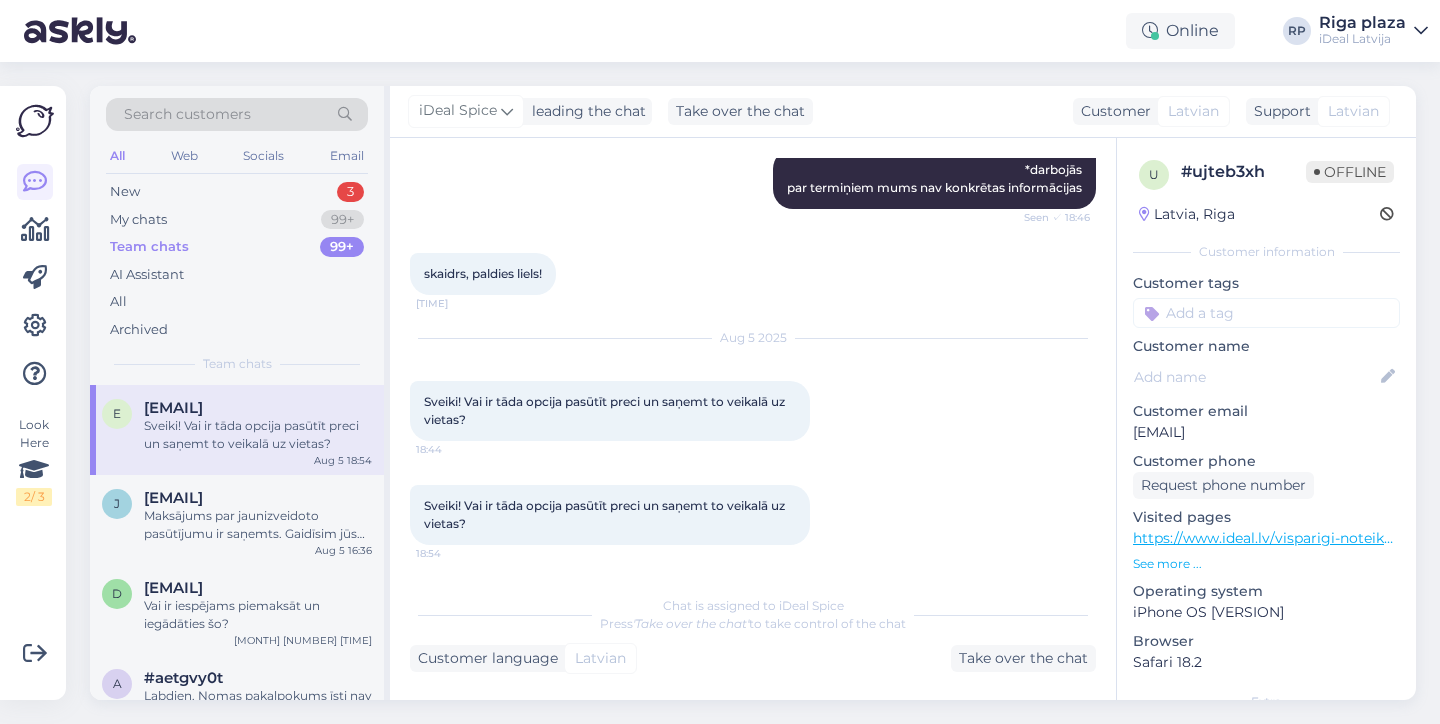 scroll, scrollTop: 305, scrollLeft: 0, axis: vertical 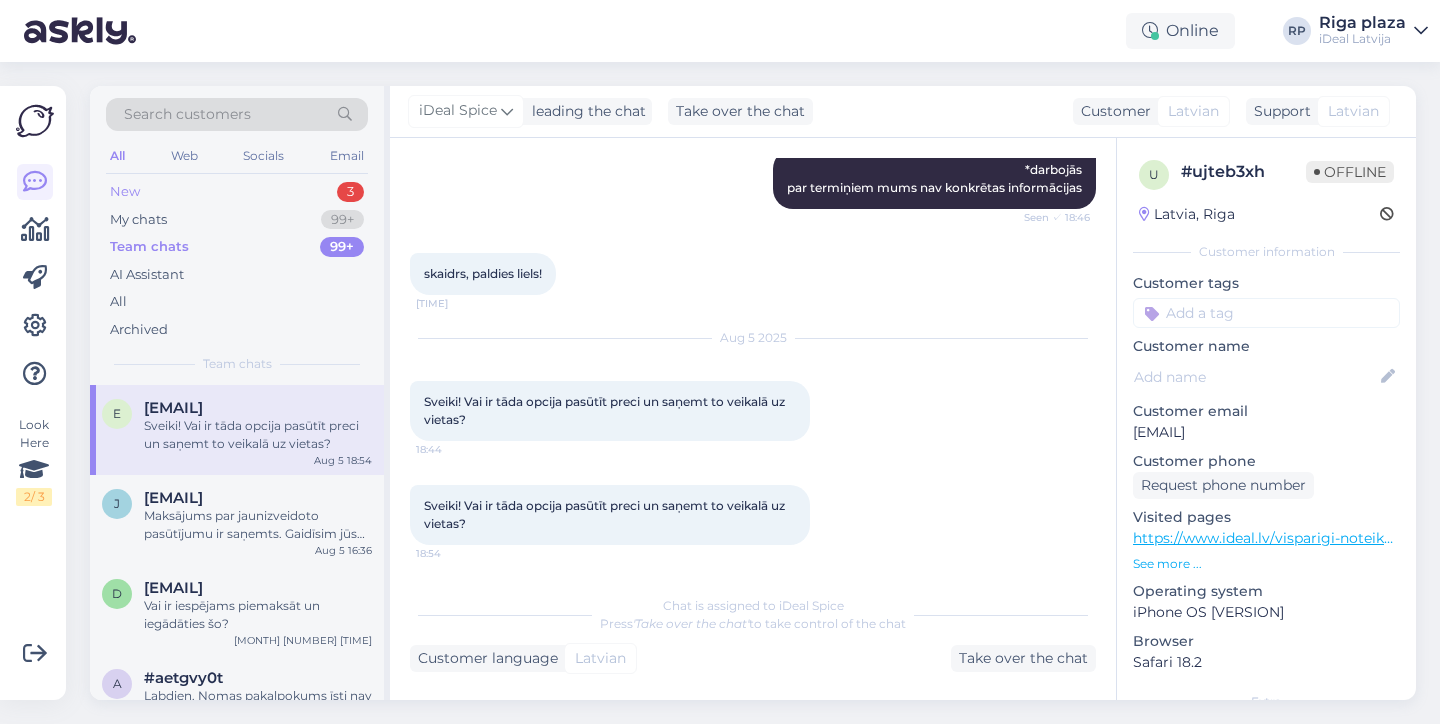 click on "New 3" at bounding box center (237, 192) 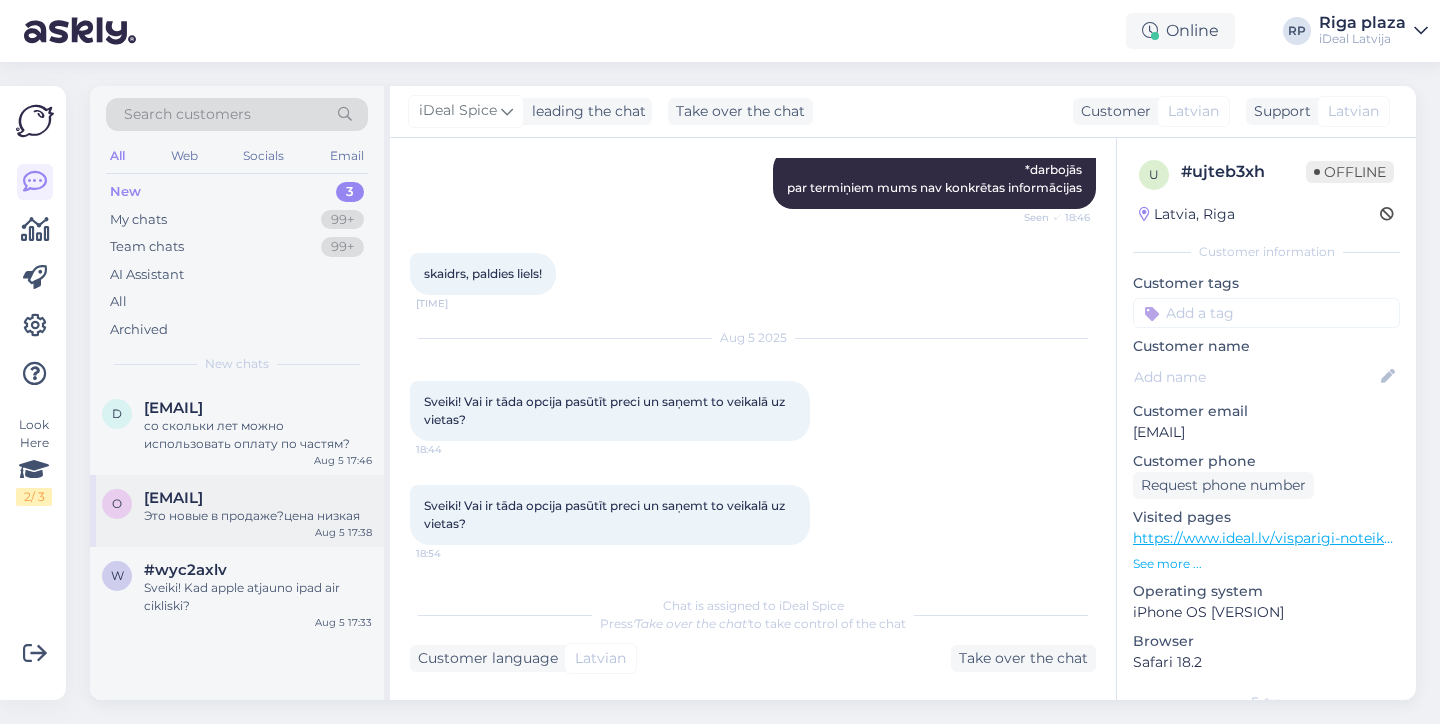 click on "o [EMAIL] Это новые в продаже?цена низкая Aug 5 17:38" at bounding box center [237, 511] 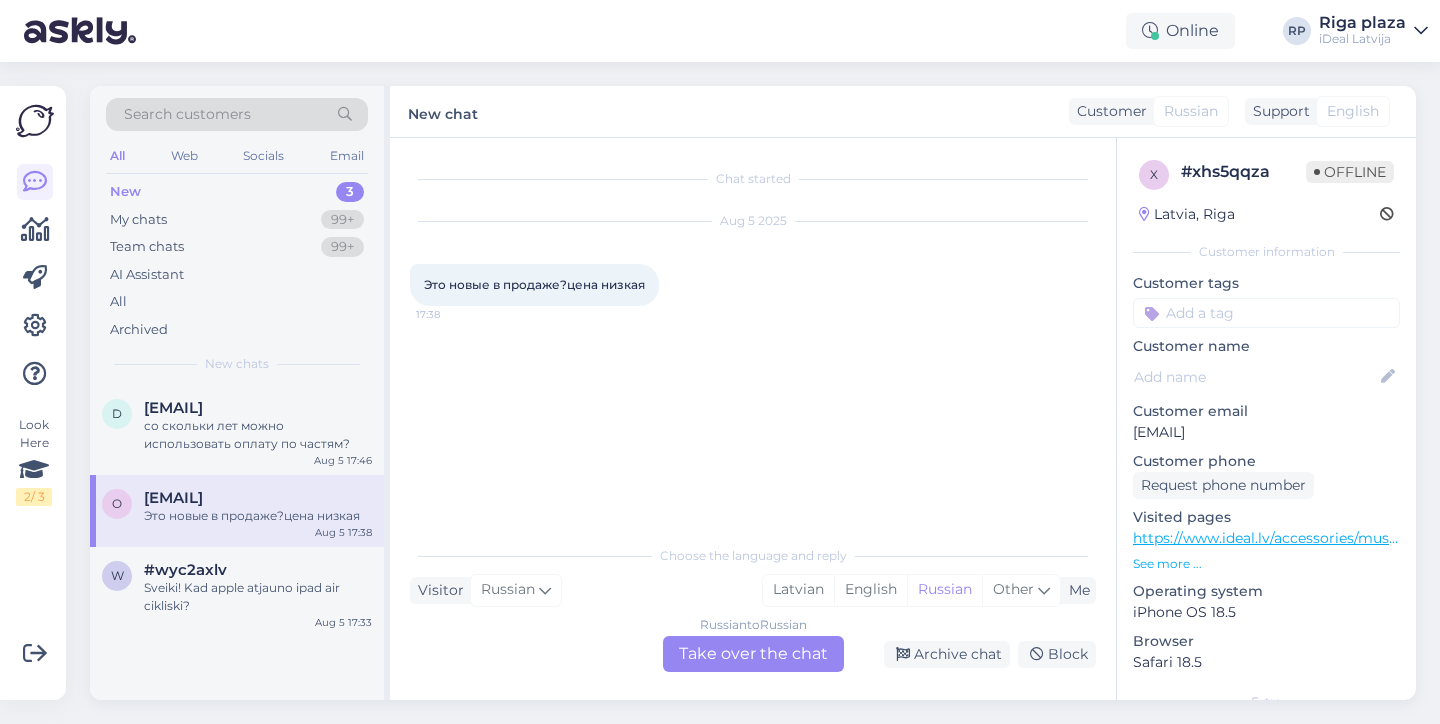 click on "See more ..." at bounding box center [1266, 564] 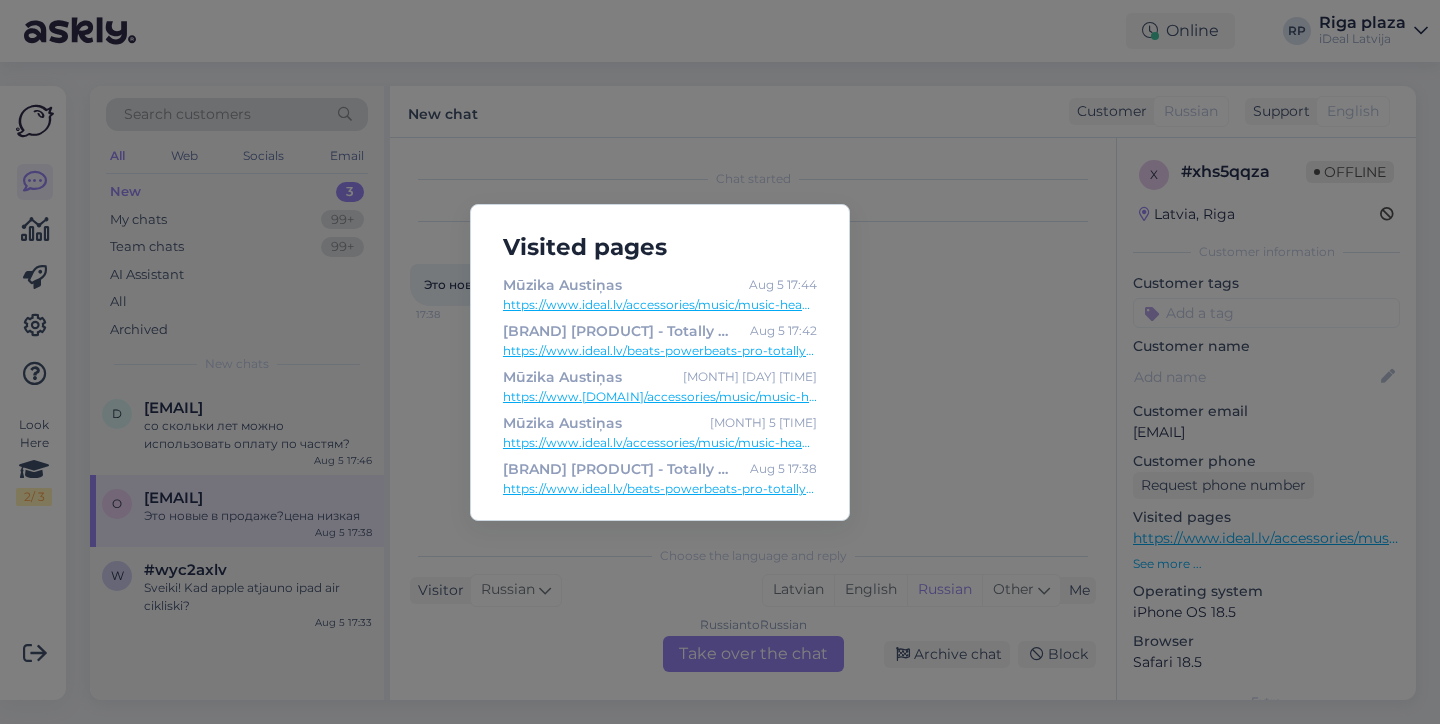 click on "https://www.ideal.lv/accessories/music/music-headphones?brand=20" at bounding box center (660, 305) 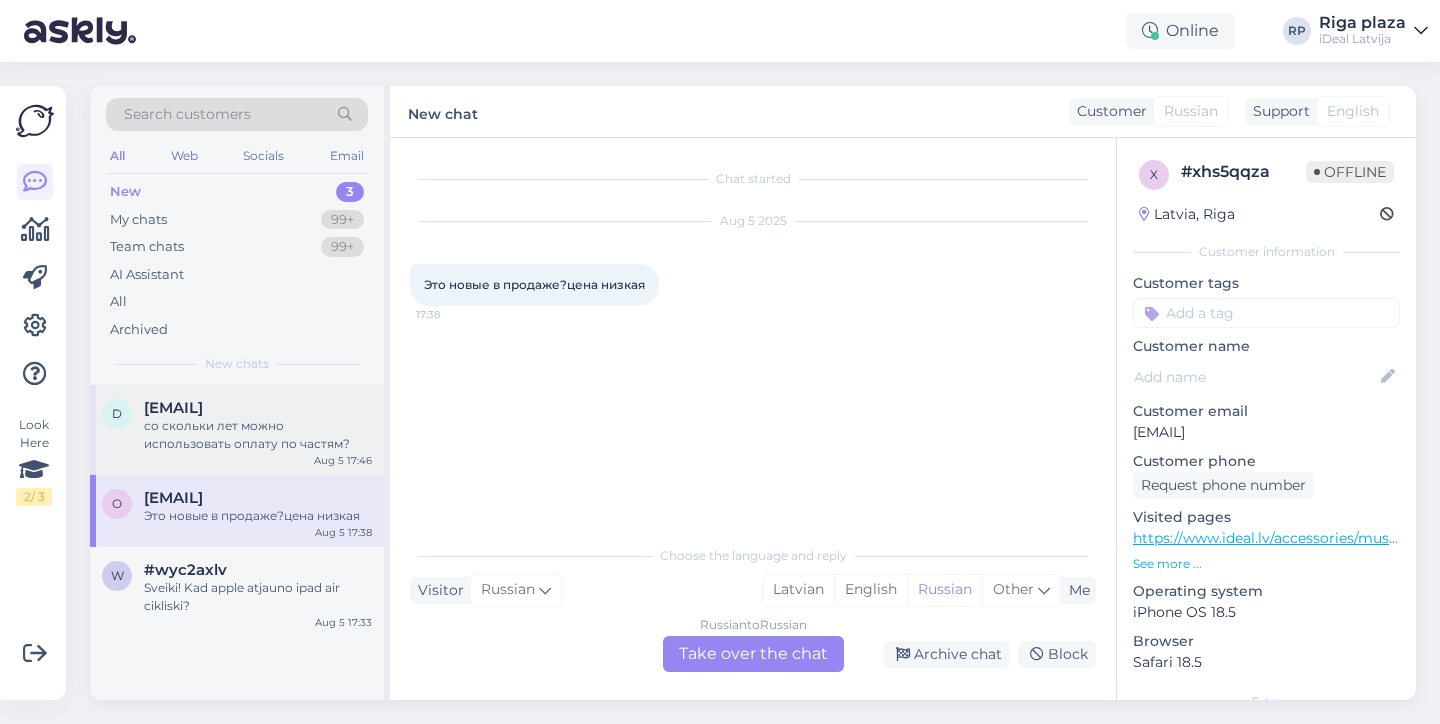 click on "[EMAIL] [QUESTION] [MONTH] [DAY] [TIME]" at bounding box center [237, 430] 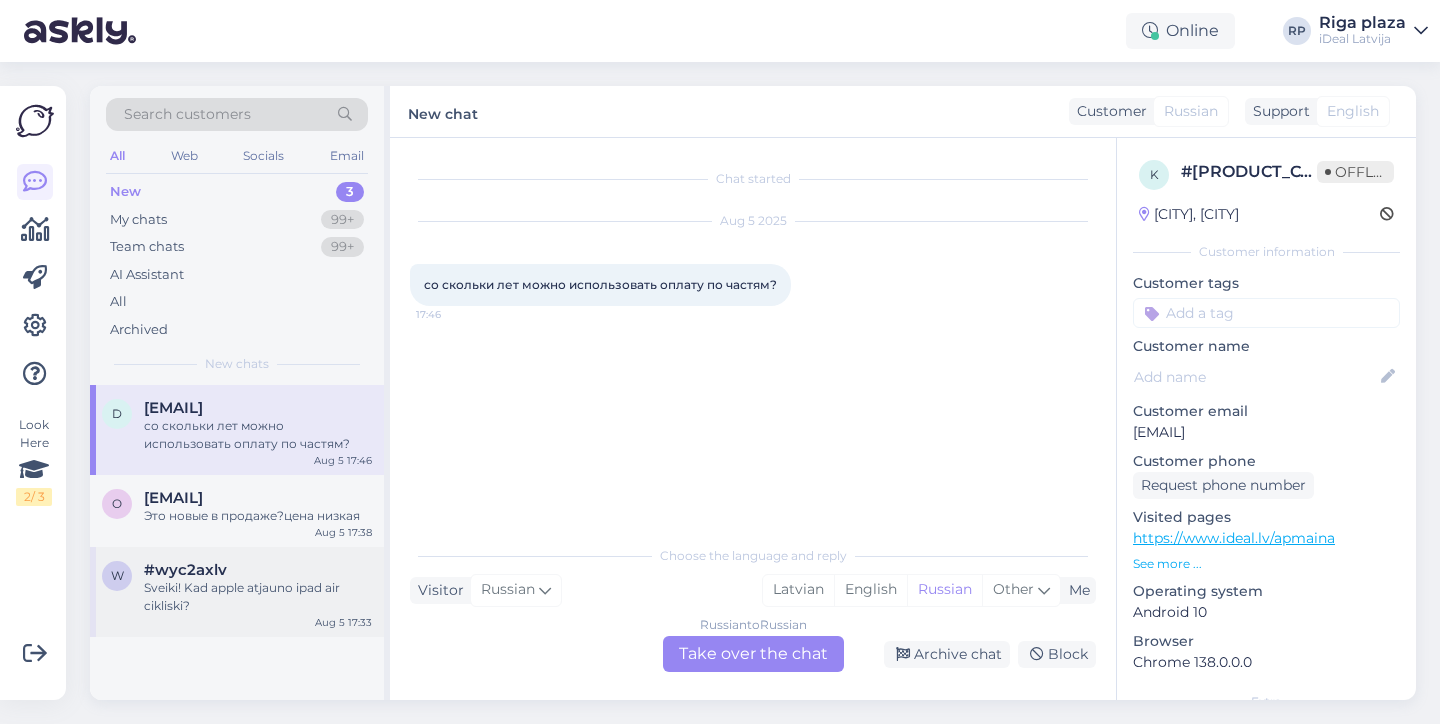 click on "#wyc2axlv" at bounding box center (258, 570) 